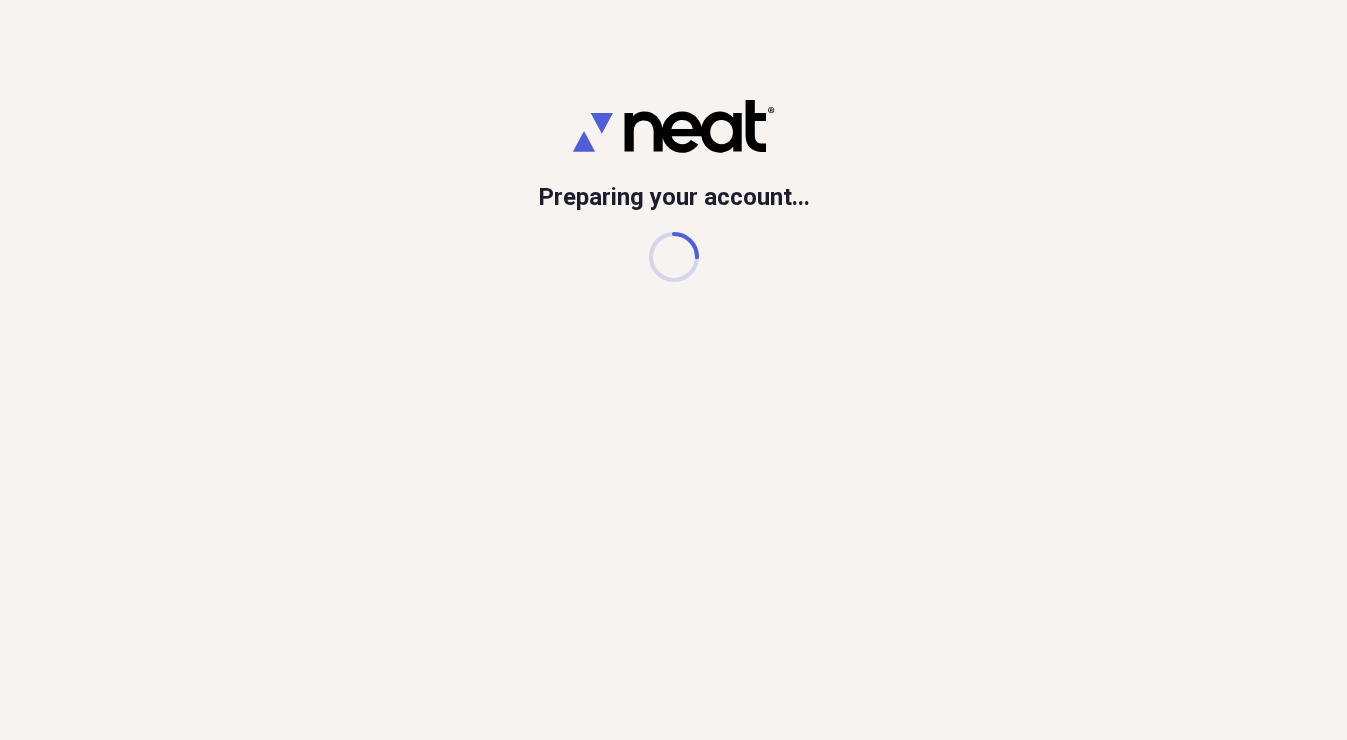 scroll, scrollTop: 0, scrollLeft: 0, axis: both 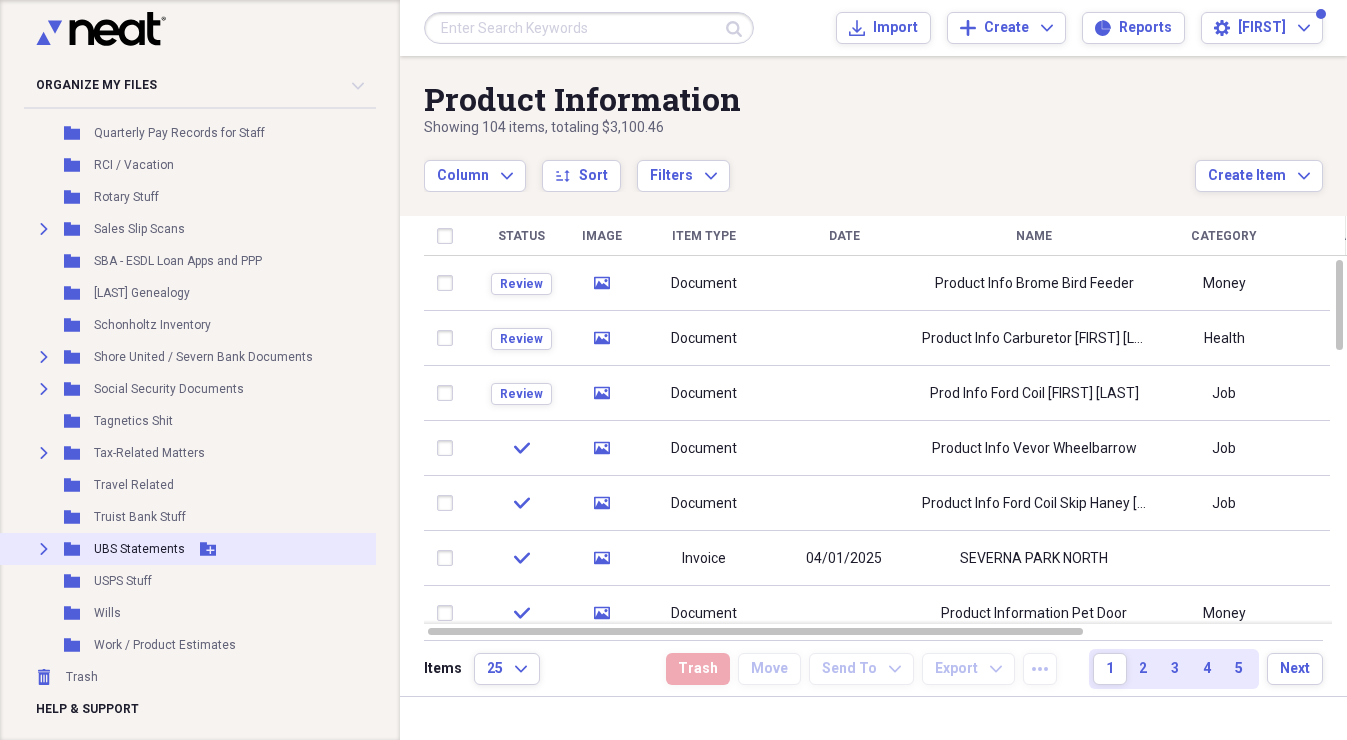 click on "UBS Statements" at bounding box center (139, 549) 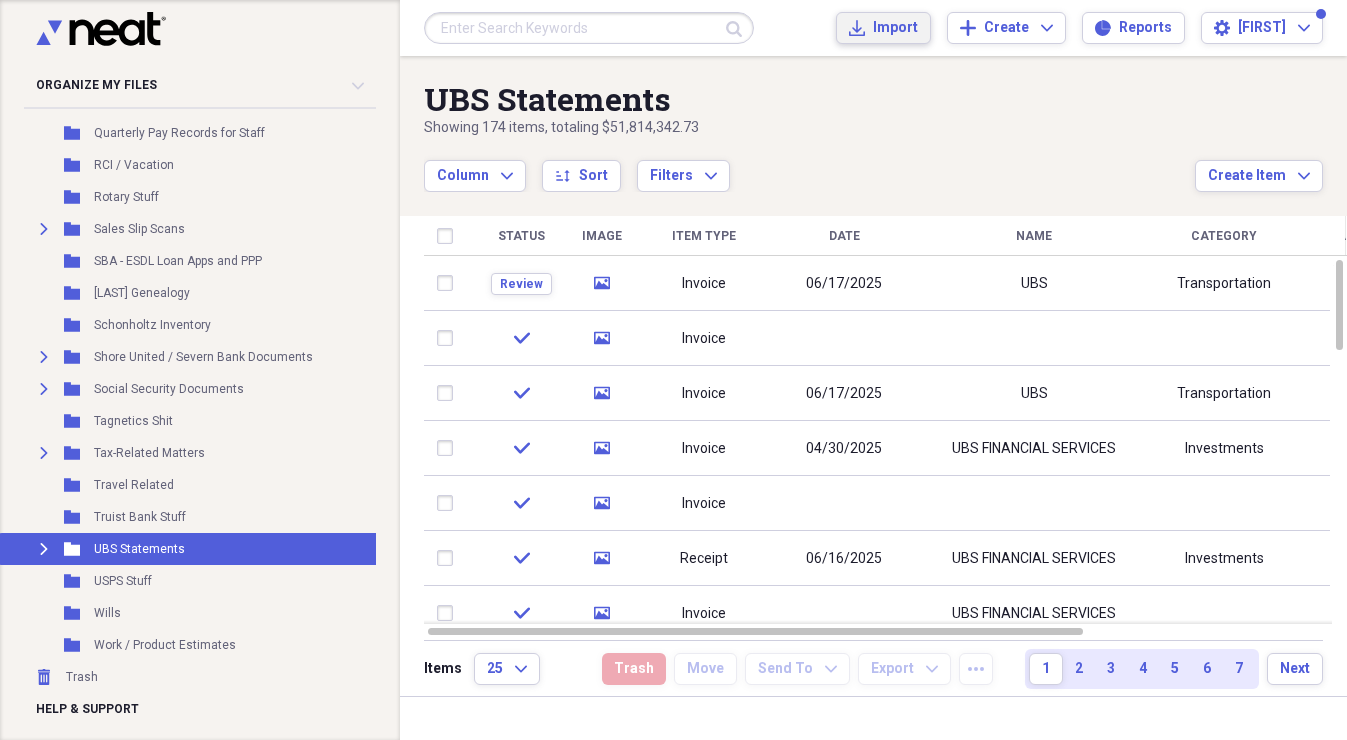click on "Import Import" at bounding box center (883, 28) 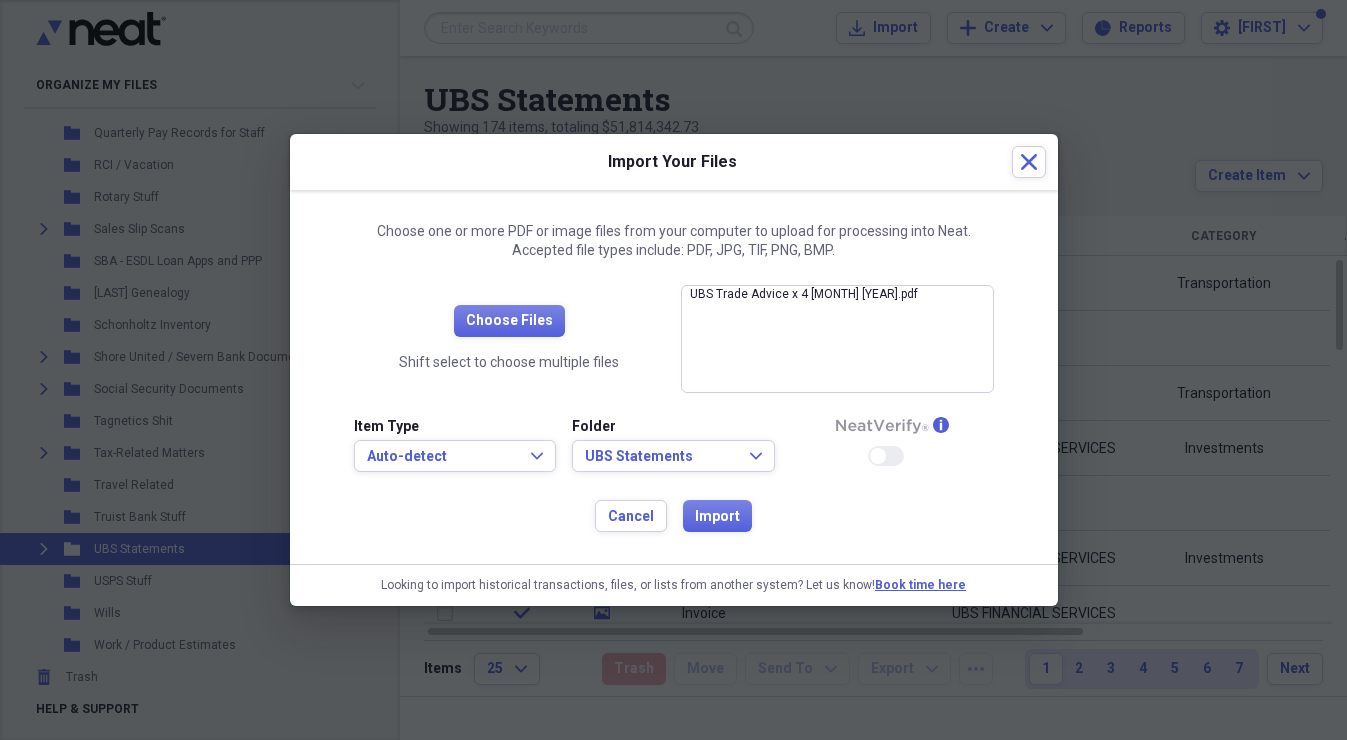 click on "Import" at bounding box center [717, 517] 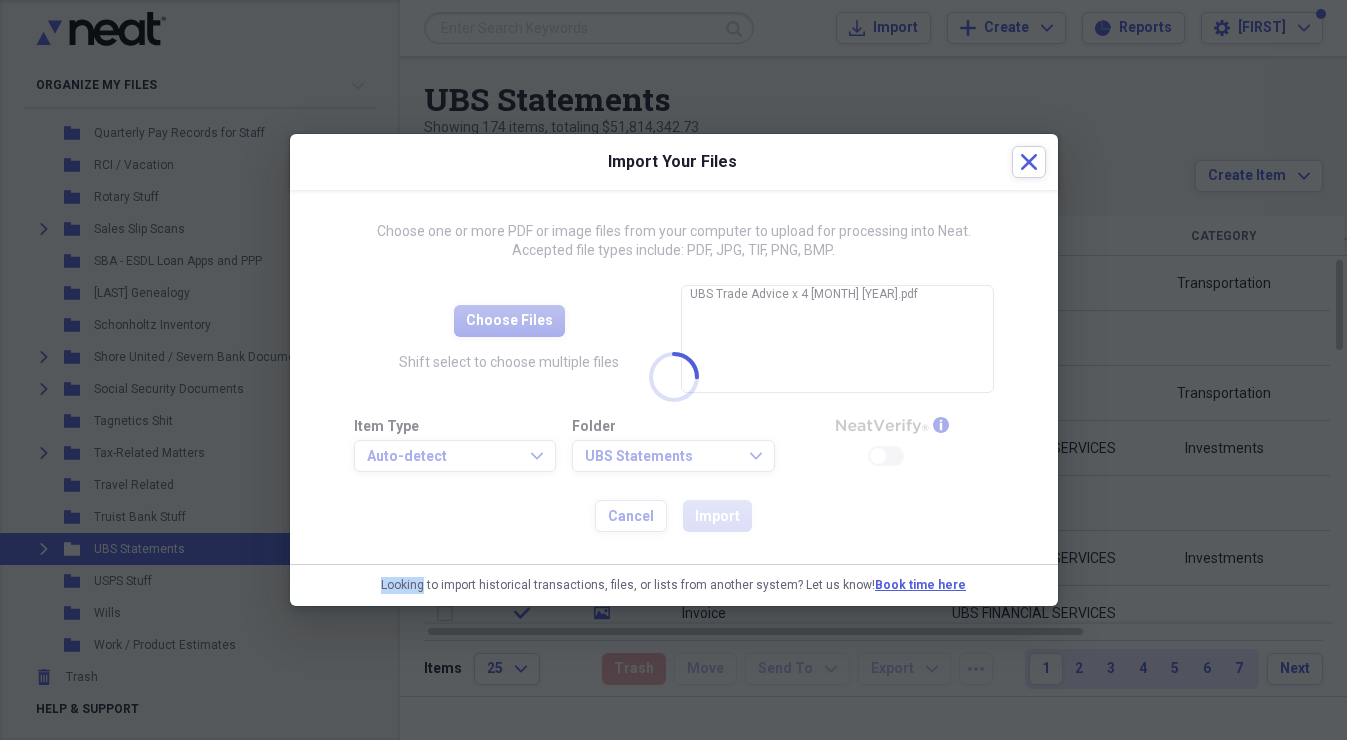 click at bounding box center [674, 377] 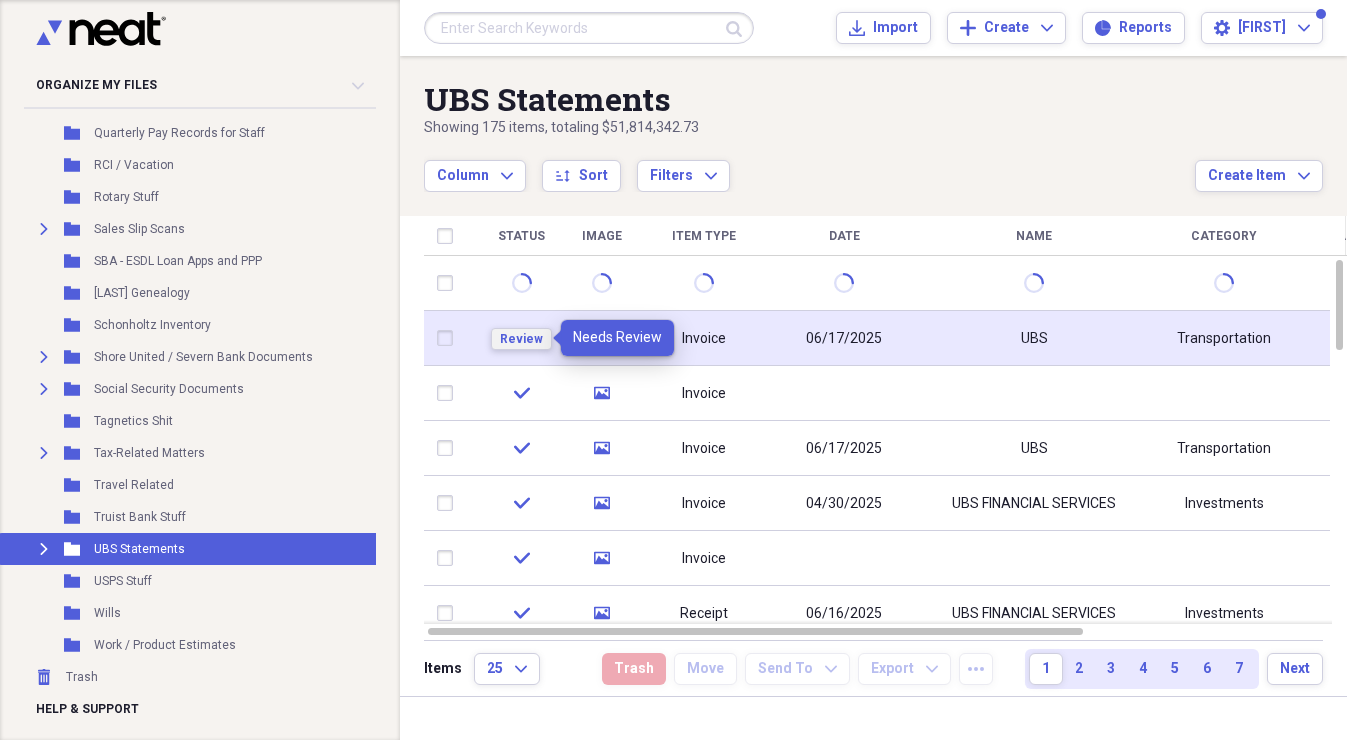 click on "Review" at bounding box center [521, 339] 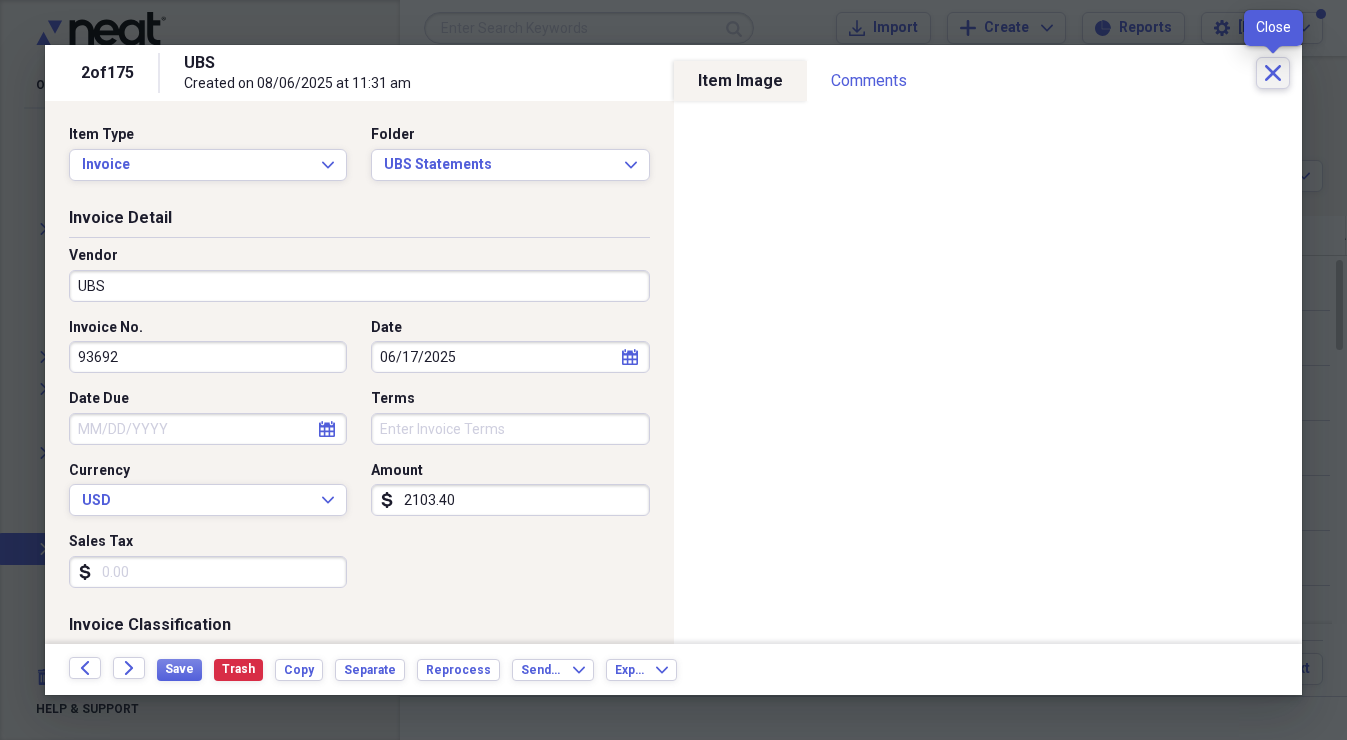 click on "Close" at bounding box center (1273, 73) 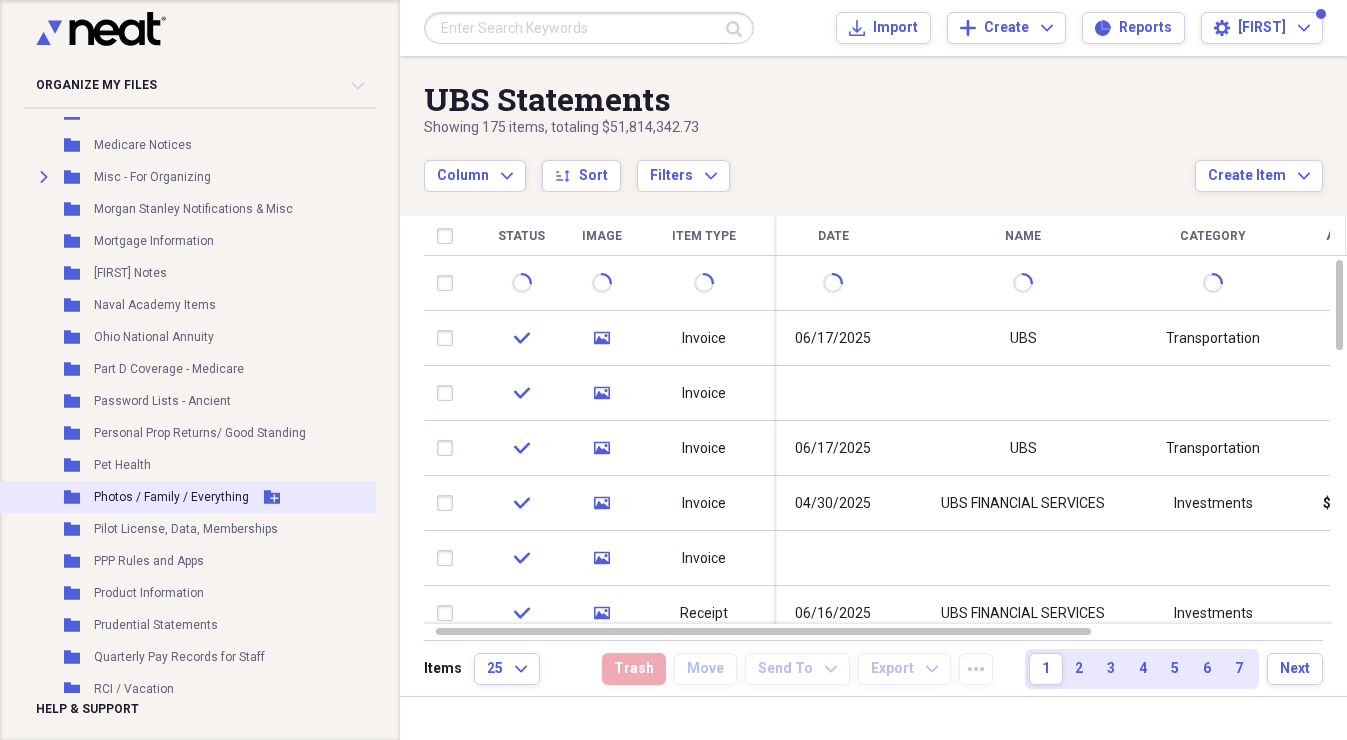 scroll, scrollTop: 1451, scrollLeft: 0, axis: vertical 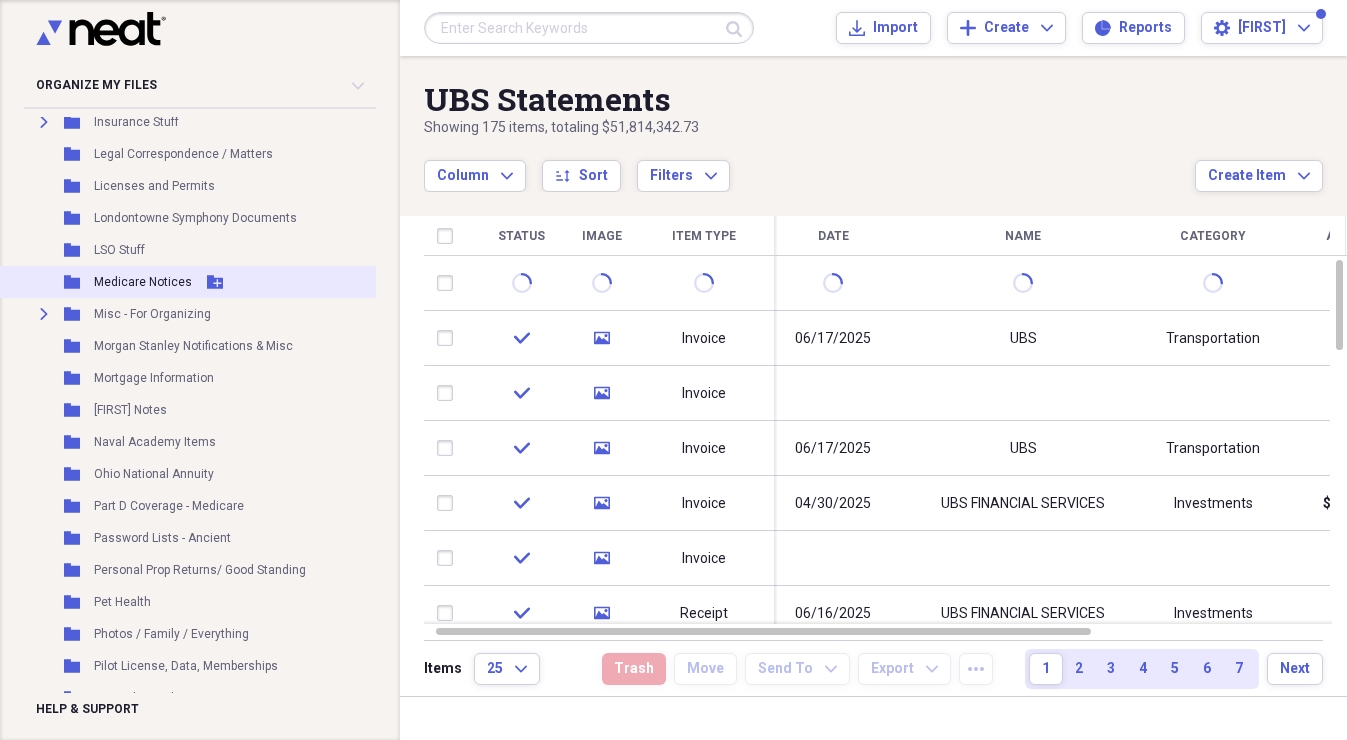 click on "Medicare Notices" at bounding box center (143, 282) 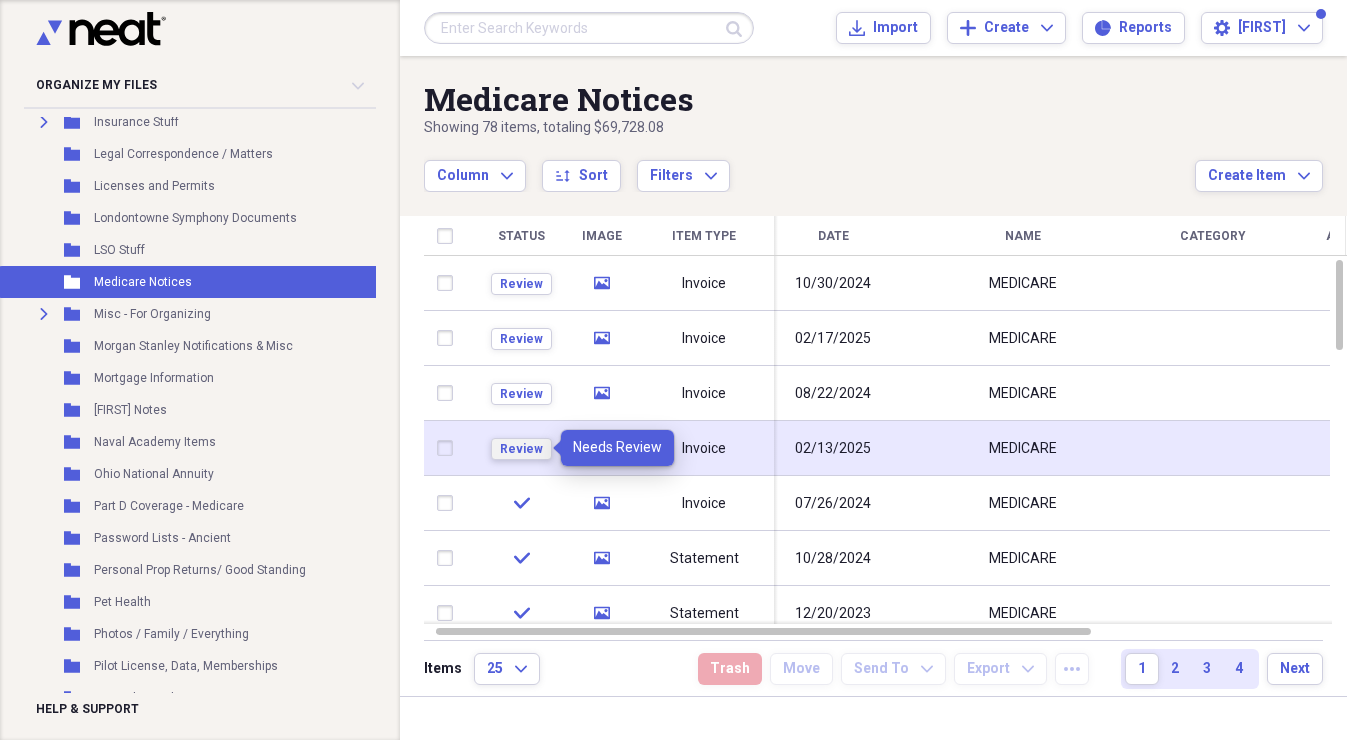 click on "Review" at bounding box center [521, 449] 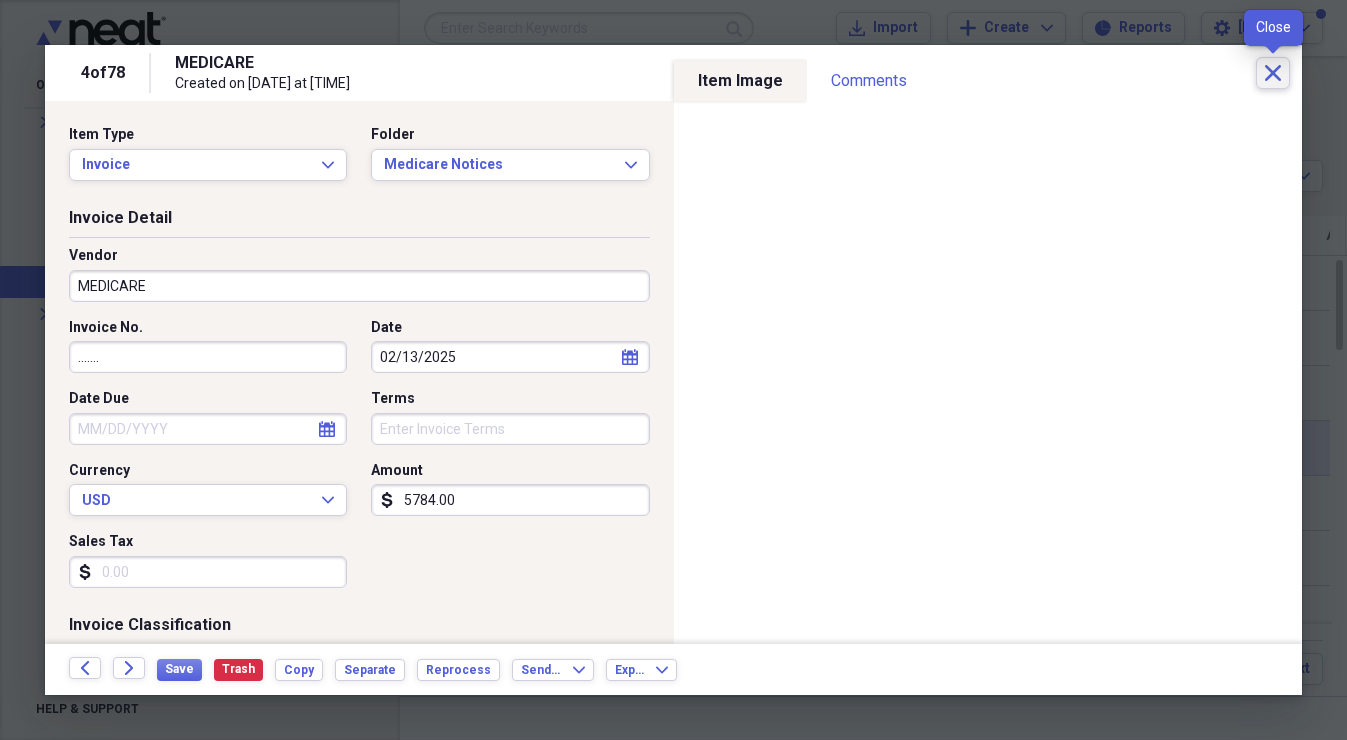 click 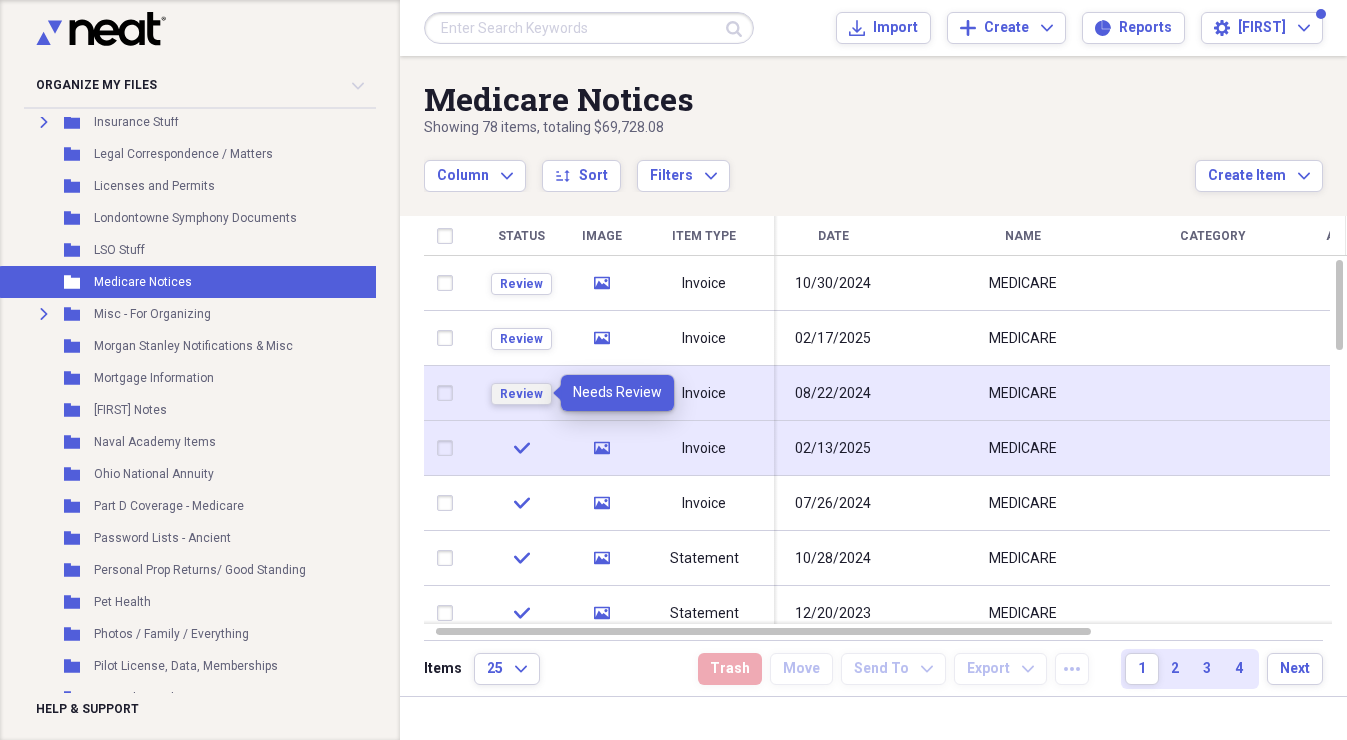 click on "Review" at bounding box center [521, 394] 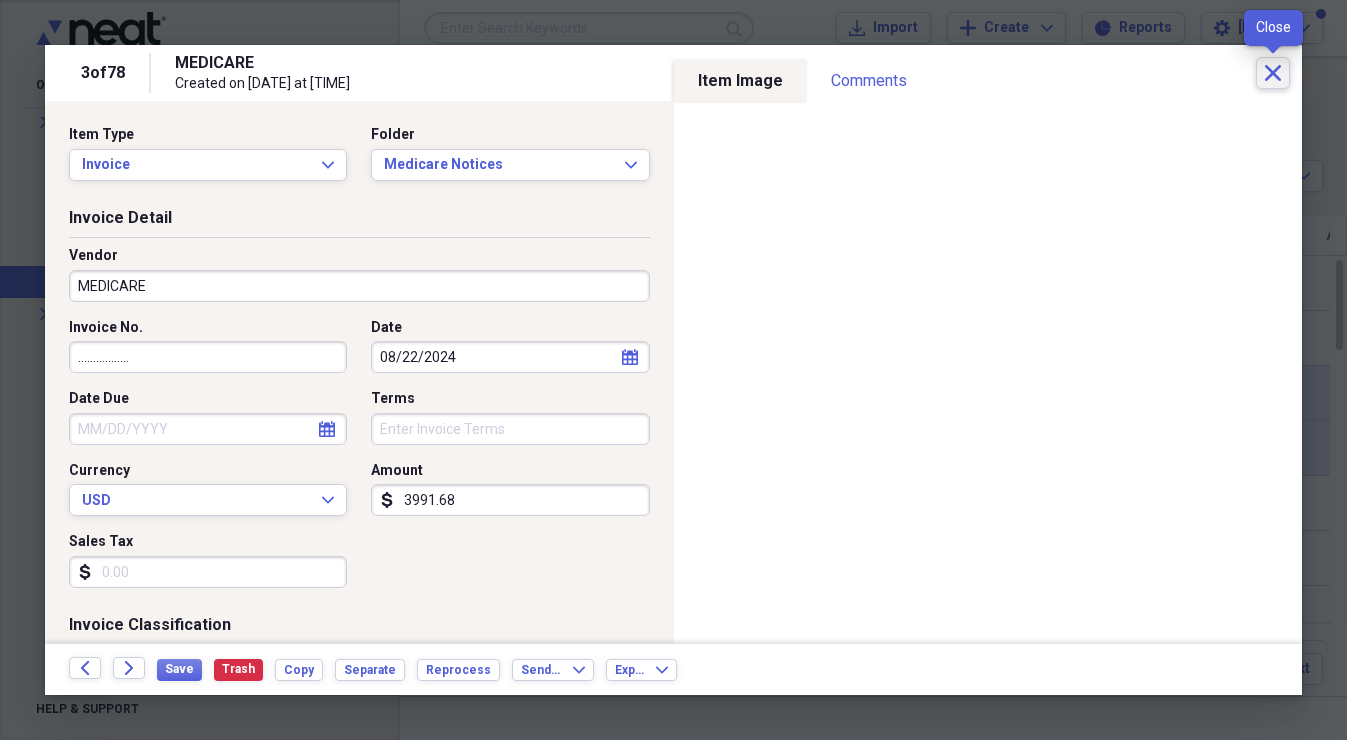 click on "Close" 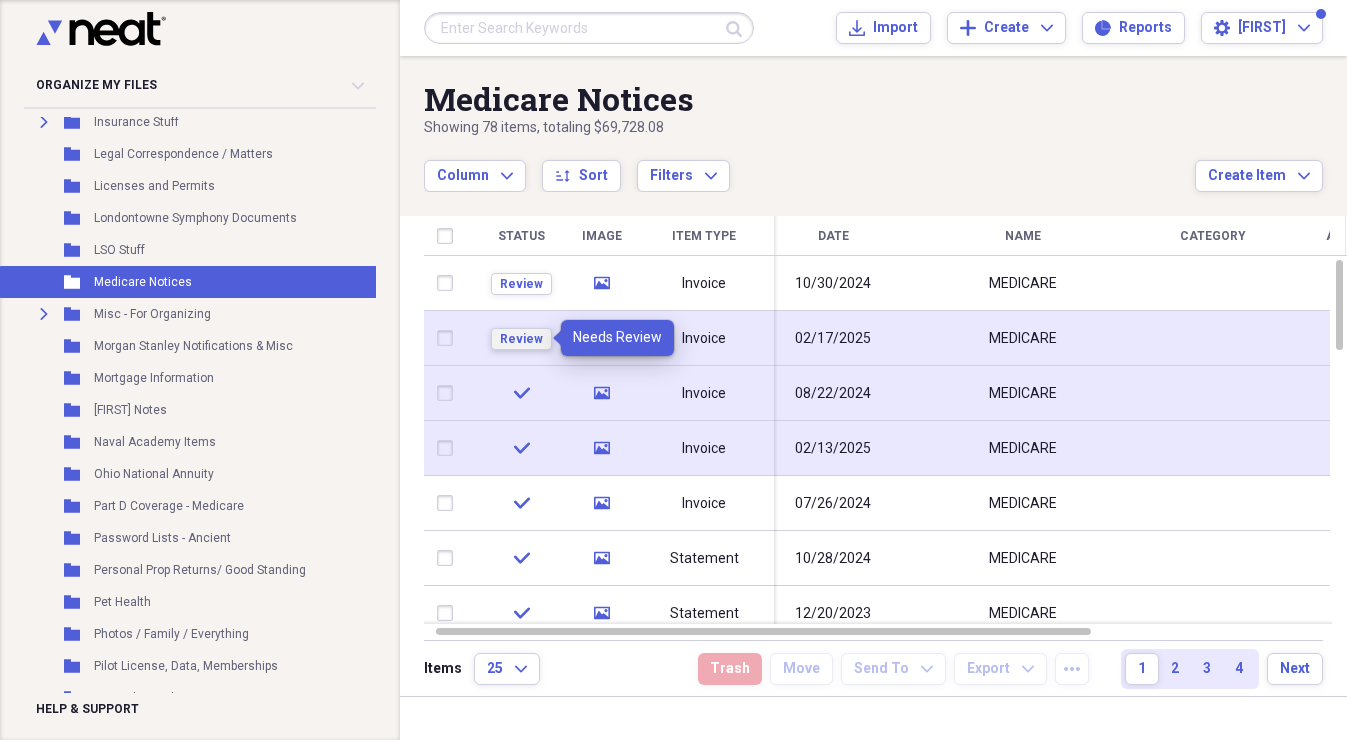 click on "Review" at bounding box center (521, 339) 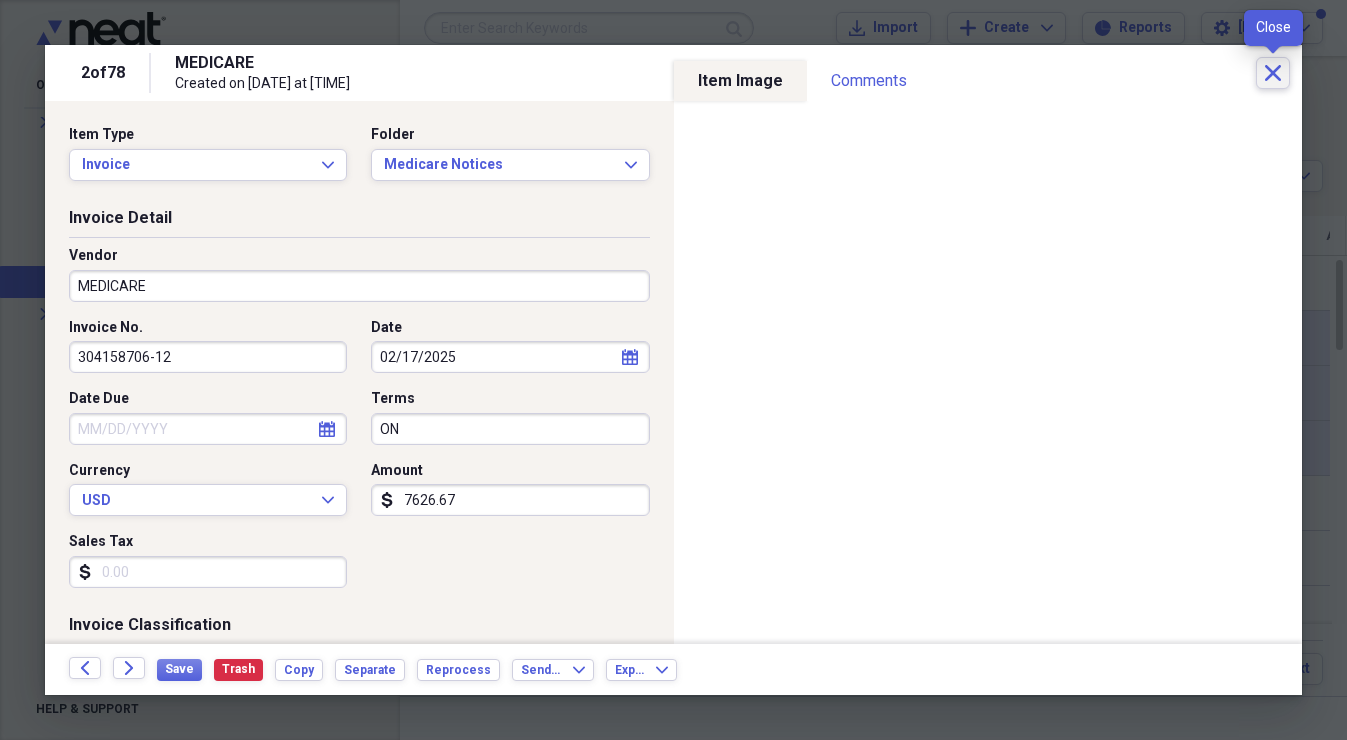 click 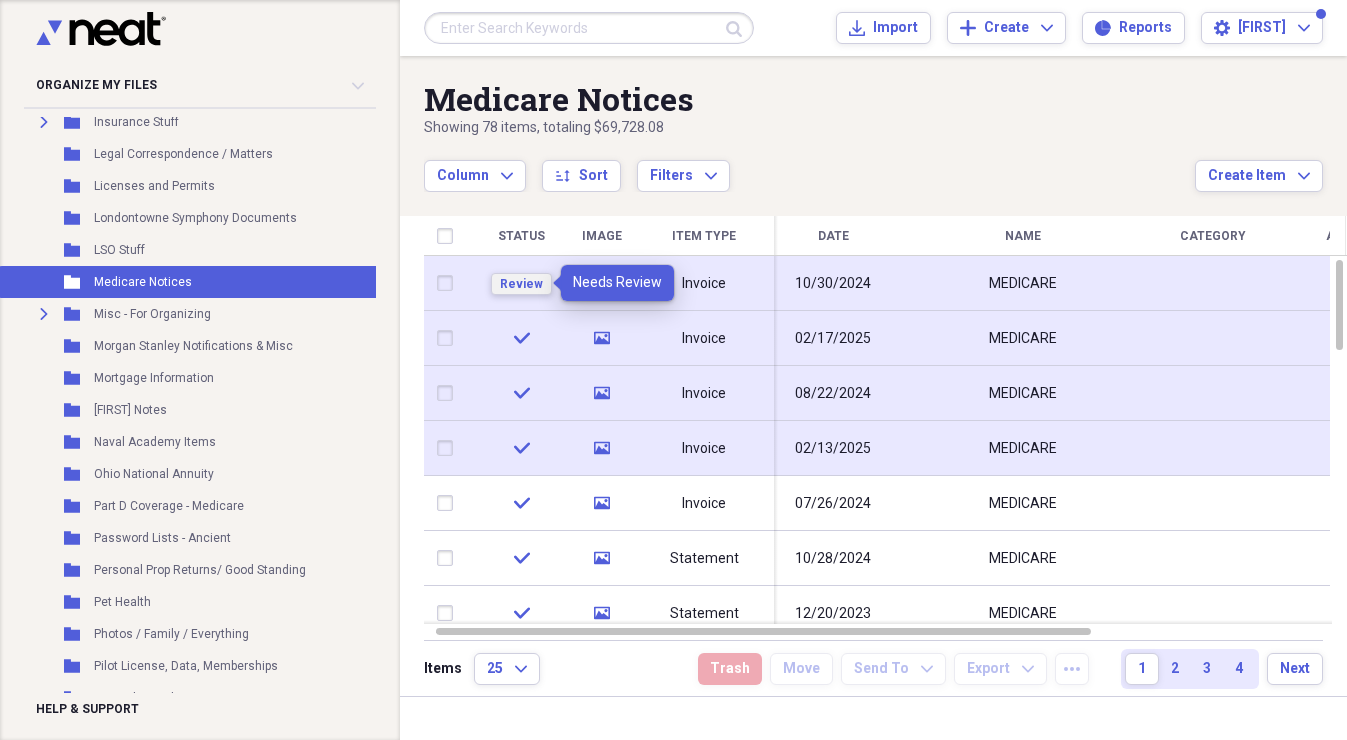 click on "Review" at bounding box center (521, 284) 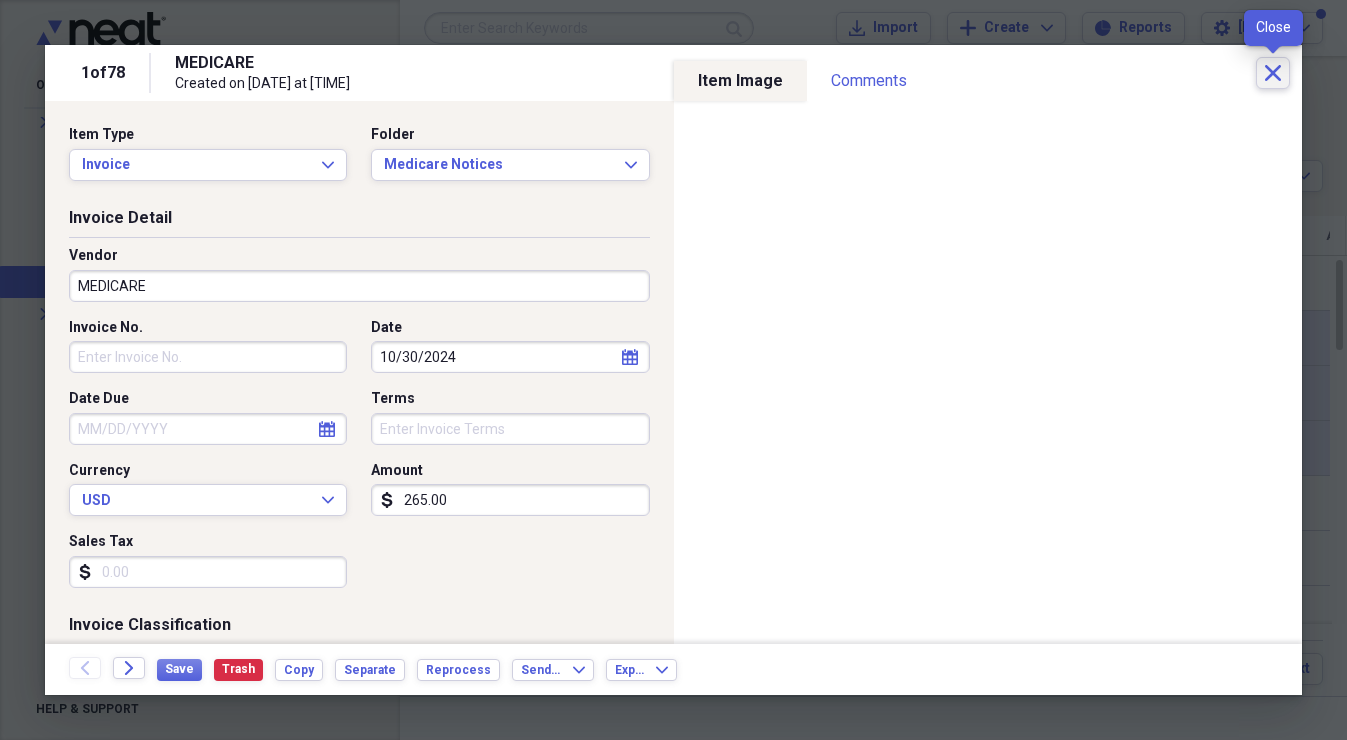 click on "Close" 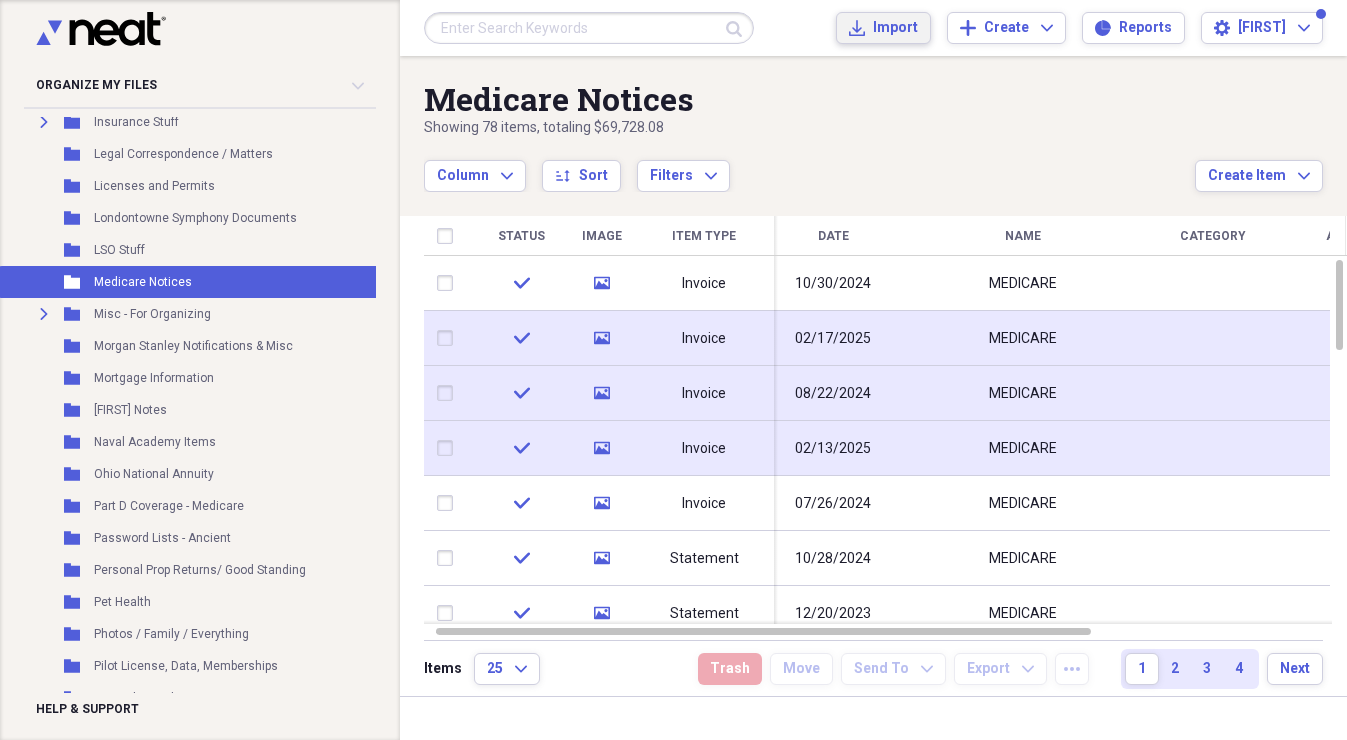click on "Import" at bounding box center [895, 28] 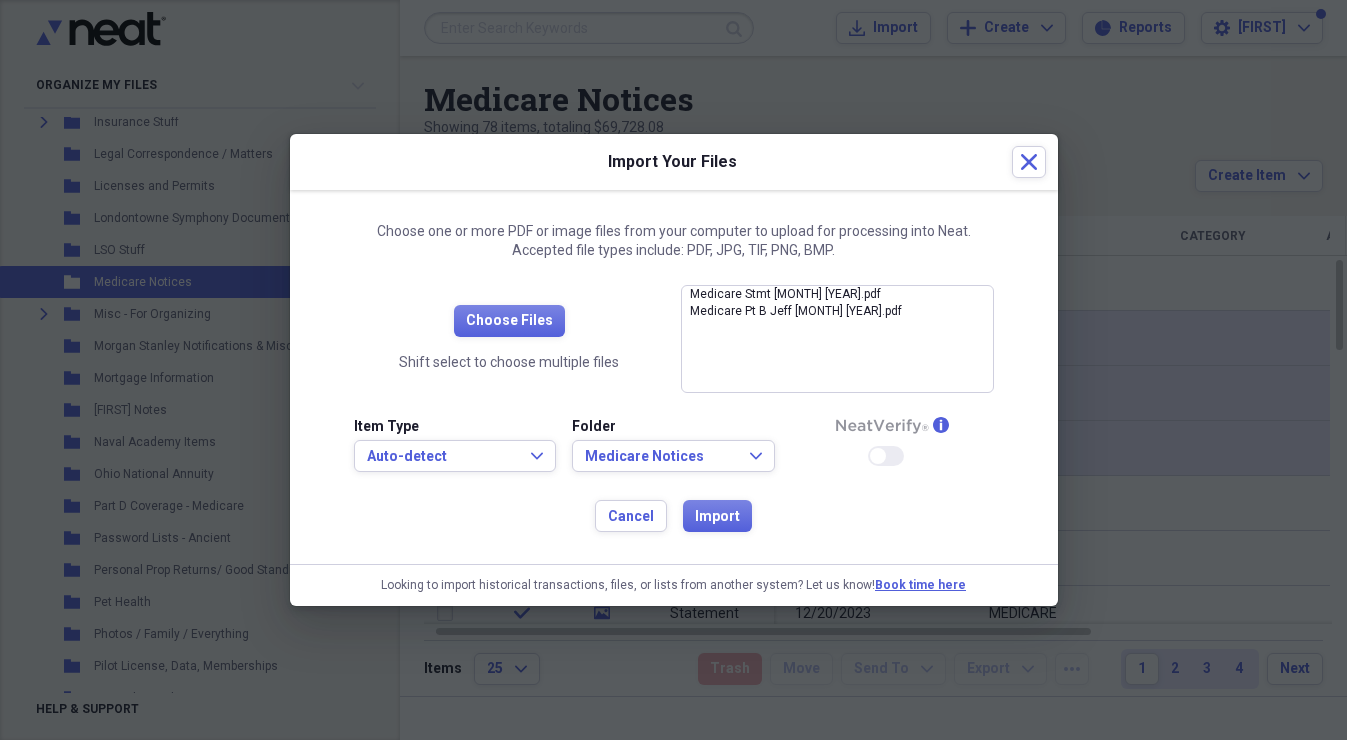 click on "Import" at bounding box center (717, 517) 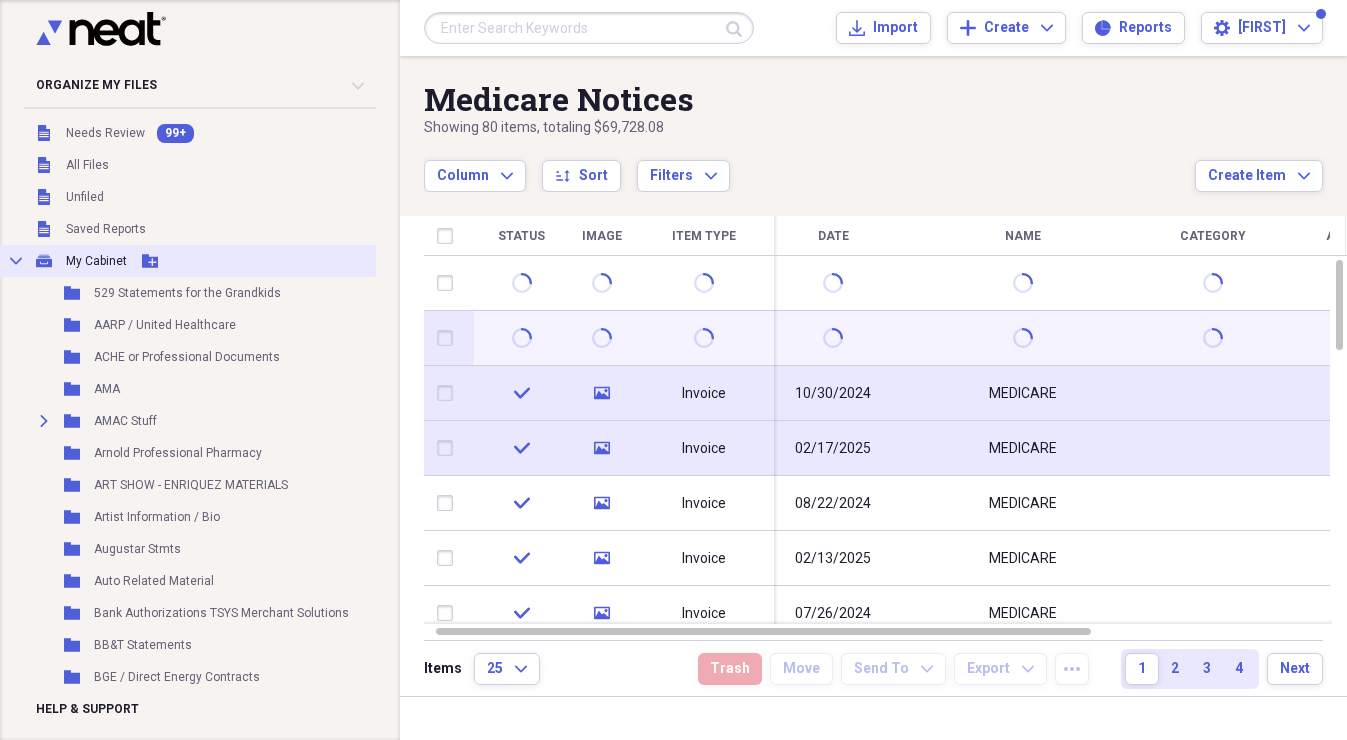 scroll, scrollTop: 0, scrollLeft: 0, axis: both 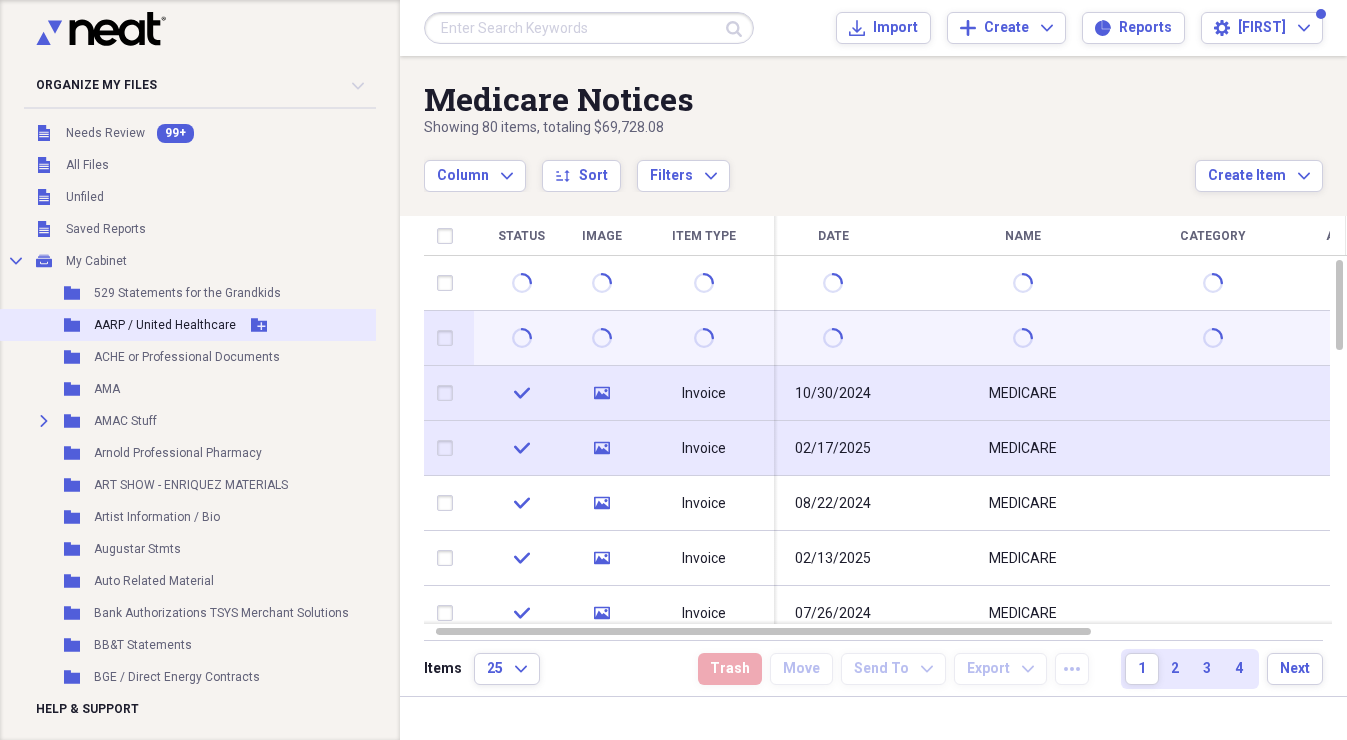click on "AARP / United Healthcare" at bounding box center (165, 325) 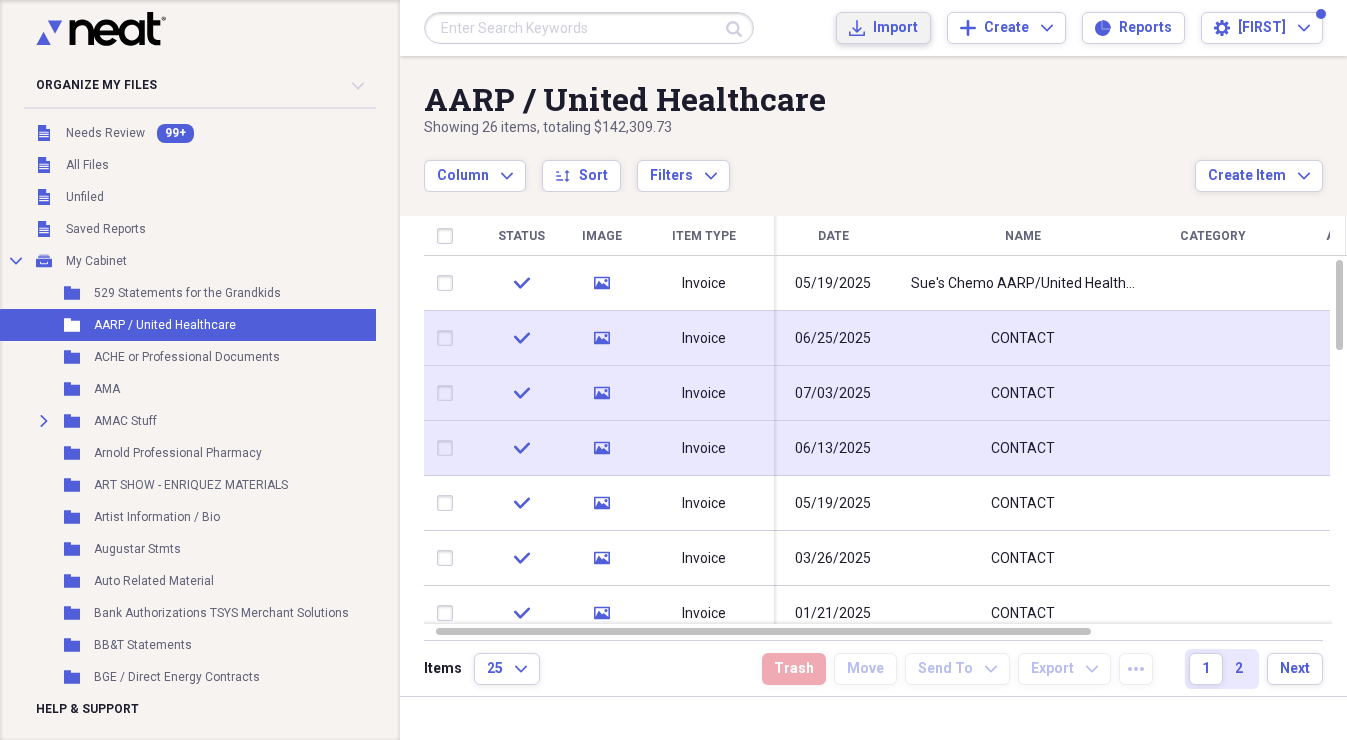 click on "Import" at bounding box center (895, 28) 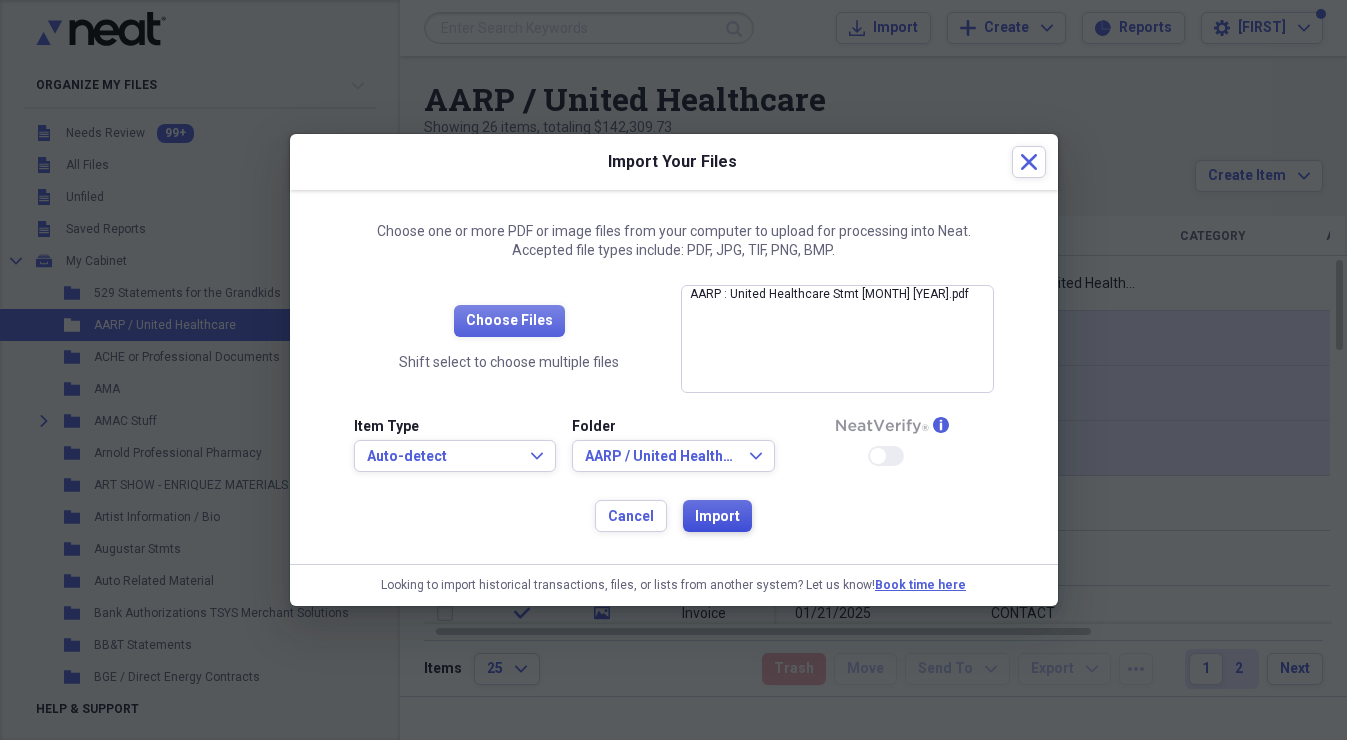 click on "Import" at bounding box center (717, 517) 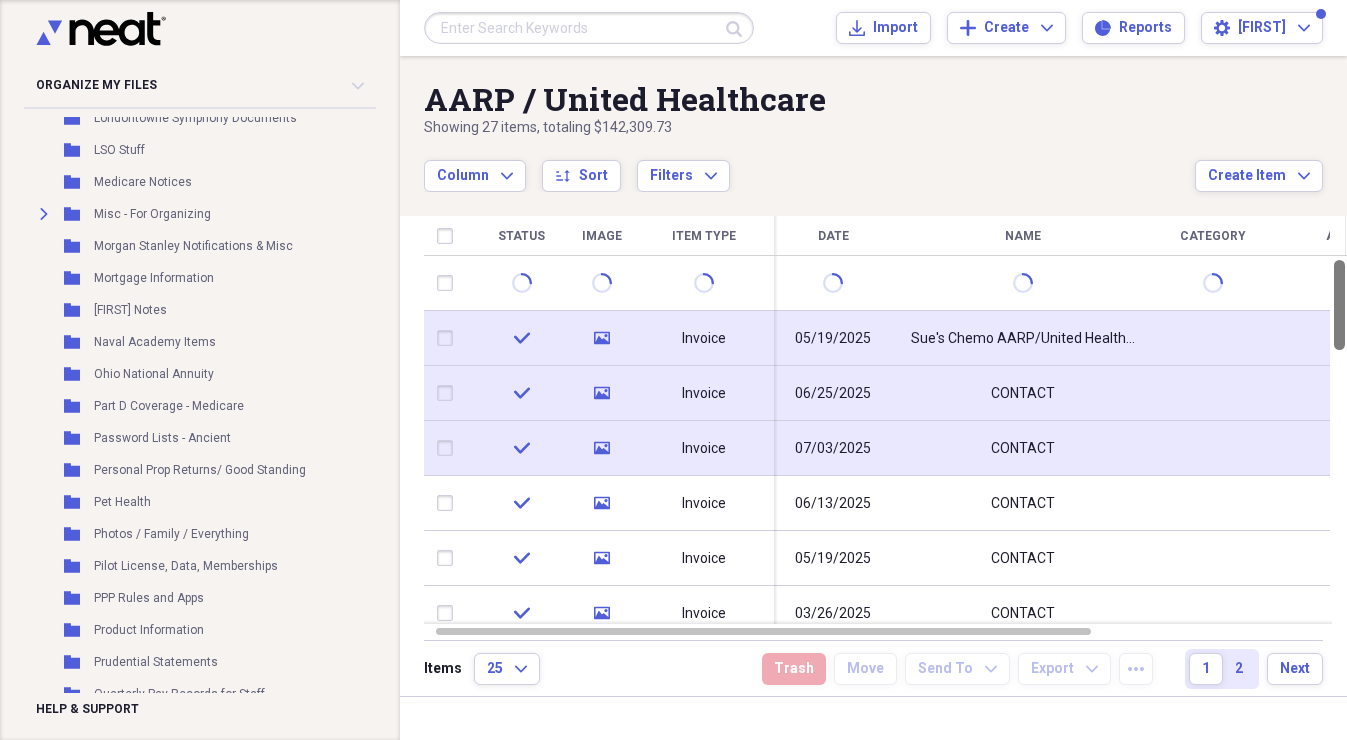 scroll, scrollTop: 1512, scrollLeft: 0, axis: vertical 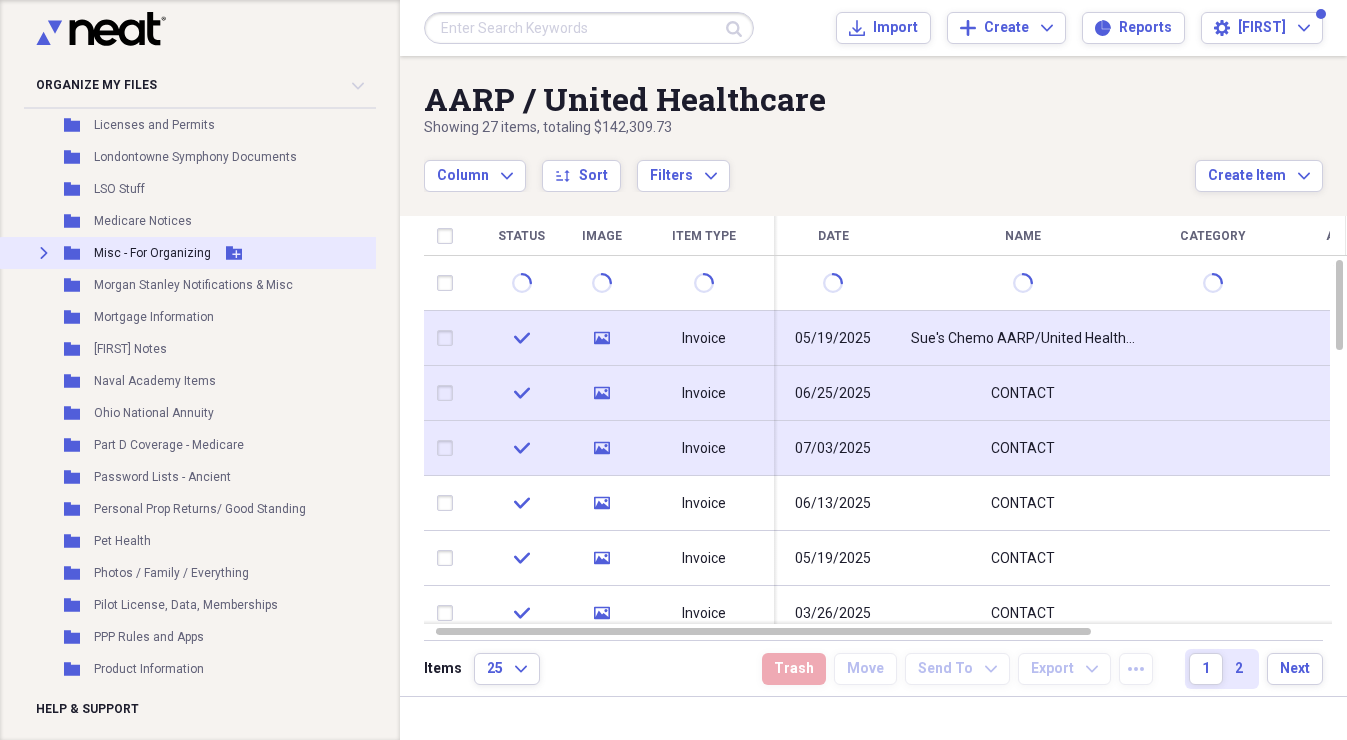 click on "Misc - For Organizing" at bounding box center [152, 253] 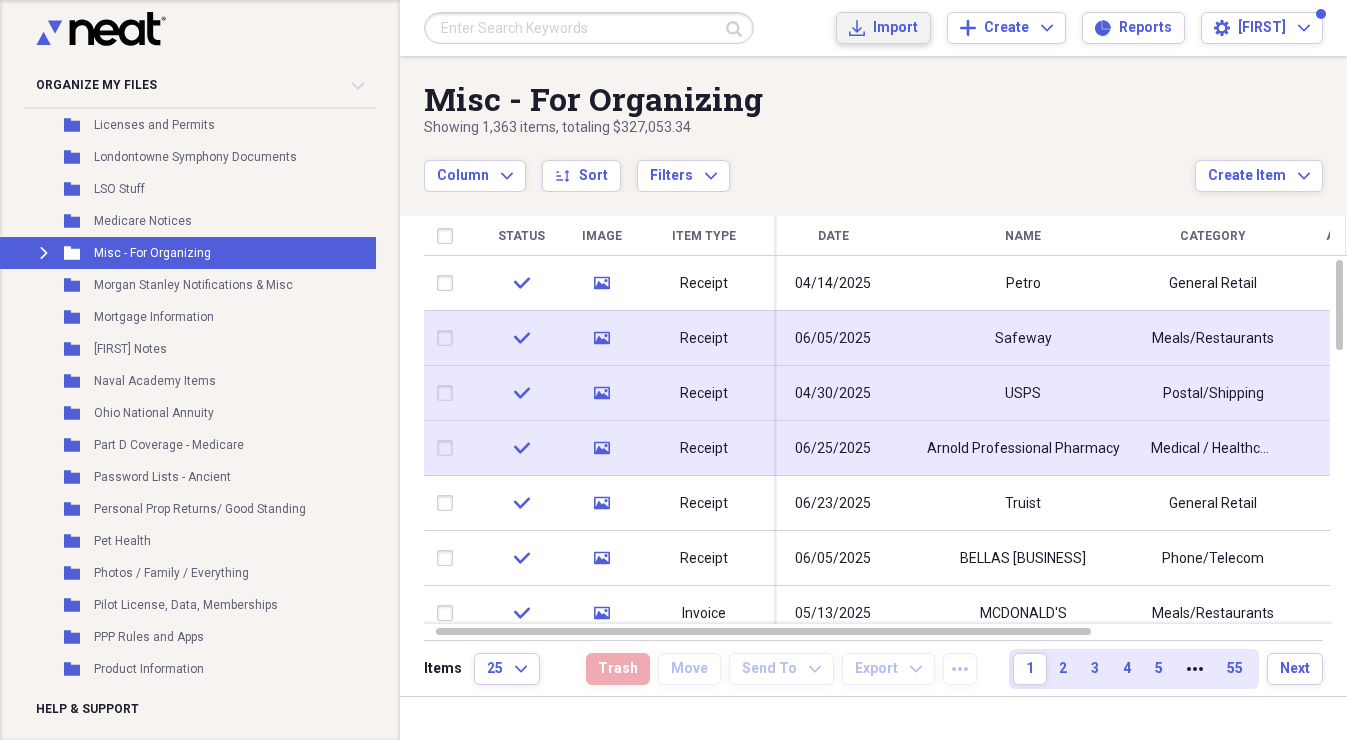click on "Import" at bounding box center (895, 28) 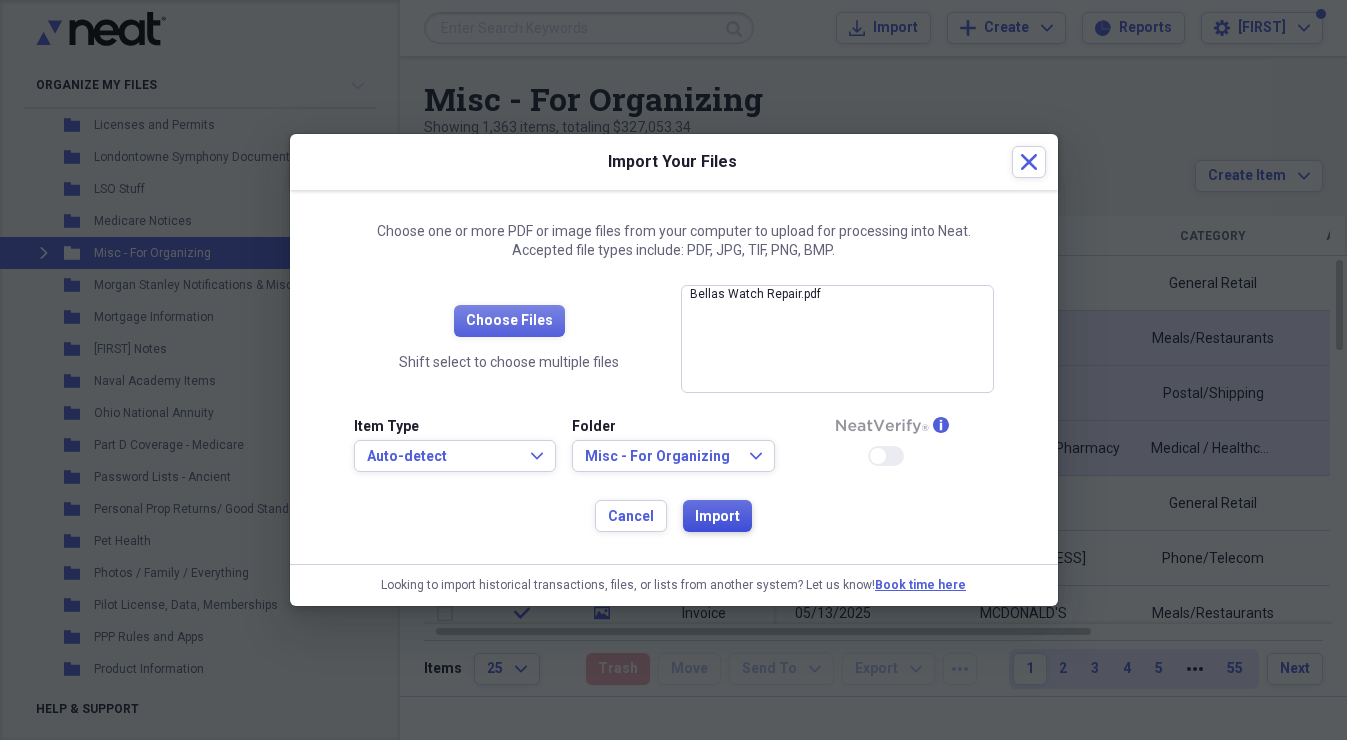 click on "Import" at bounding box center [717, 517] 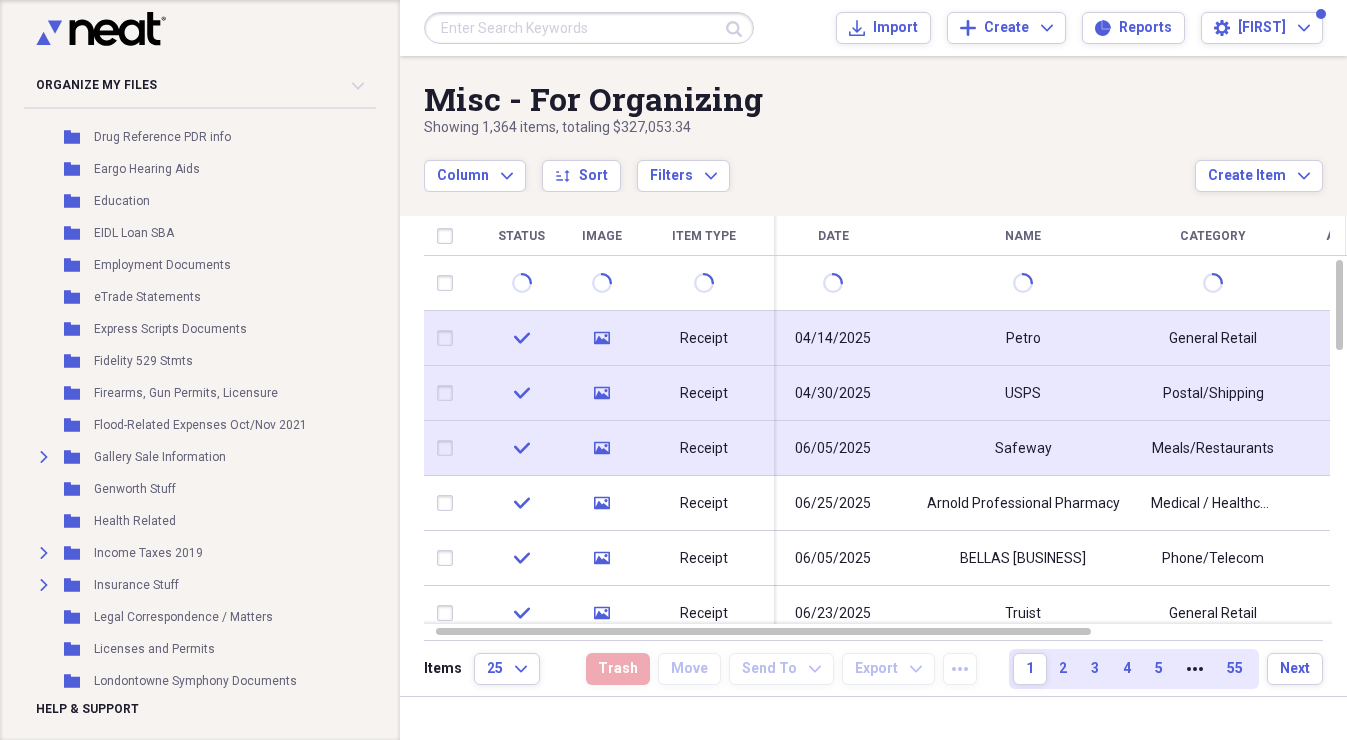 scroll, scrollTop: 987, scrollLeft: 0, axis: vertical 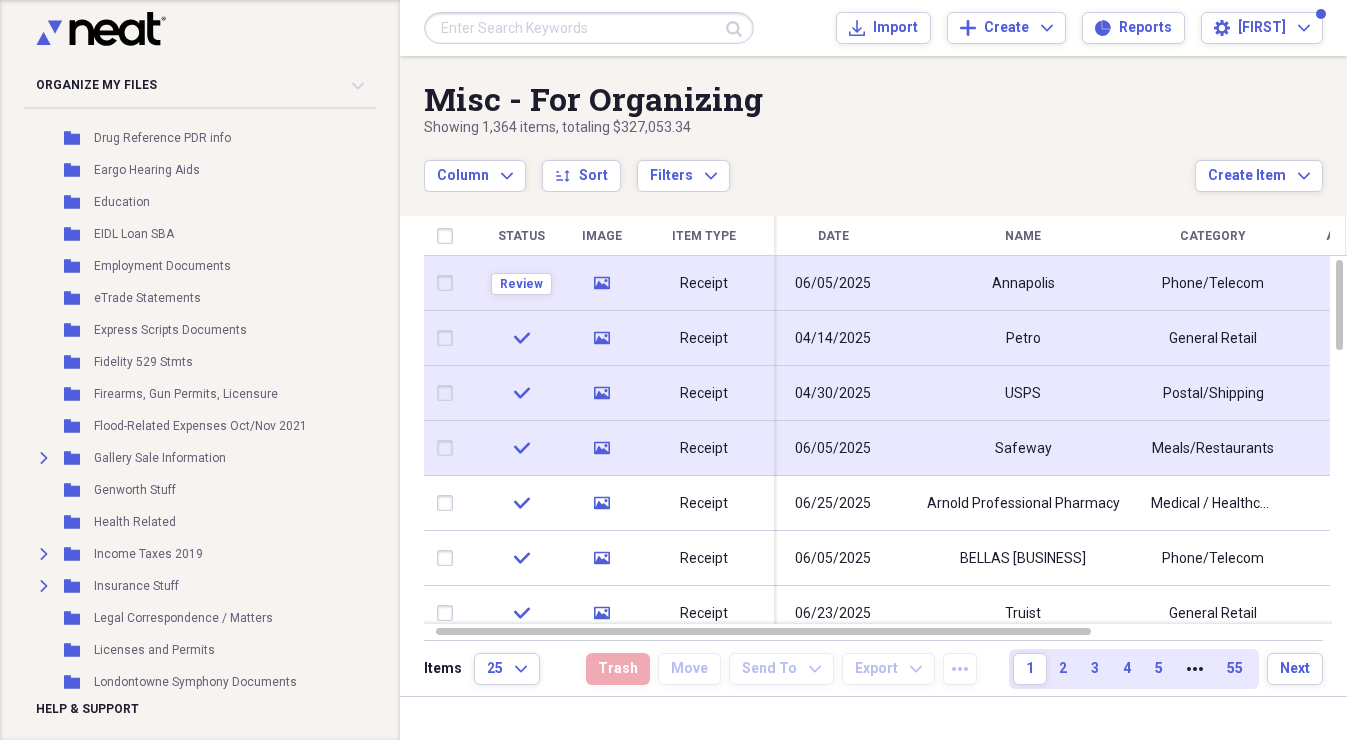 click on "Annapolis" at bounding box center [1023, 283] 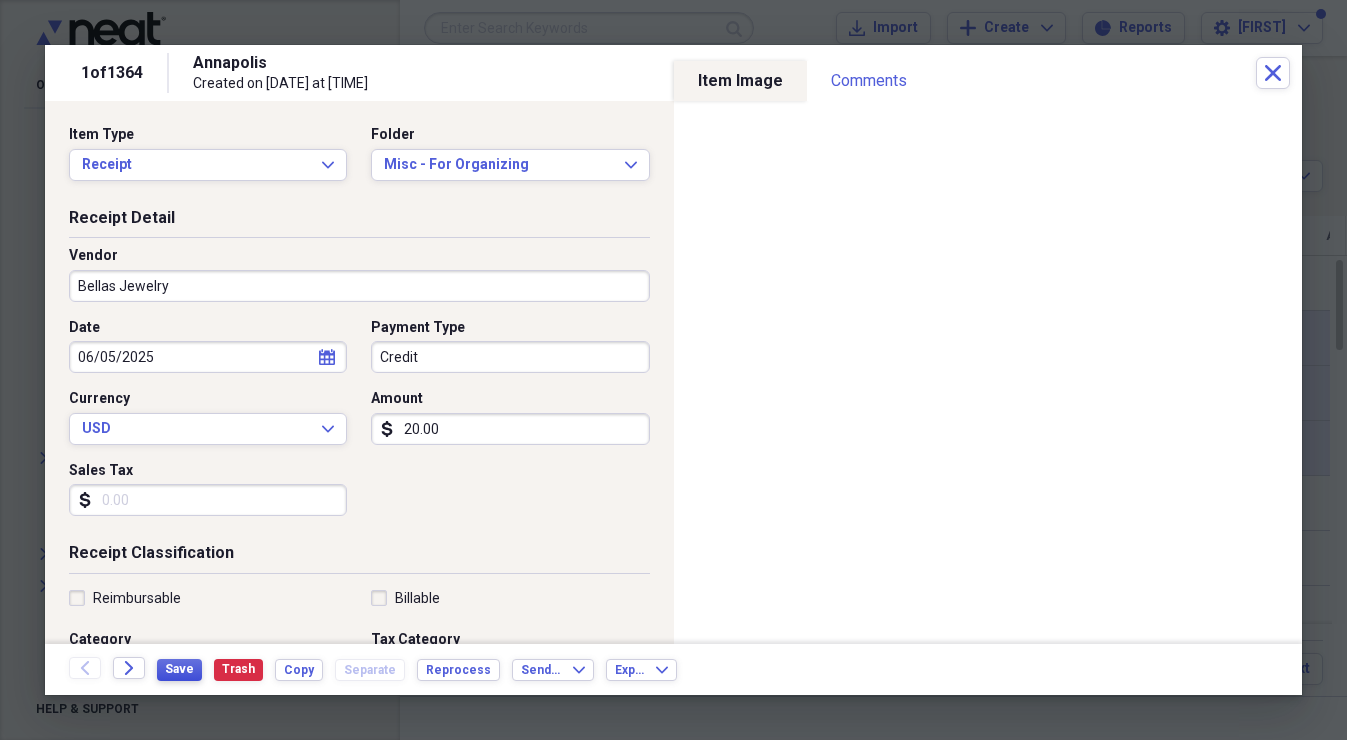 type on "Bellas Jewelry" 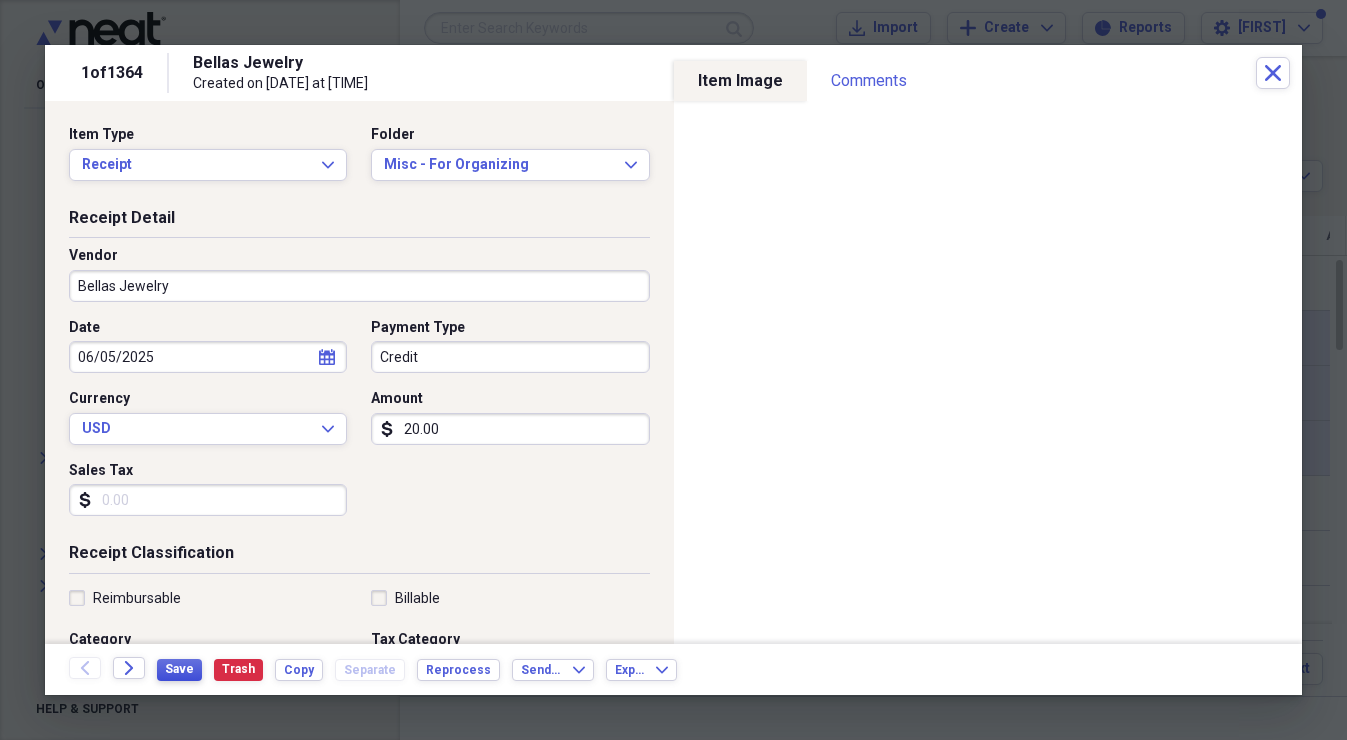 click on "Save" at bounding box center (179, 669) 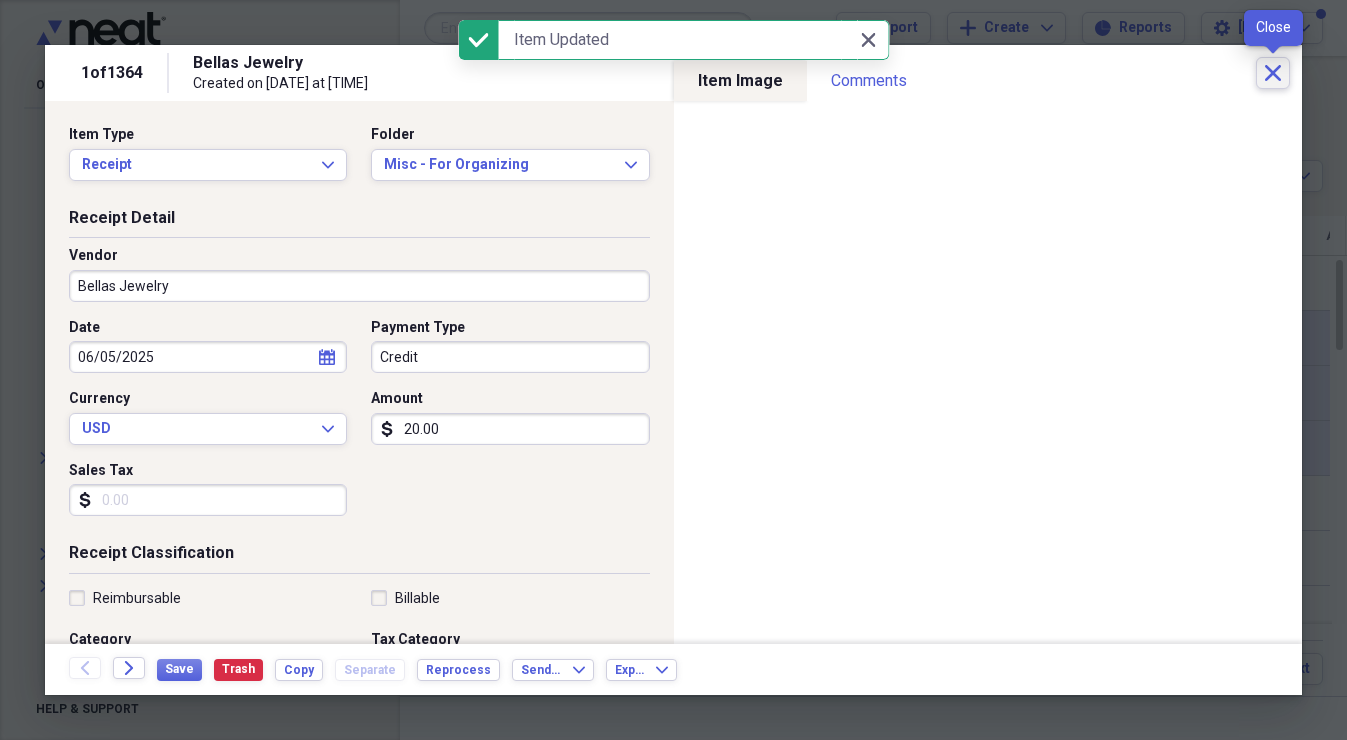 click on "Close" 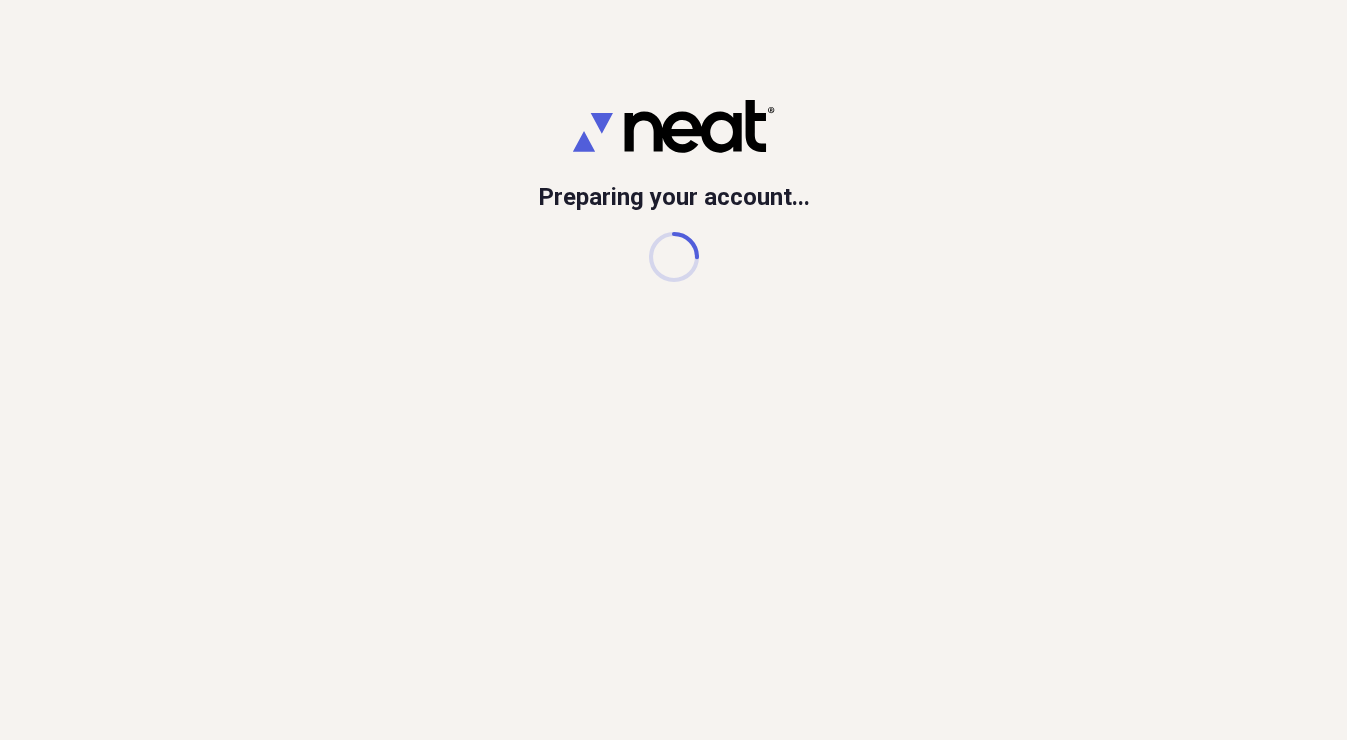 scroll, scrollTop: 0, scrollLeft: 0, axis: both 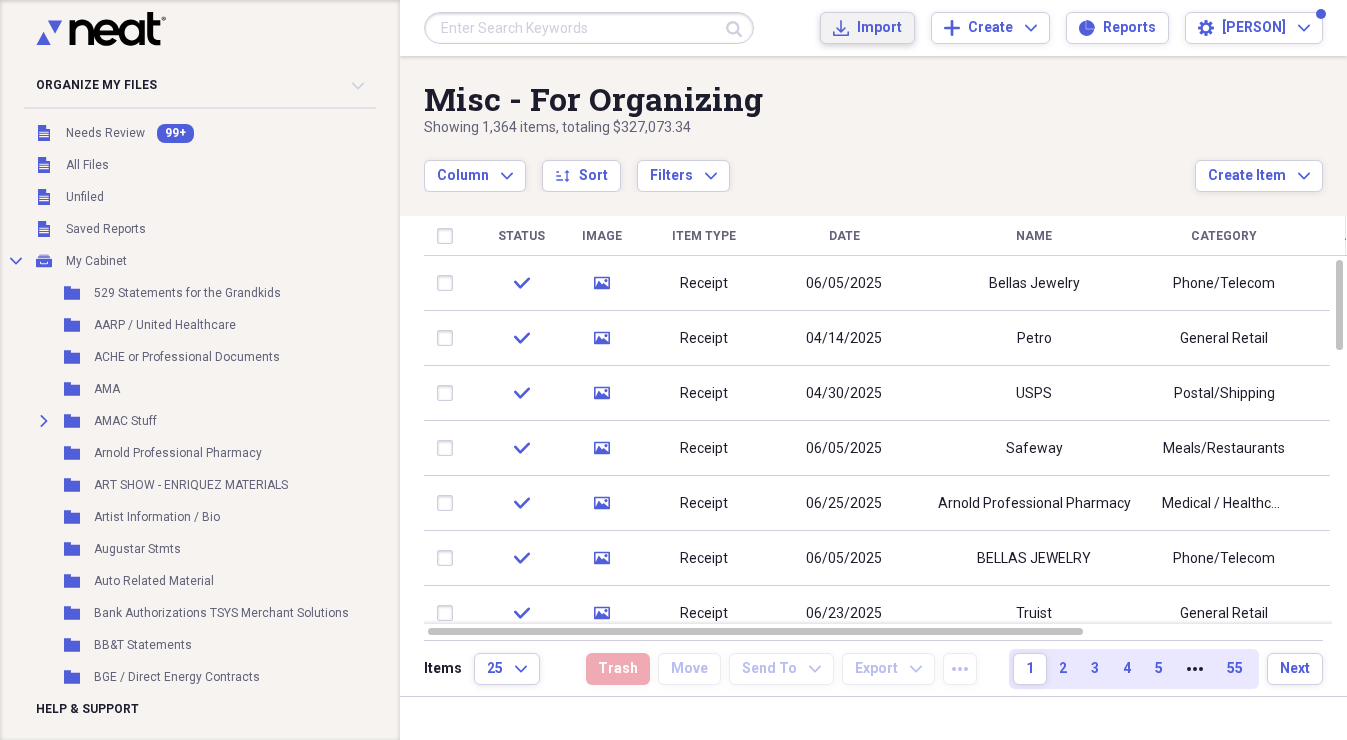 click on "Import" at bounding box center [879, 28] 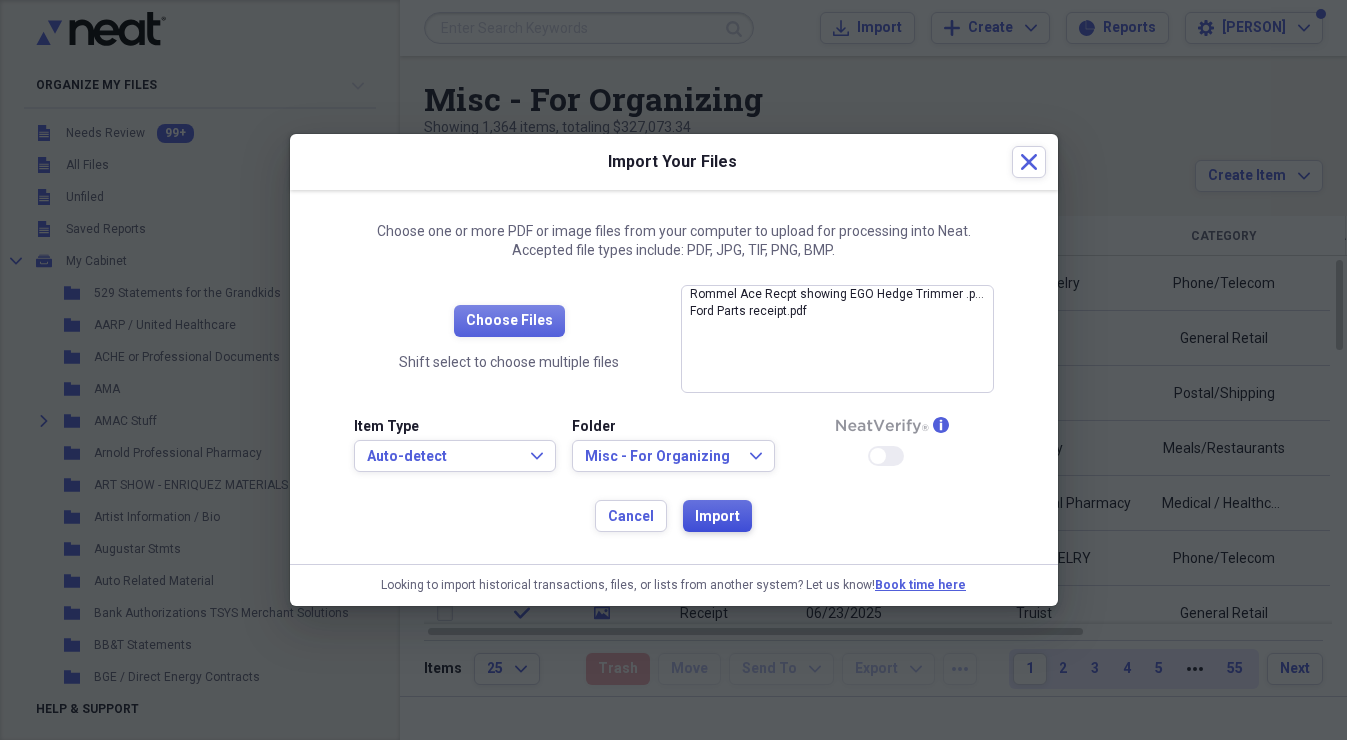 click on "Import" at bounding box center (717, 517) 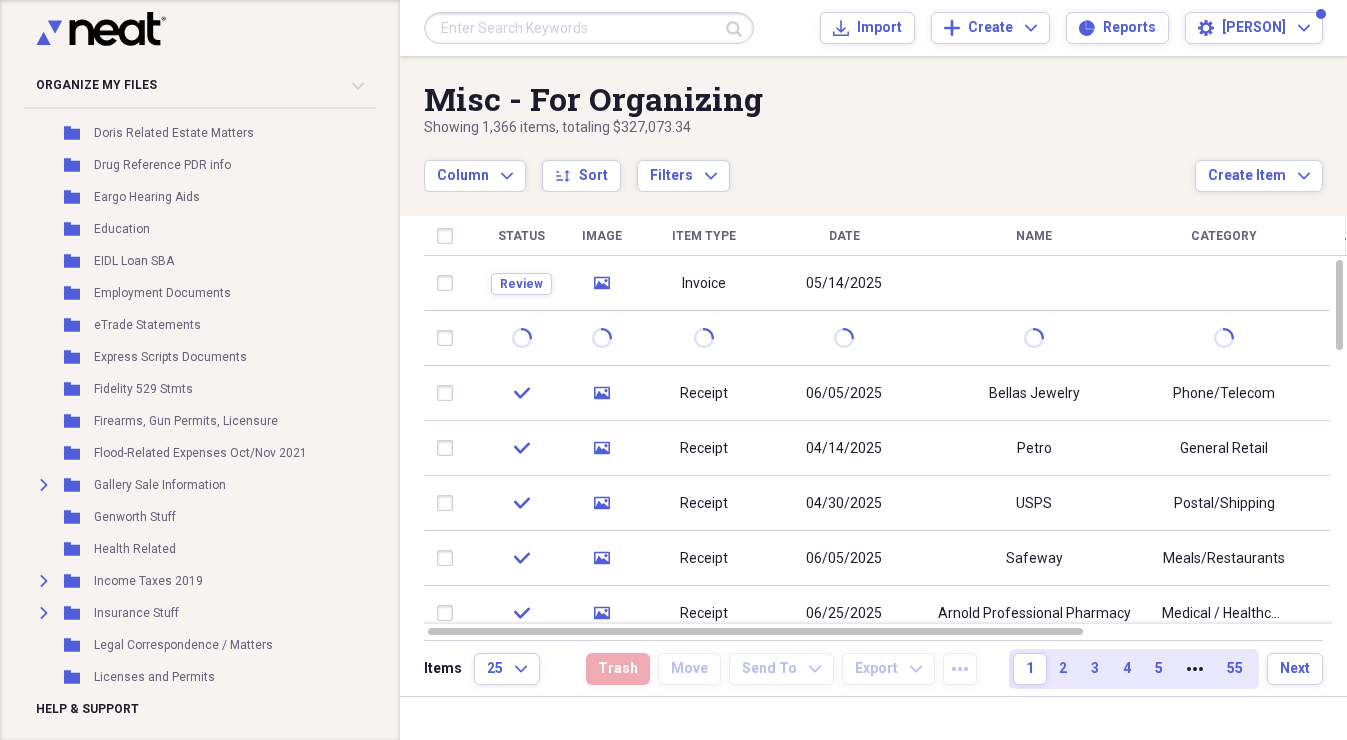 scroll, scrollTop: 880, scrollLeft: 0, axis: vertical 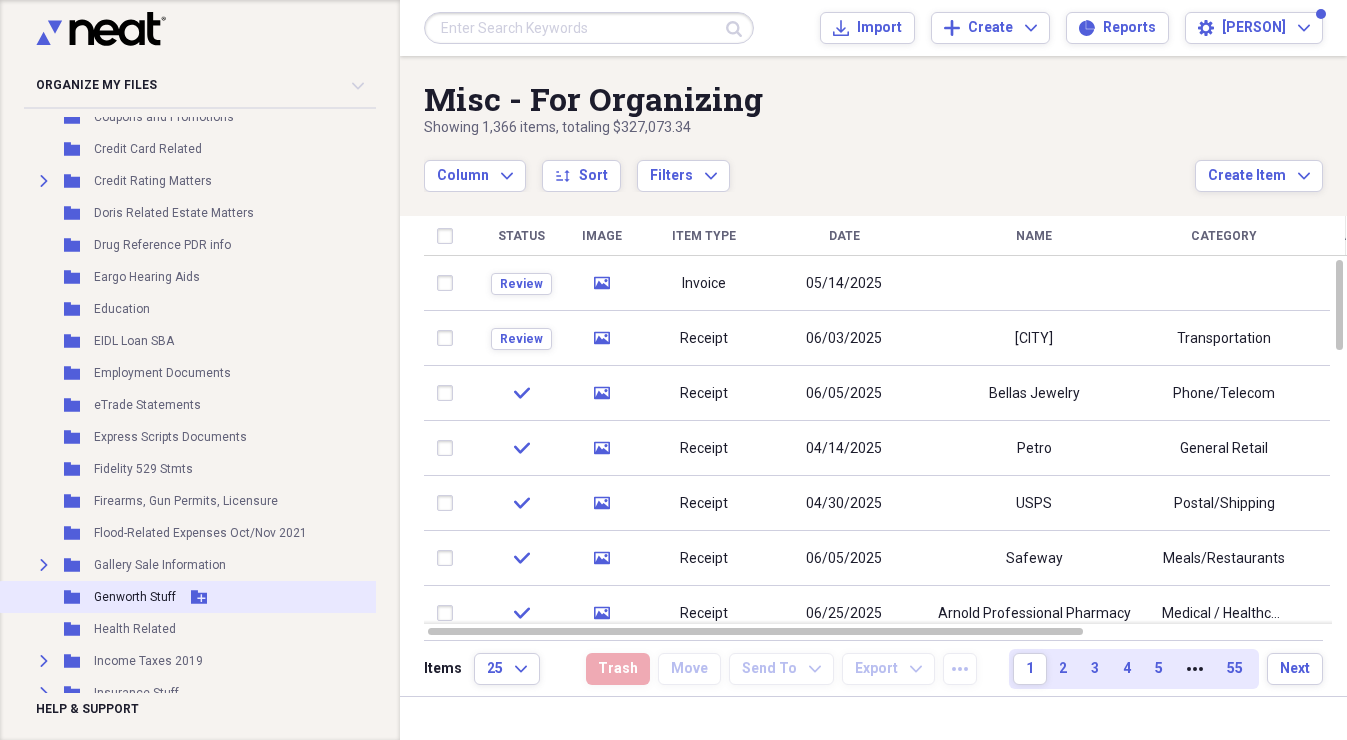 click on "Folder Genworth Stuff Add Folder" at bounding box center (205, 597) 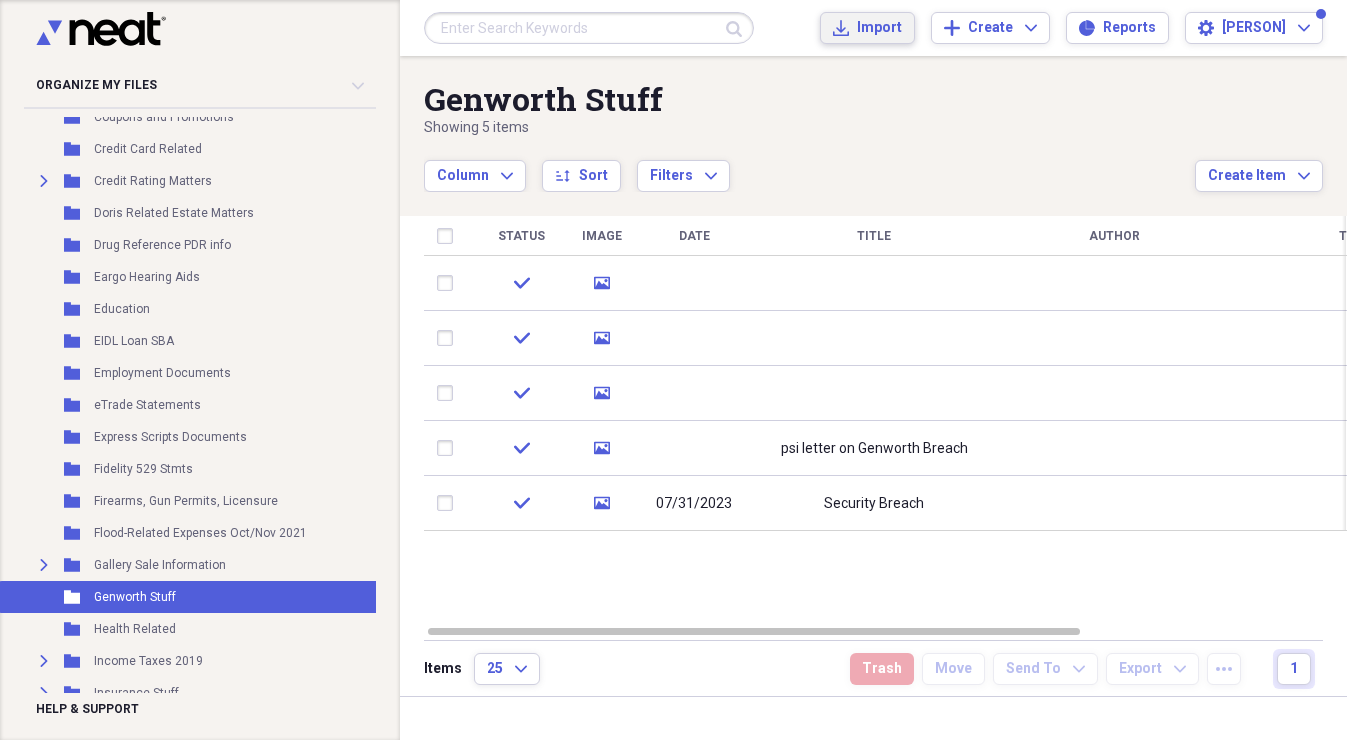 click on "Import" at bounding box center [879, 28] 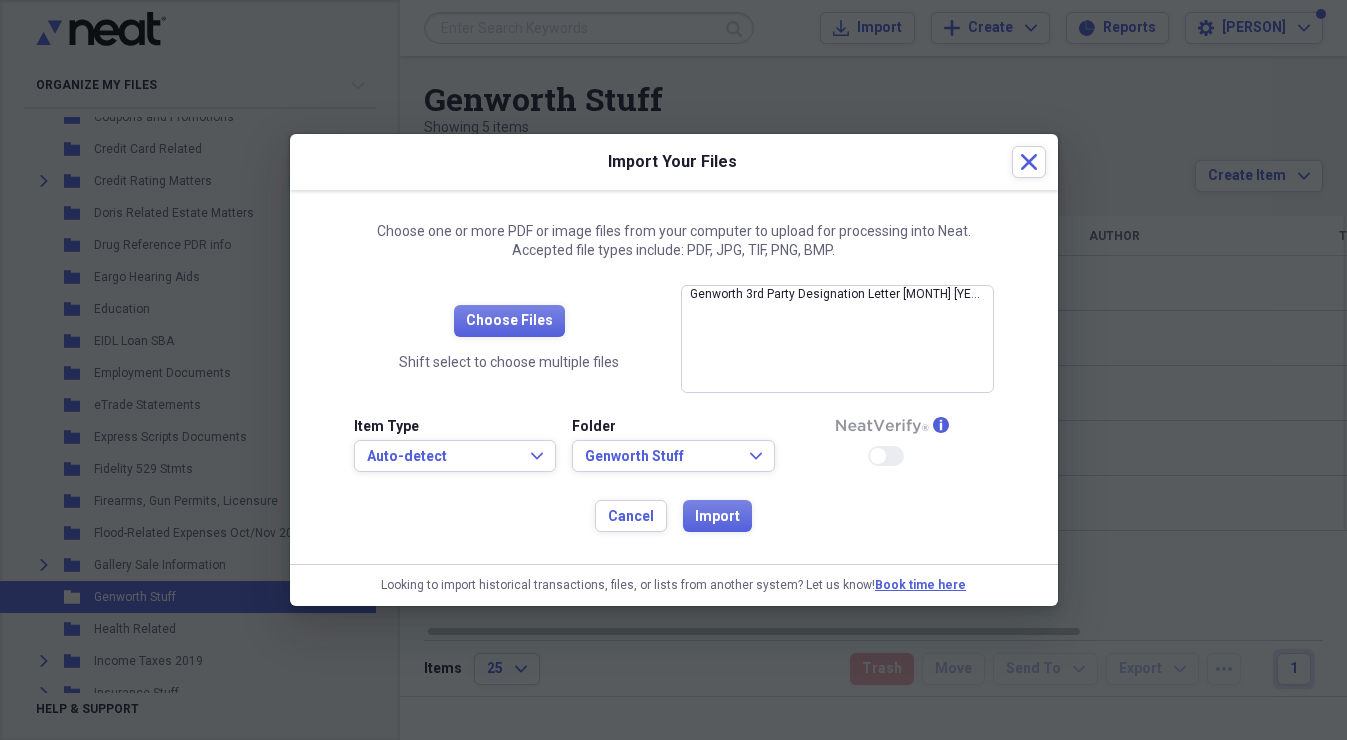 click on "Import" at bounding box center (717, 517) 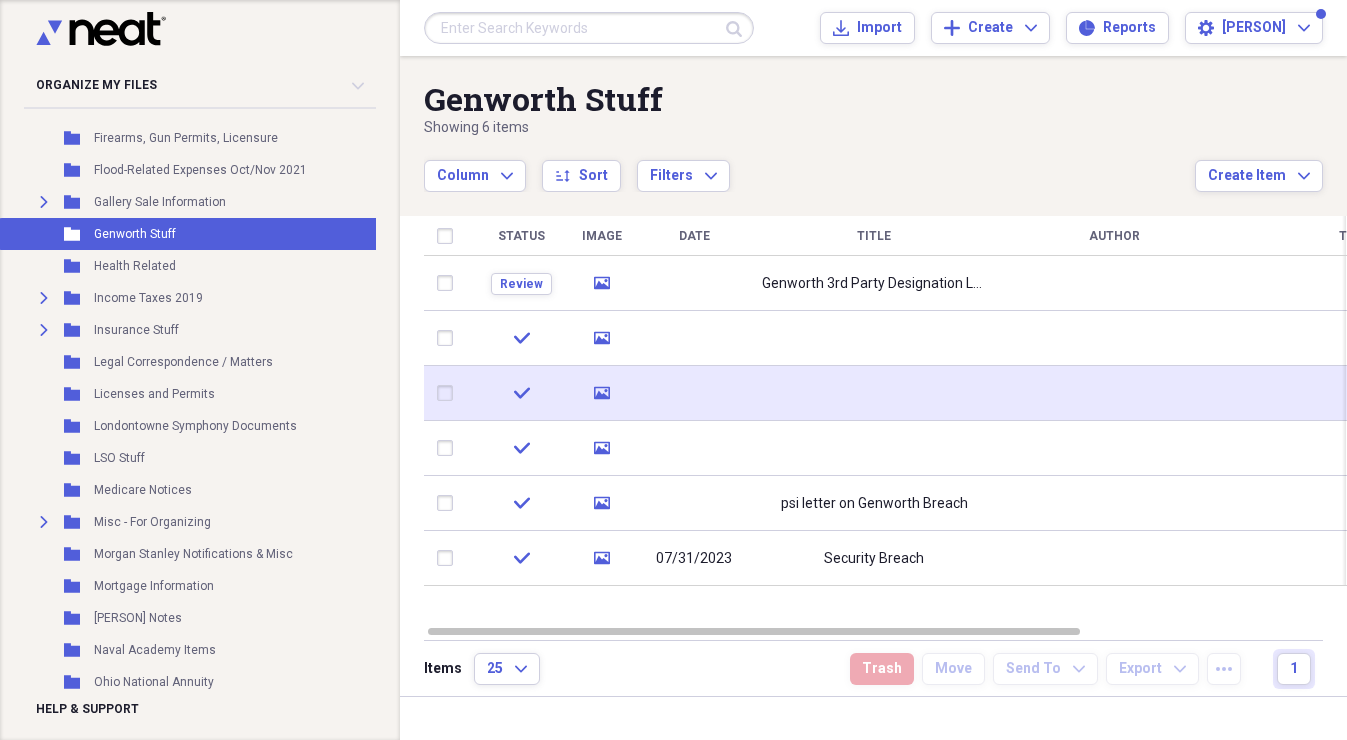 scroll, scrollTop: 1245, scrollLeft: 0, axis: vertical 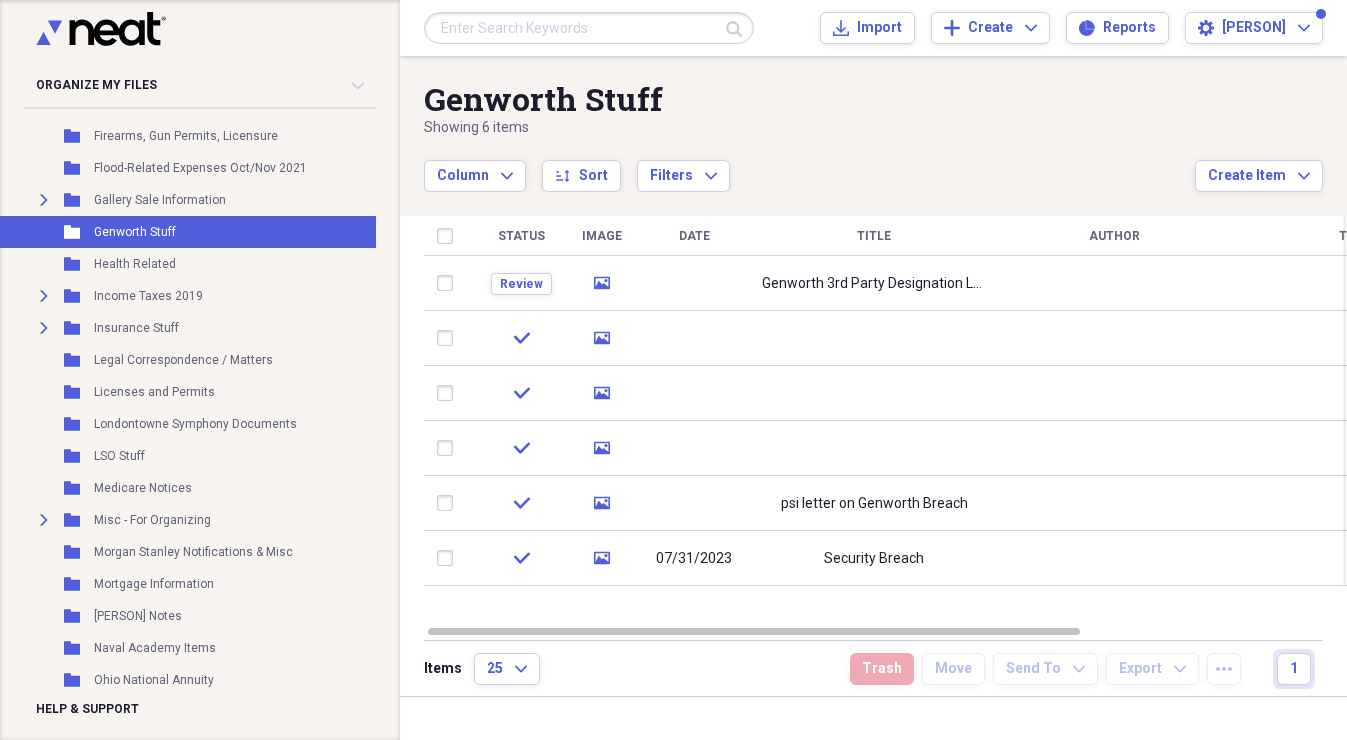 click on "Health Related" at bounding box center [135, 264] 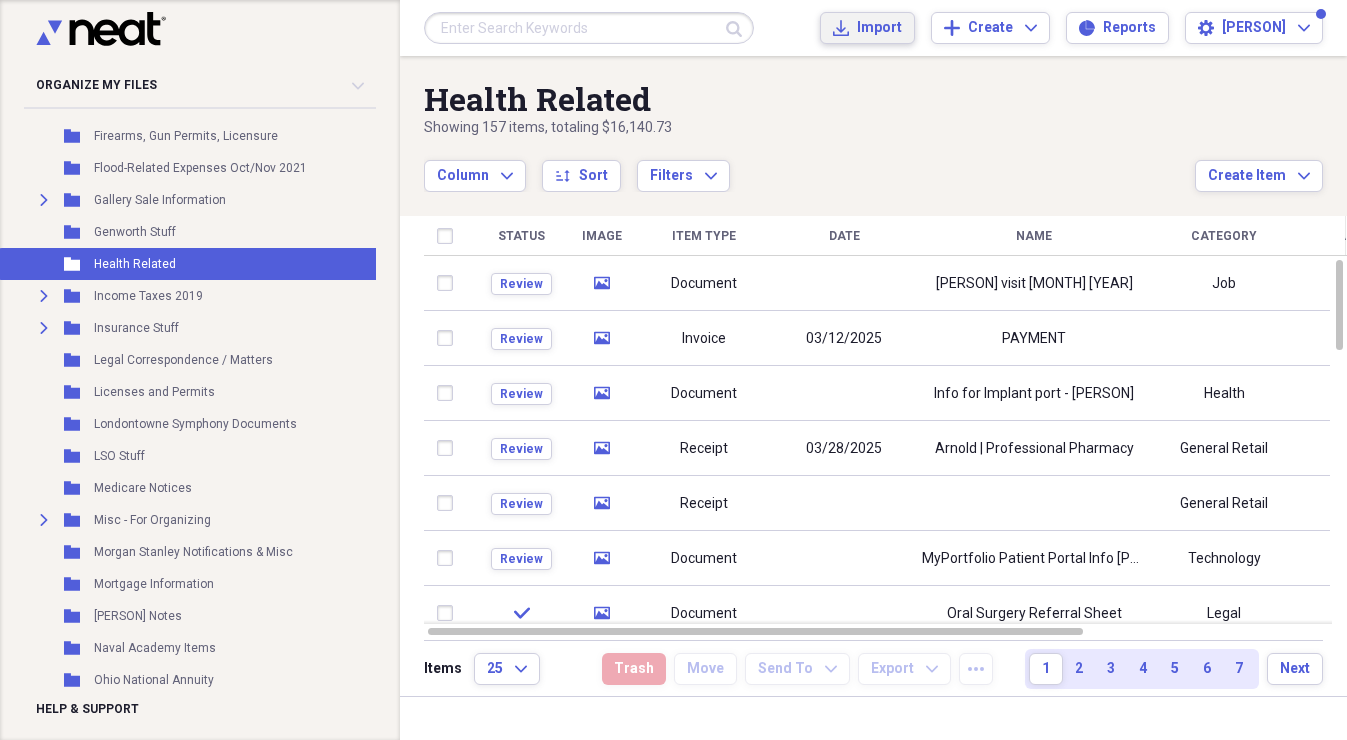 click on "Import" at bounding box center (879, 28) 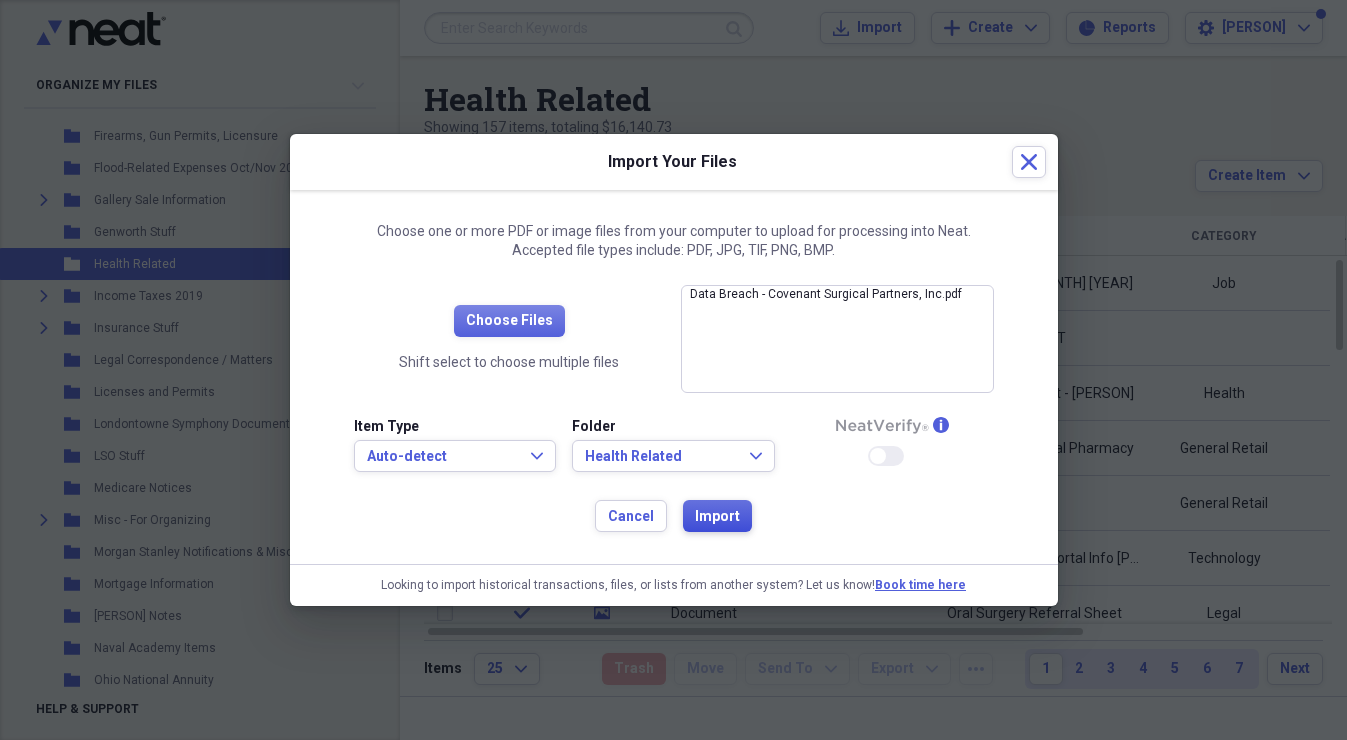 click on "Import" at bounding box center (717, 517) 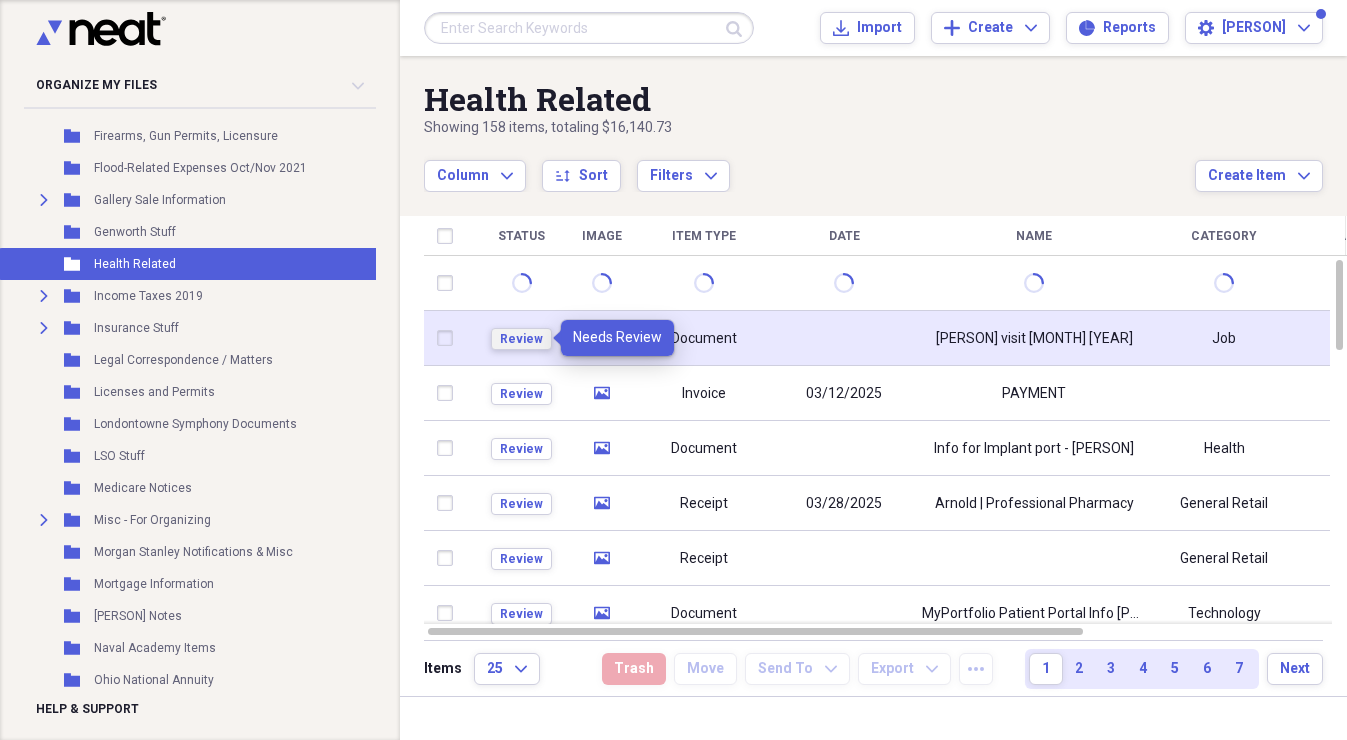 click on "Review" at bounding box center [521, 339] 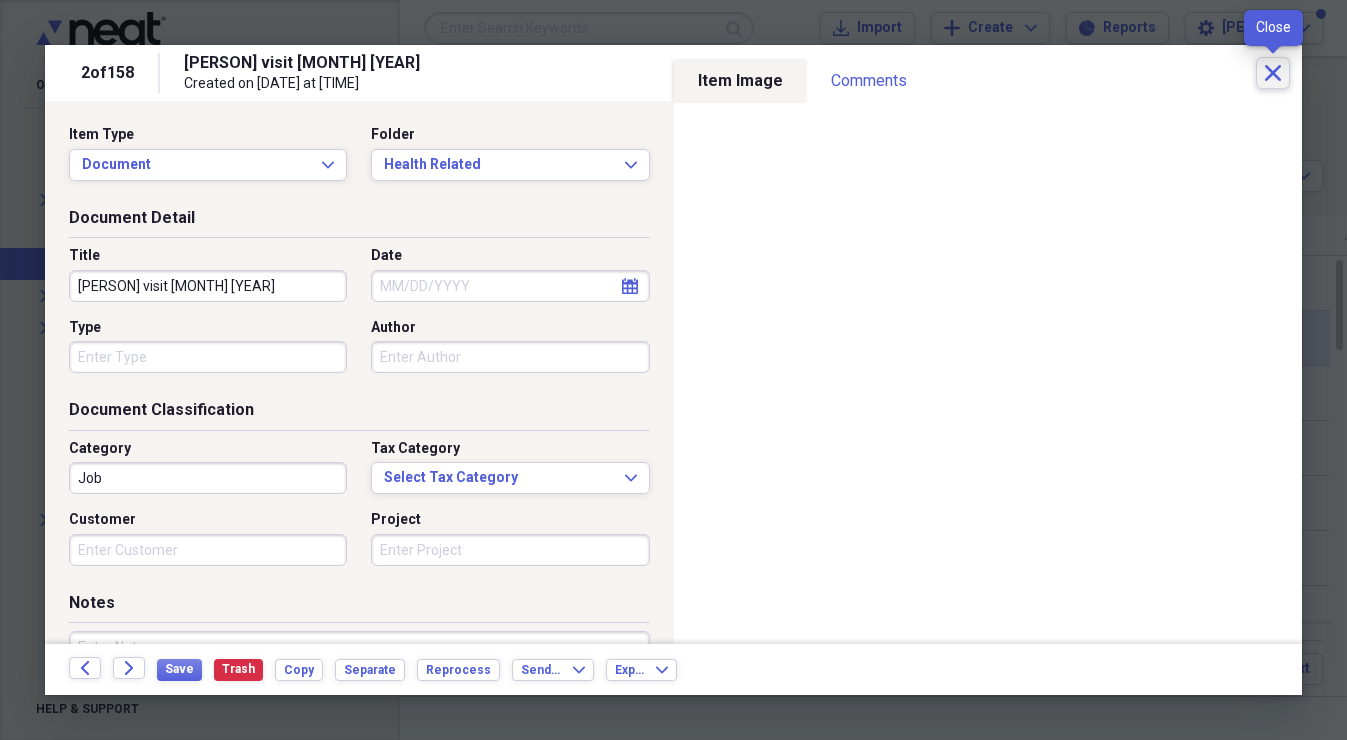 click on "Close" 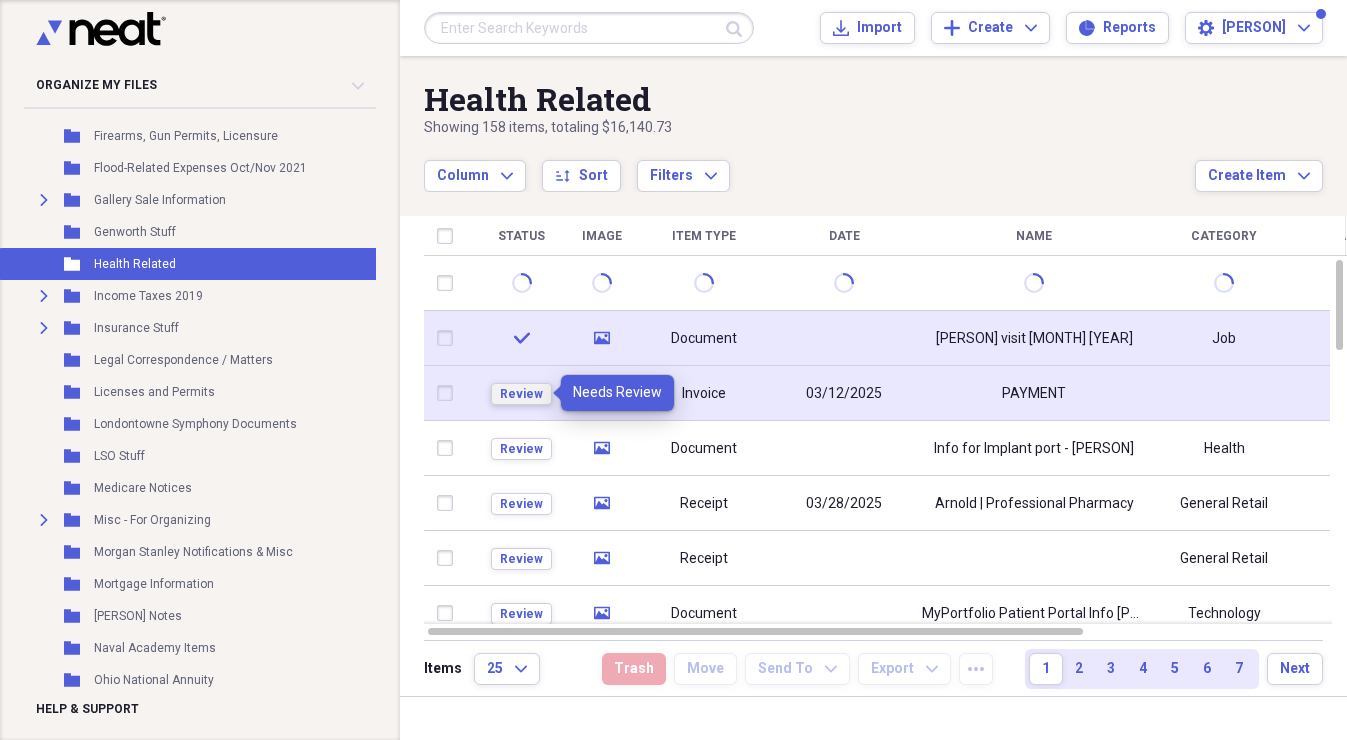 click on "Review" at bounding box center [521, 394] 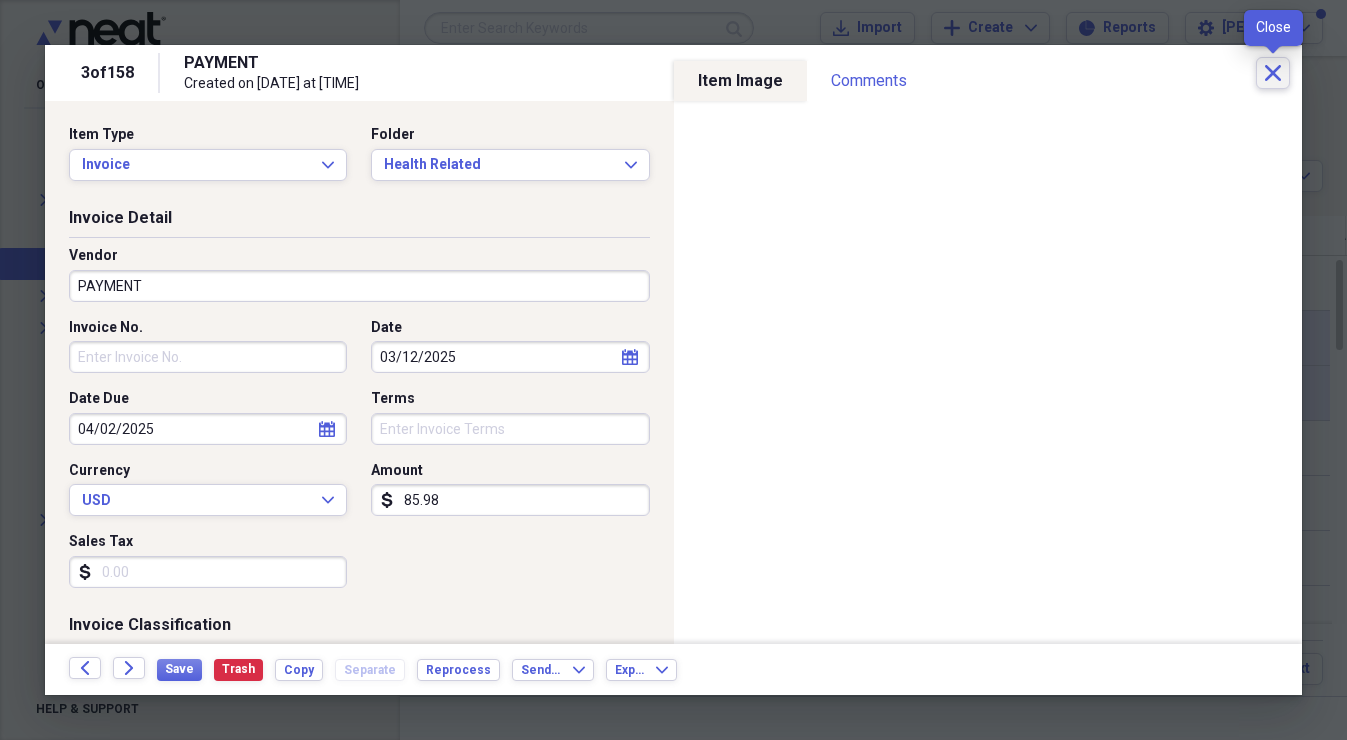 click on "Close" at bounding box center [1273, 73] 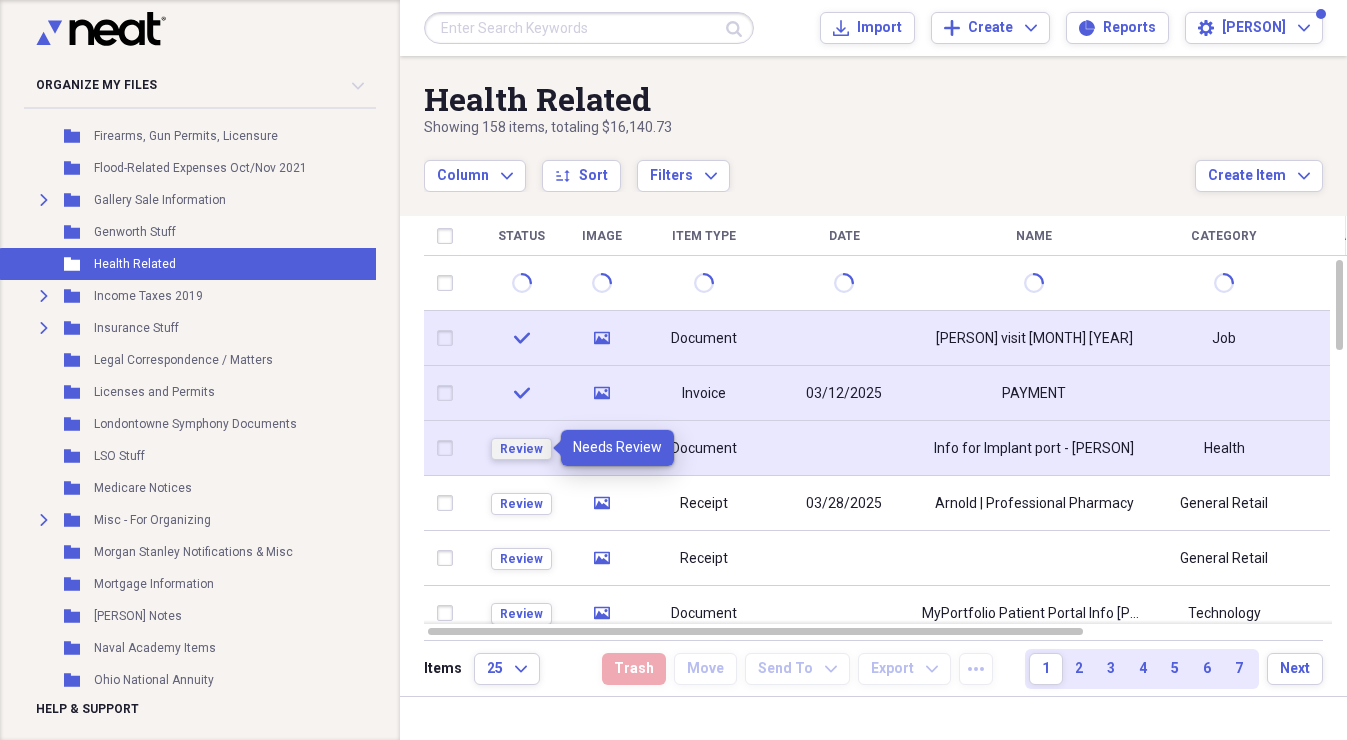 click on "Review" at bounding box center (521, 449) 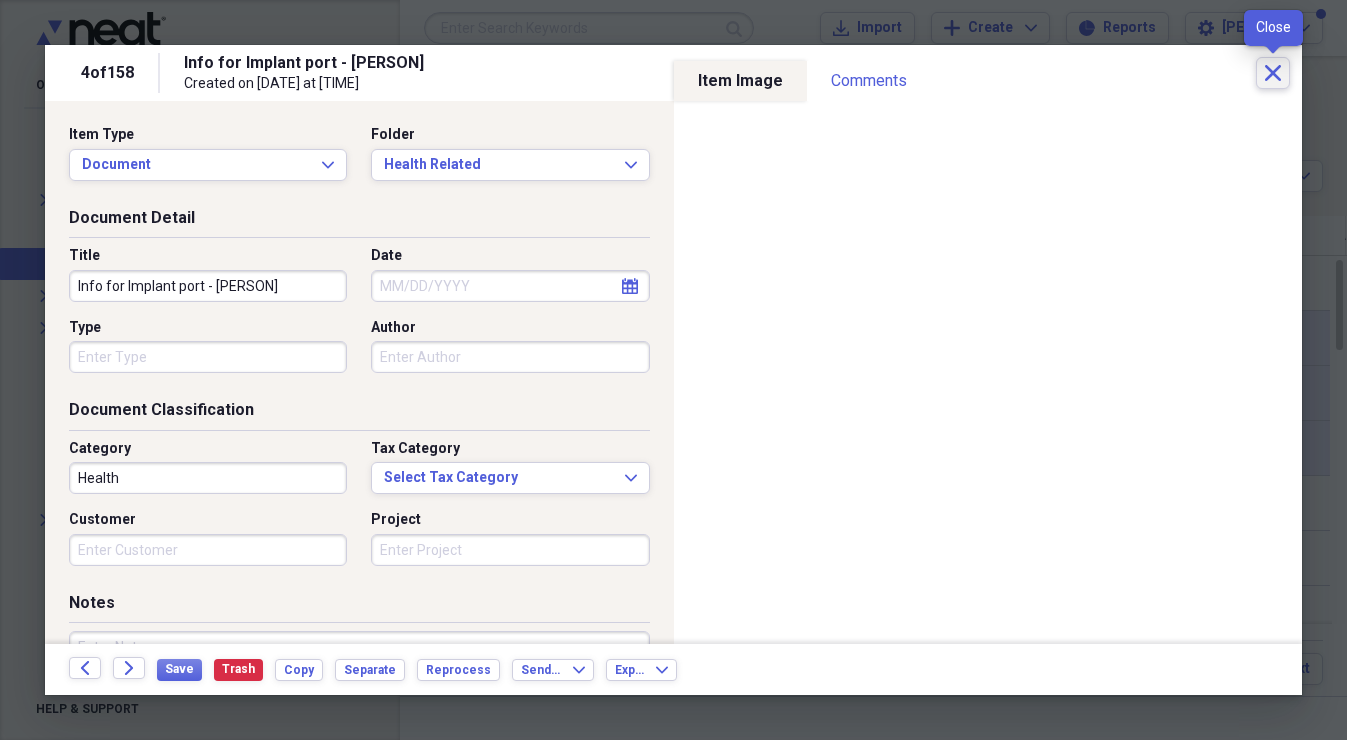 click 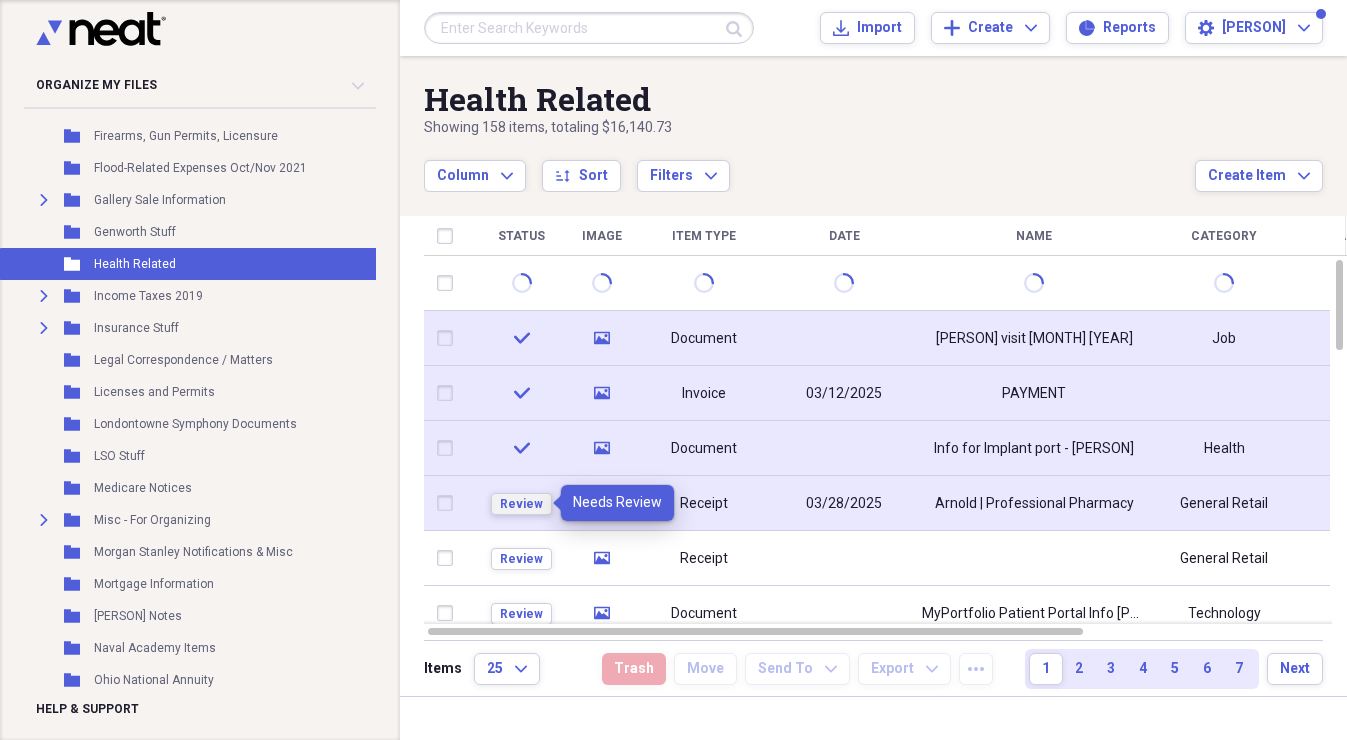 click on "Review" at bounding box center (521, 504) 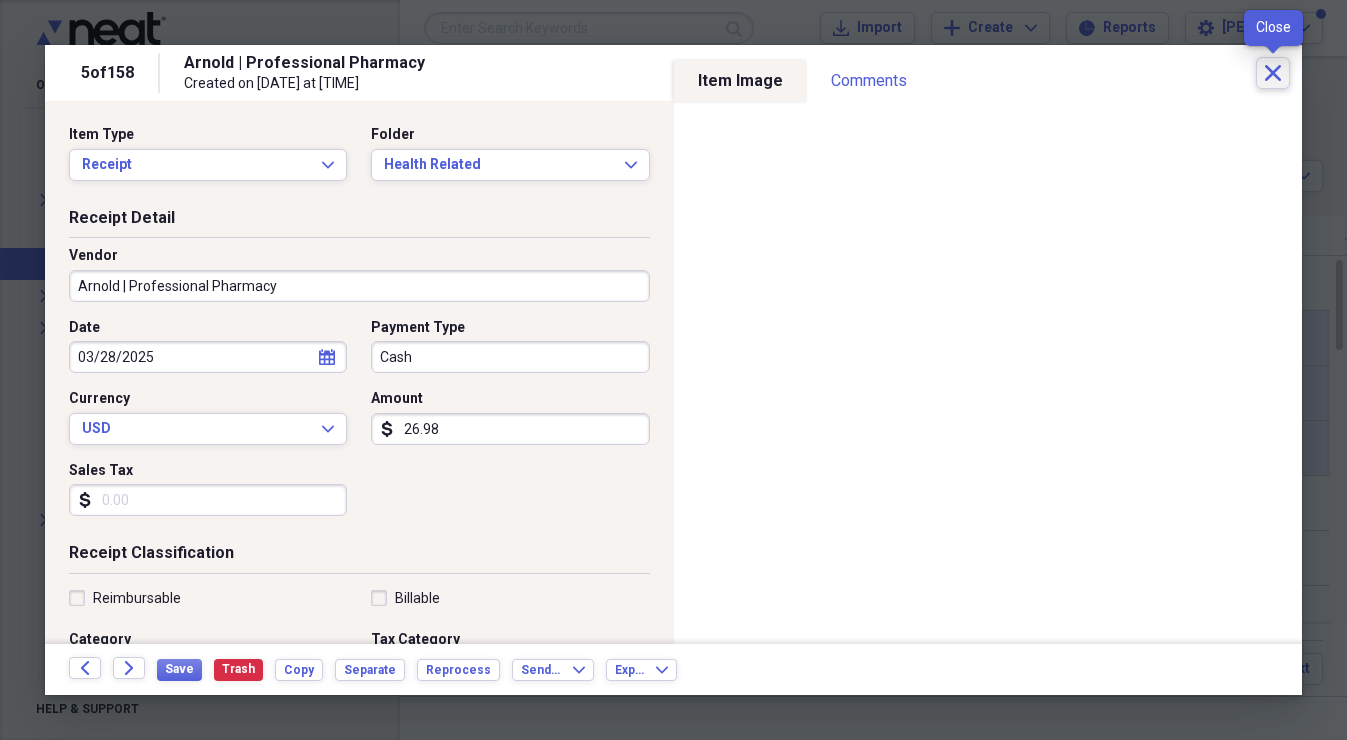 click 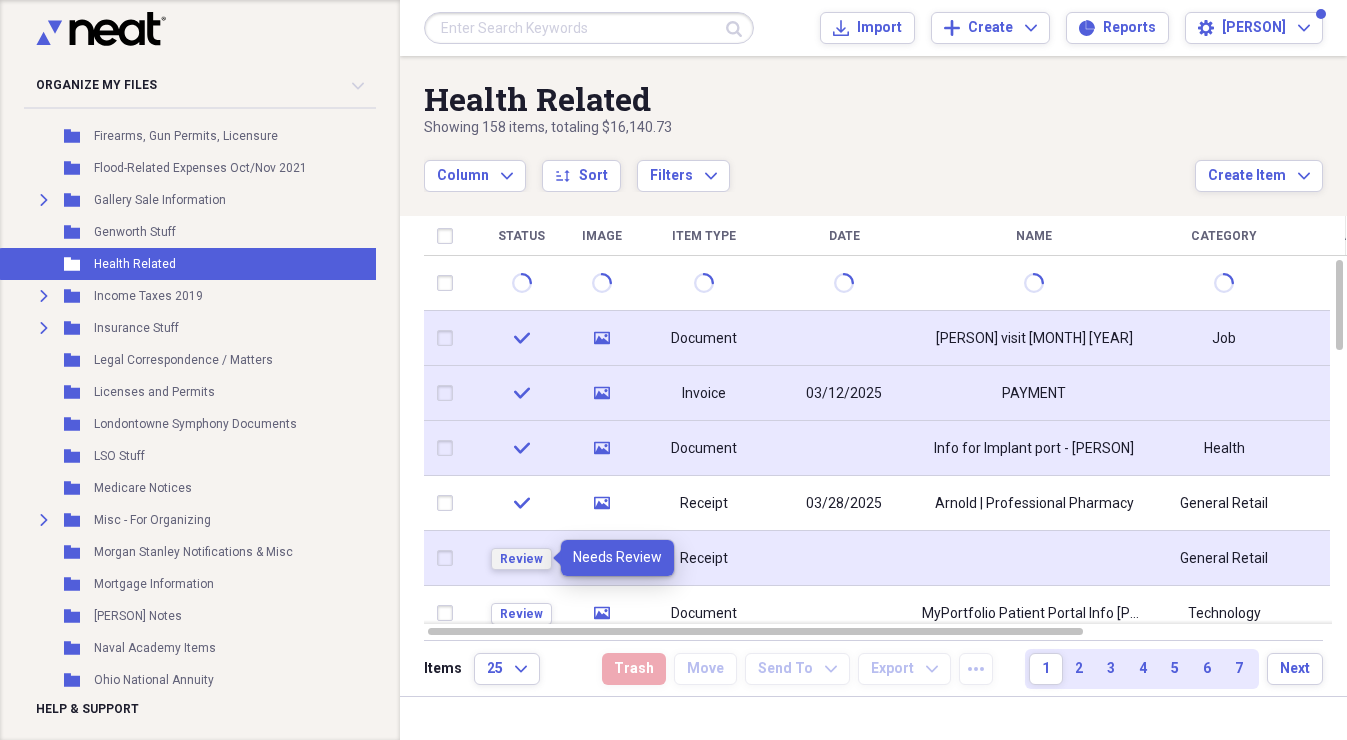 click on "Review" at bounding box center [521, 559] 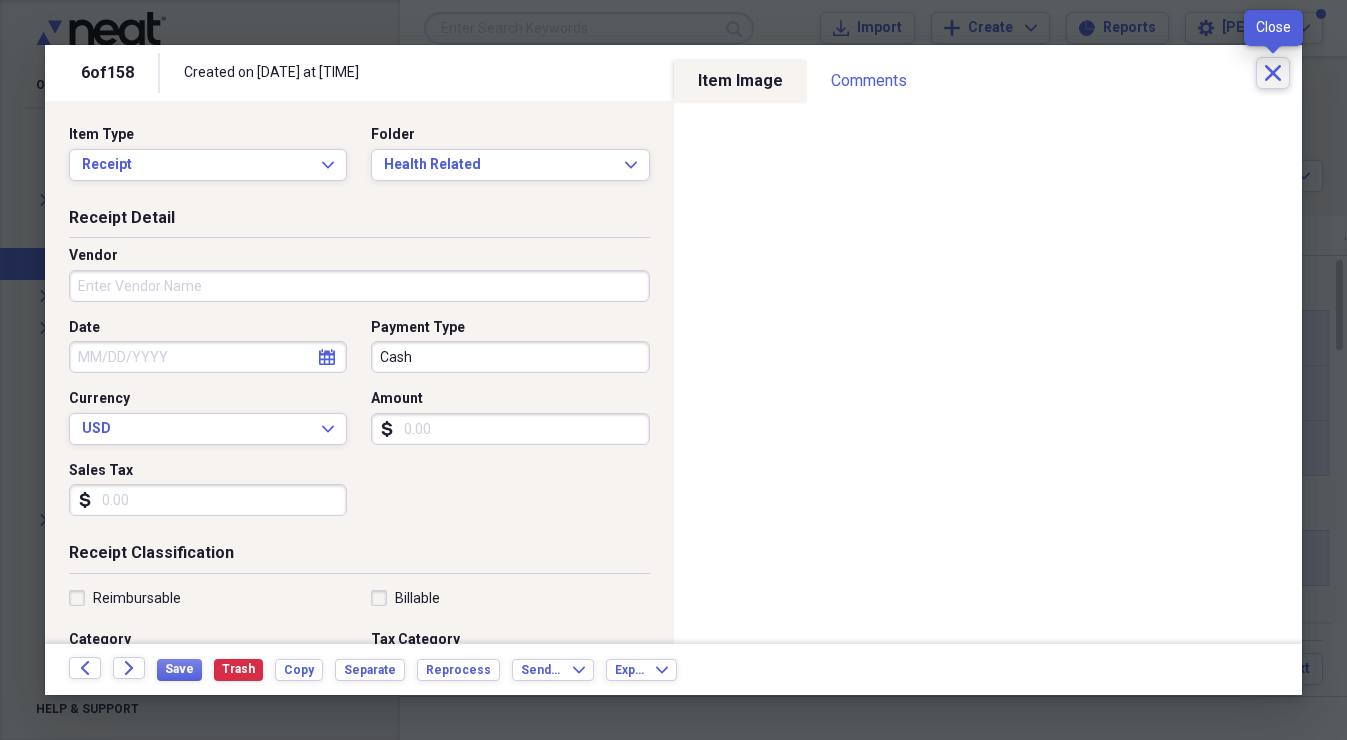 click 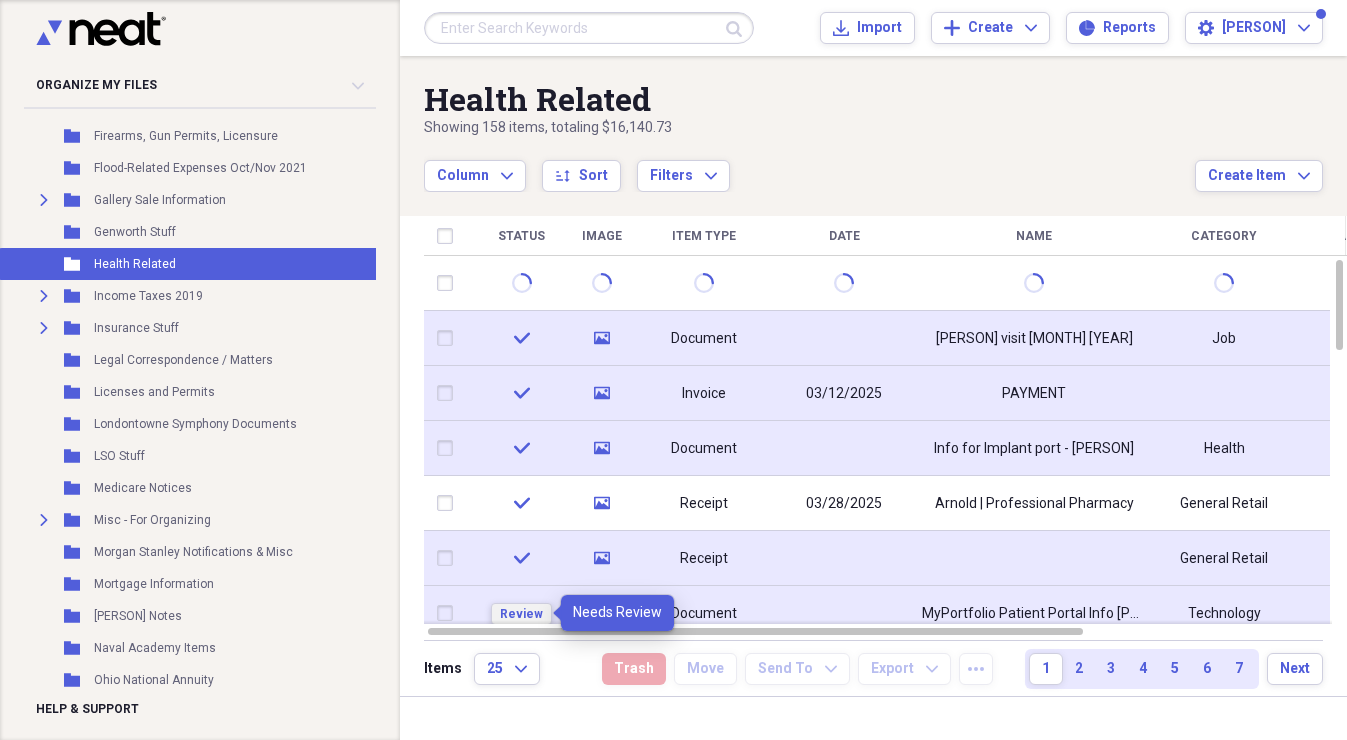 click on "Review" at bounding box center (521, 614) 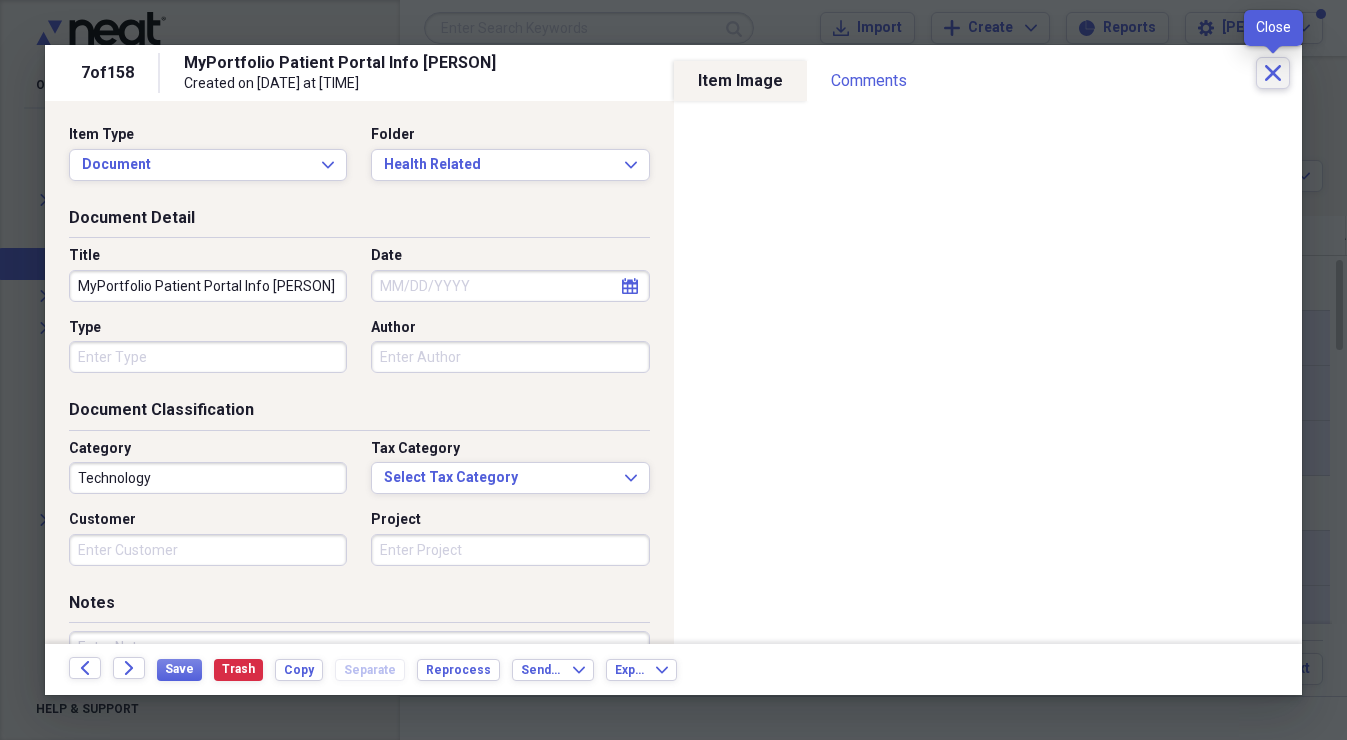 click on "Close" 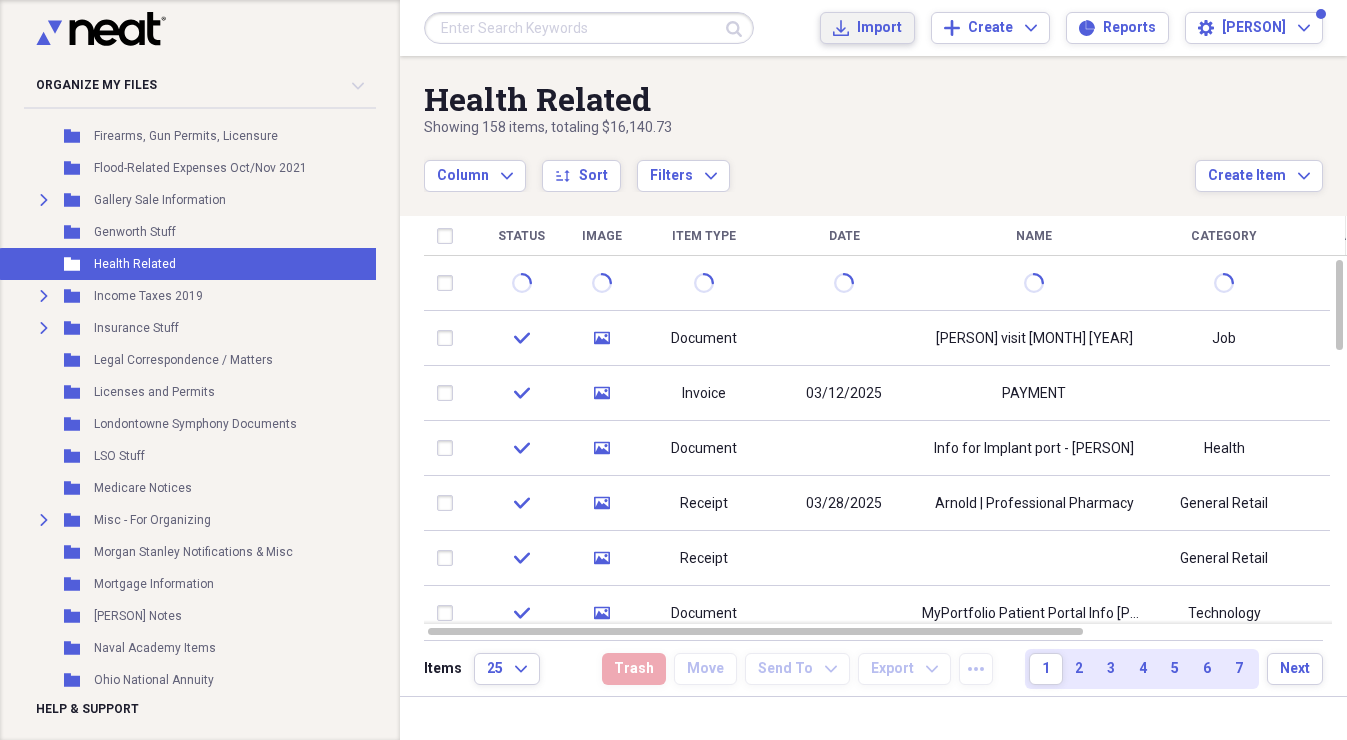 click on "Import" at bounding box center [879, 28] 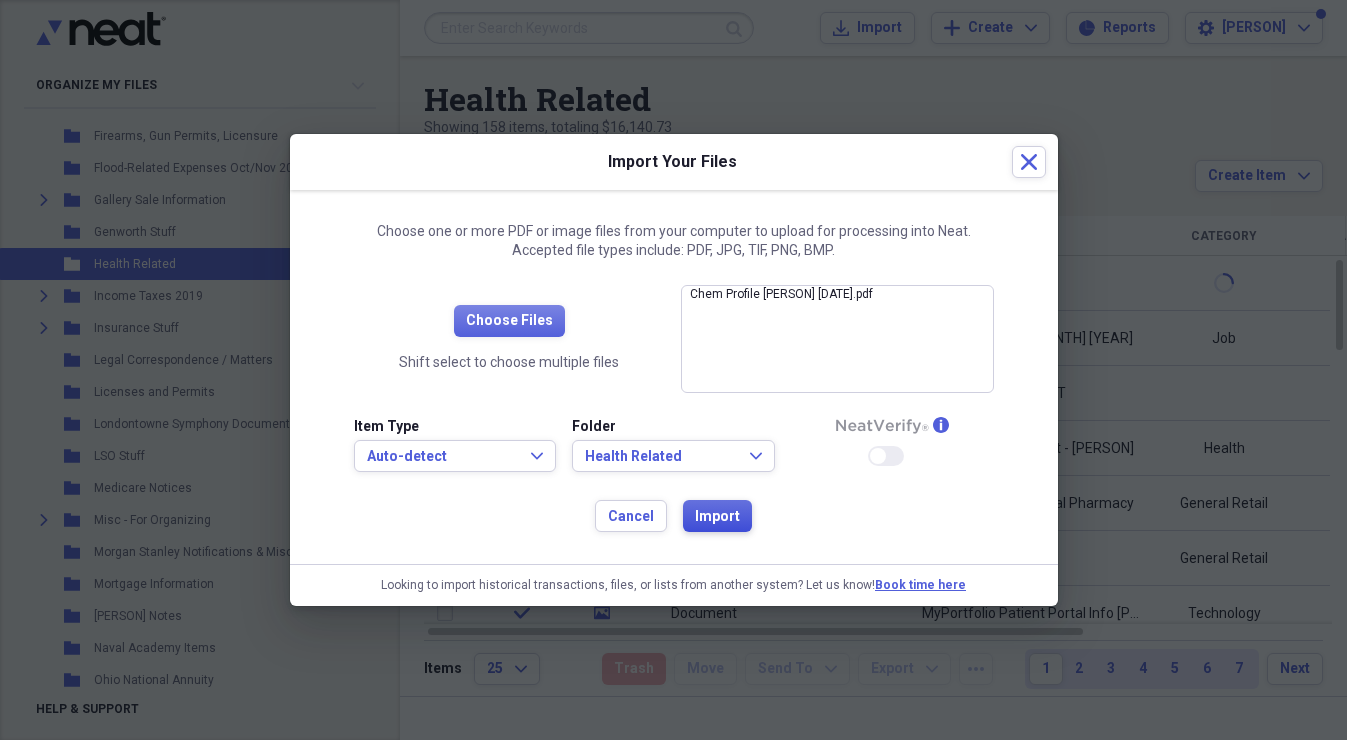 click on "Import" at bounding box center (717, 517) 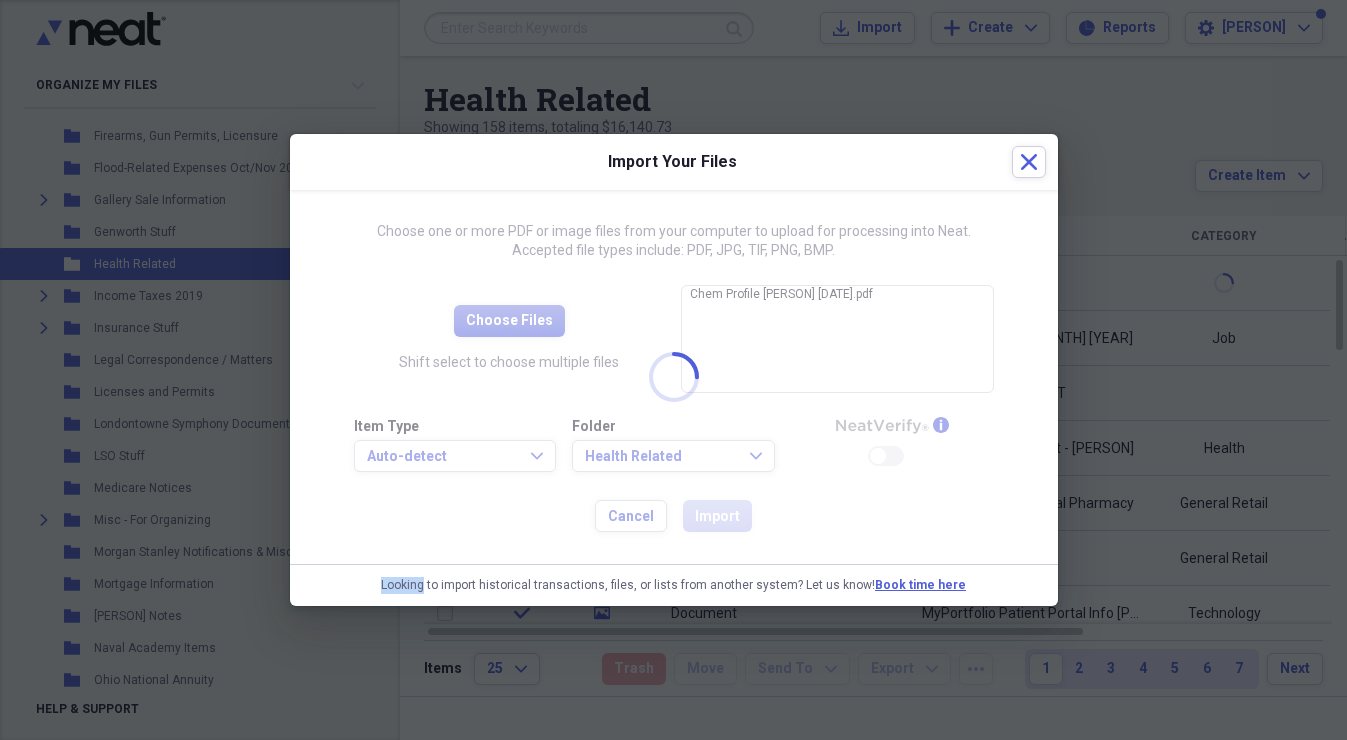 click at bounding box center [674, 377] 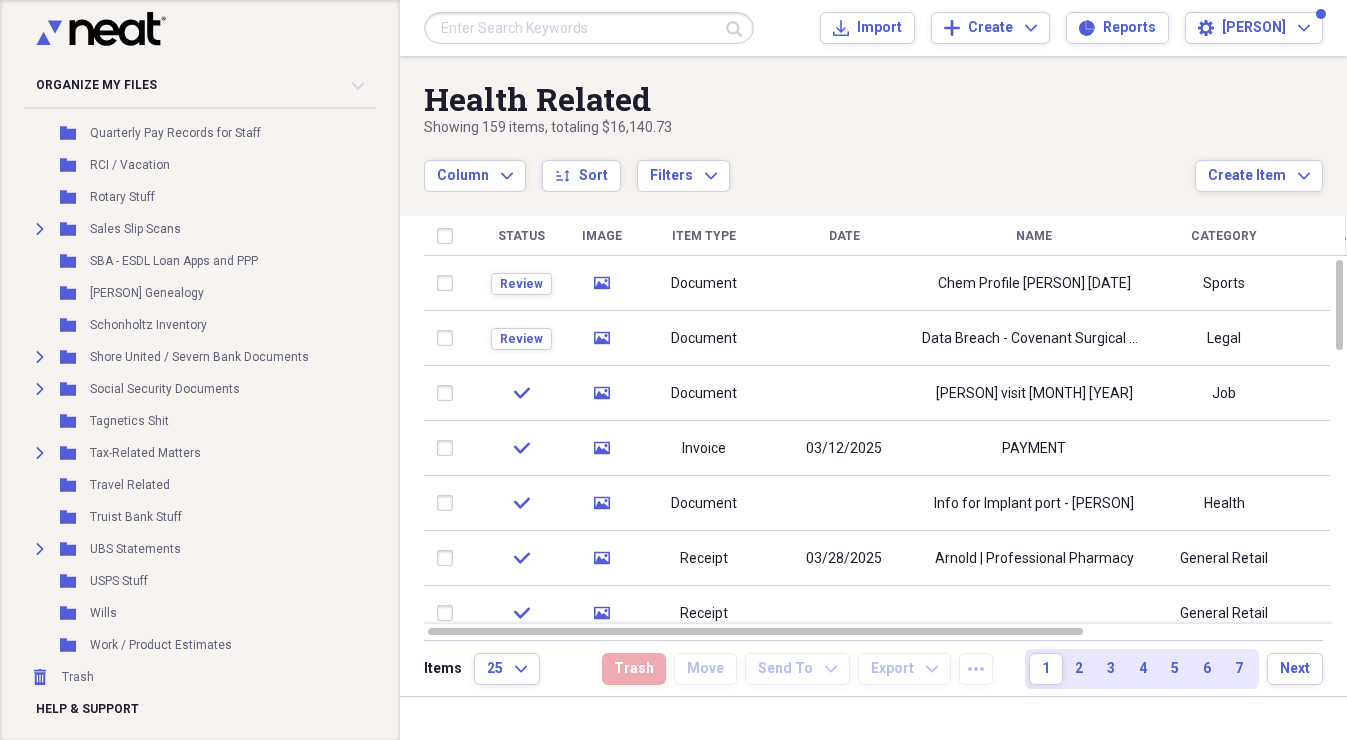 scroll, scrollTop: 2119, scrollLeft: 4, axis: both 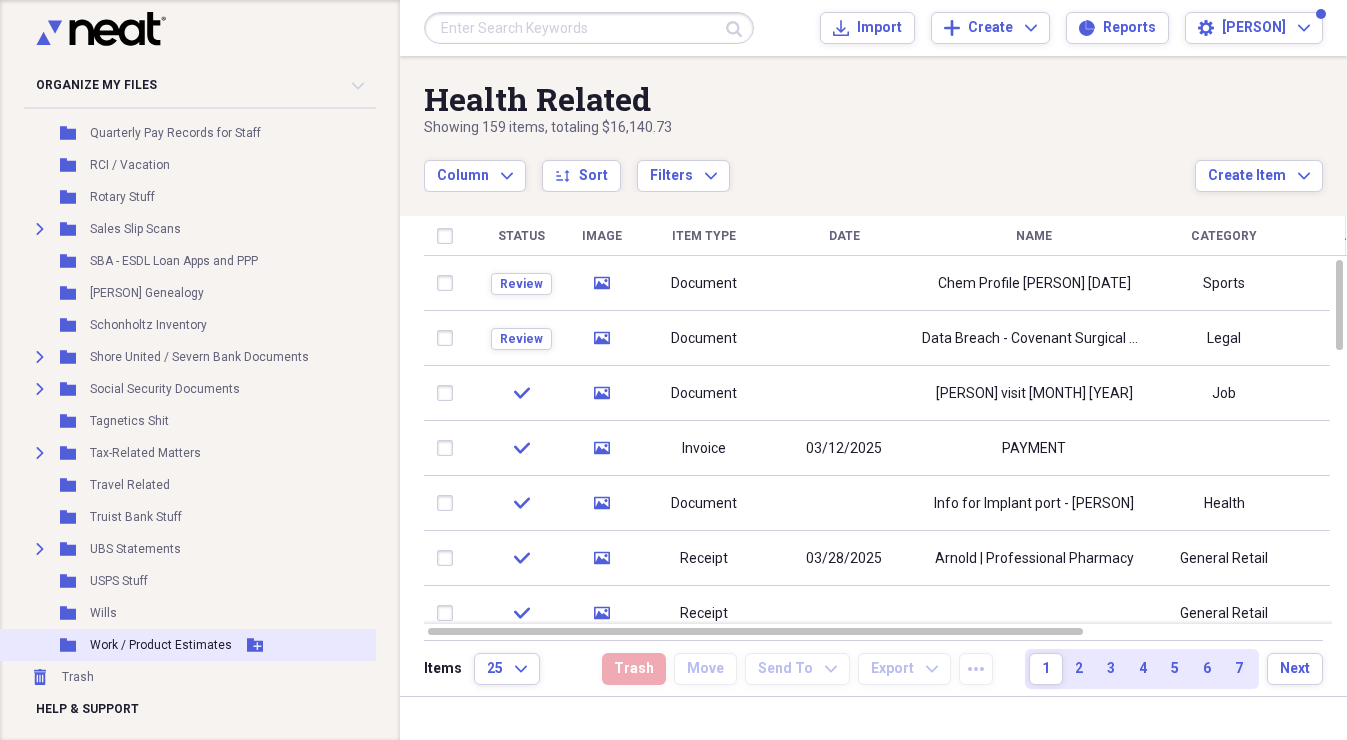 click on "Work / Product Estimates" at bounding box center [161, 645] 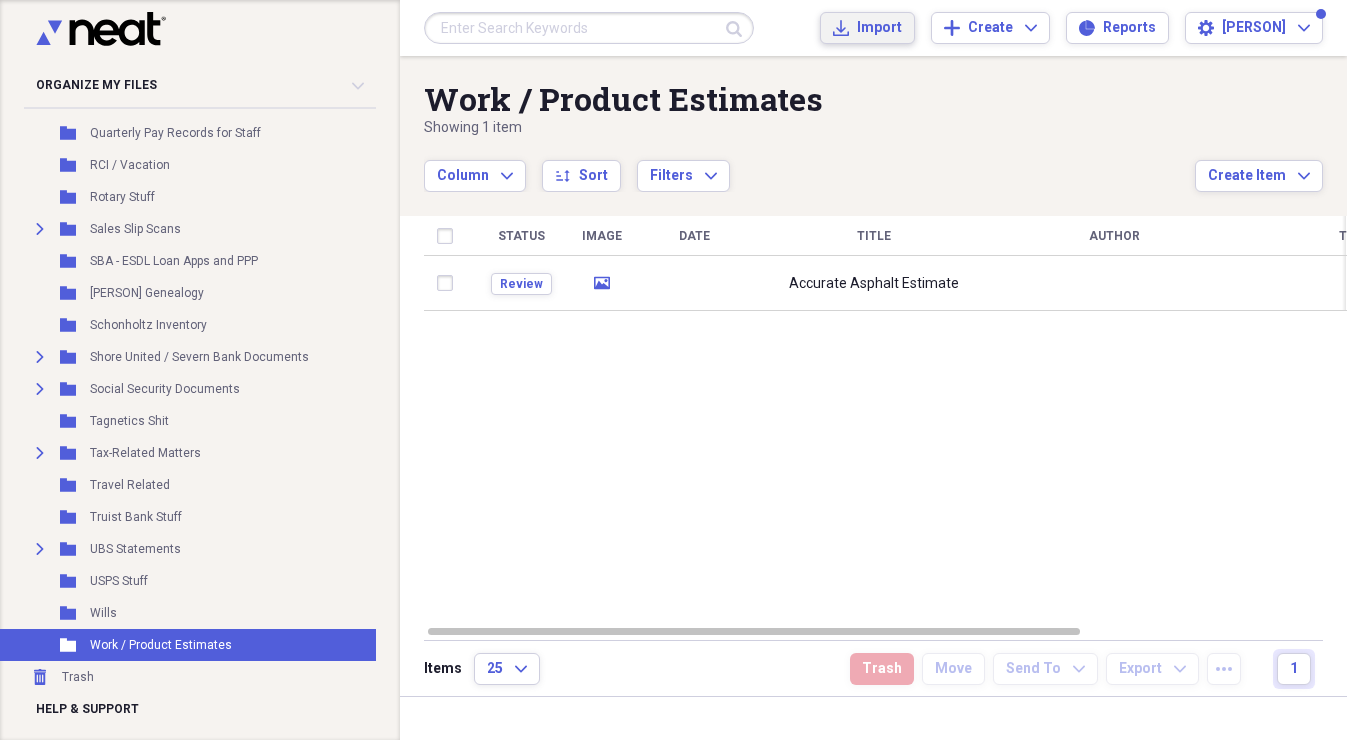 click on "Import Import" at bounding box center [867, 28] 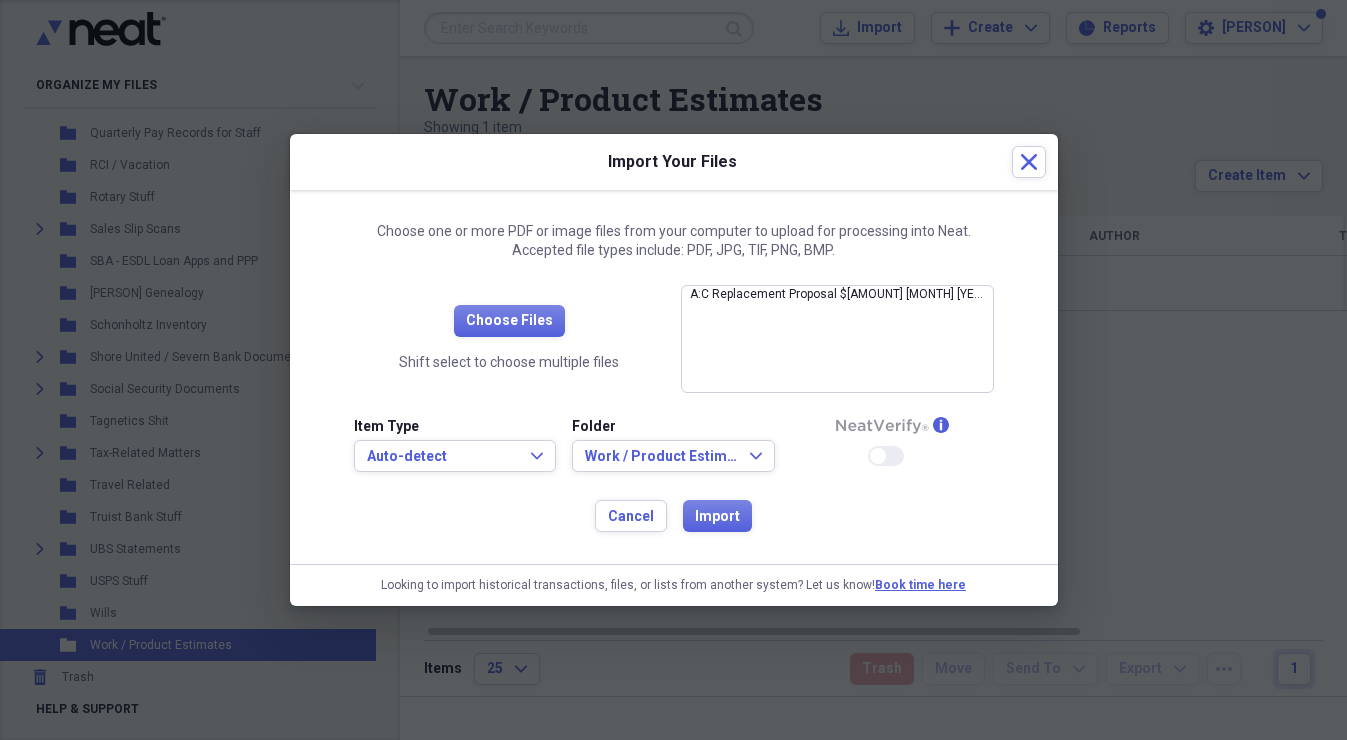 click on "Import" at bounding box center (717, 517) 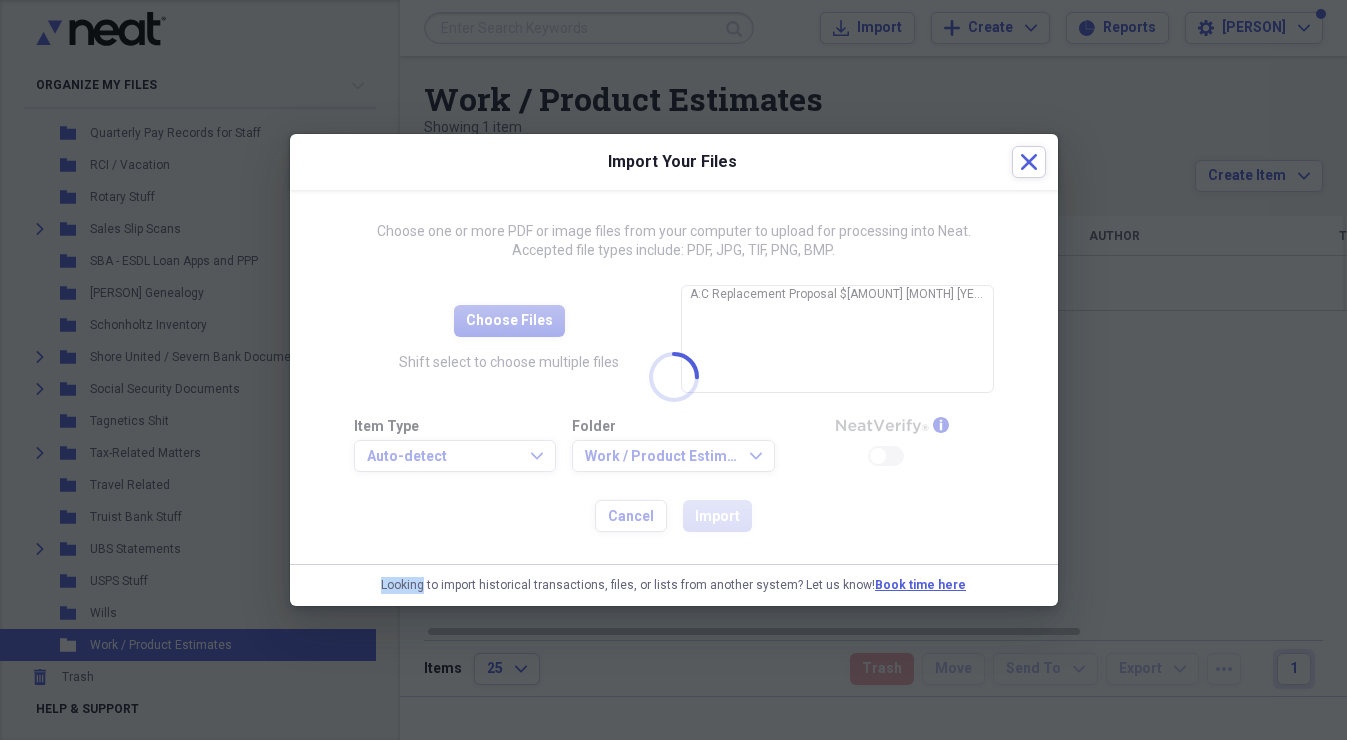 click at bounding box center [674, 377] 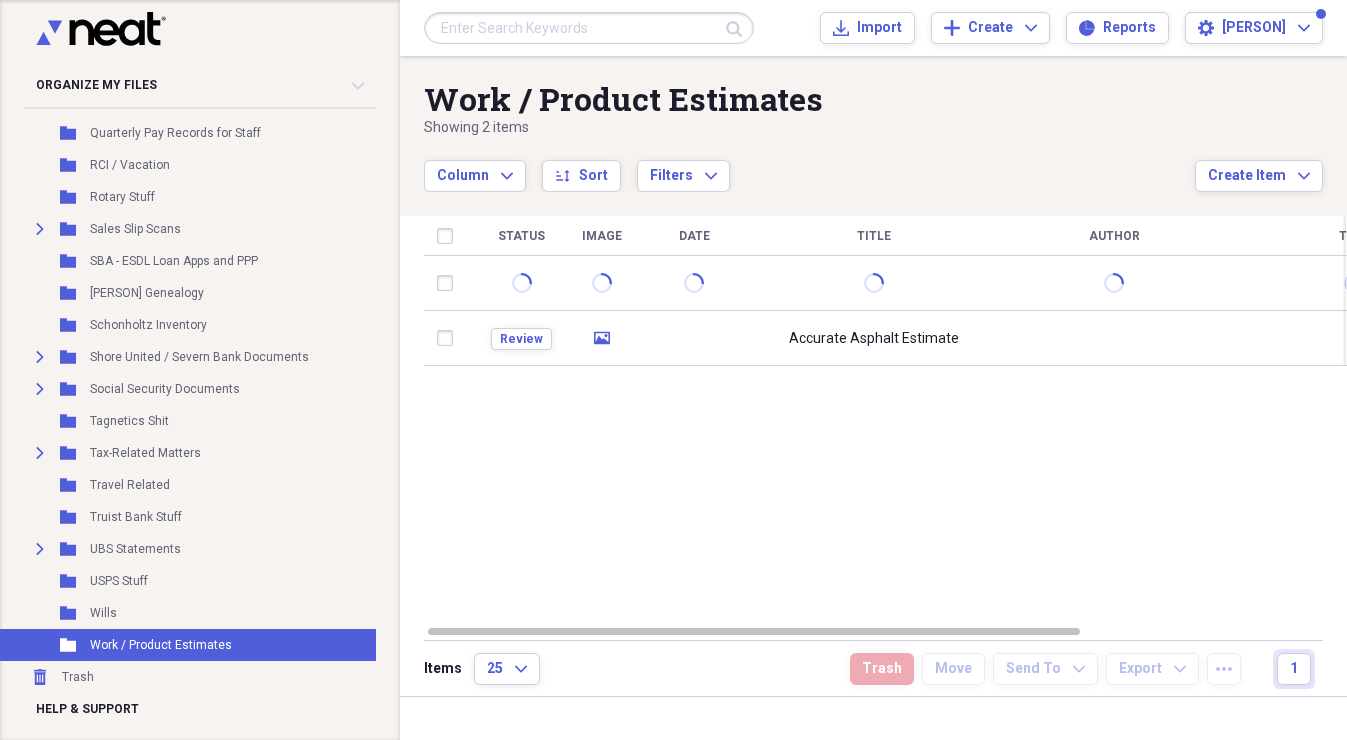 click on "Review" at bounding box center (521, 339) 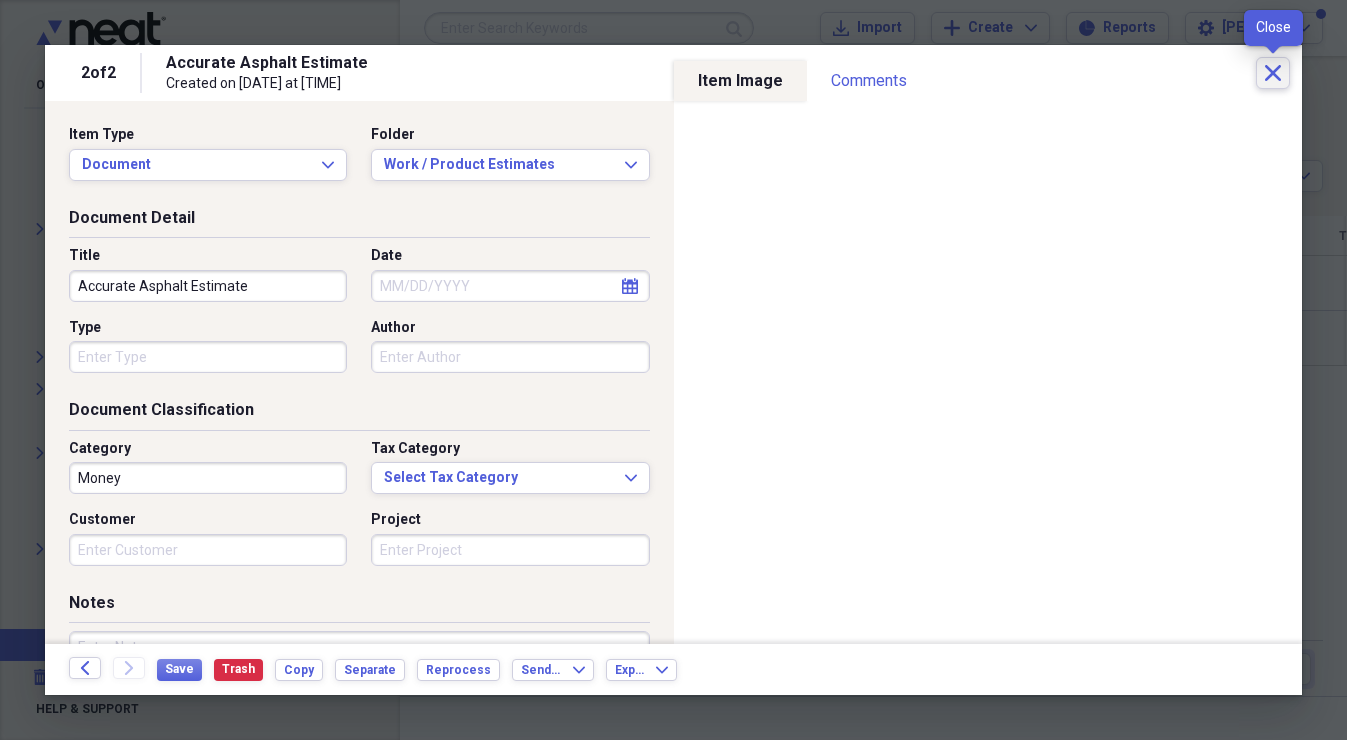 click 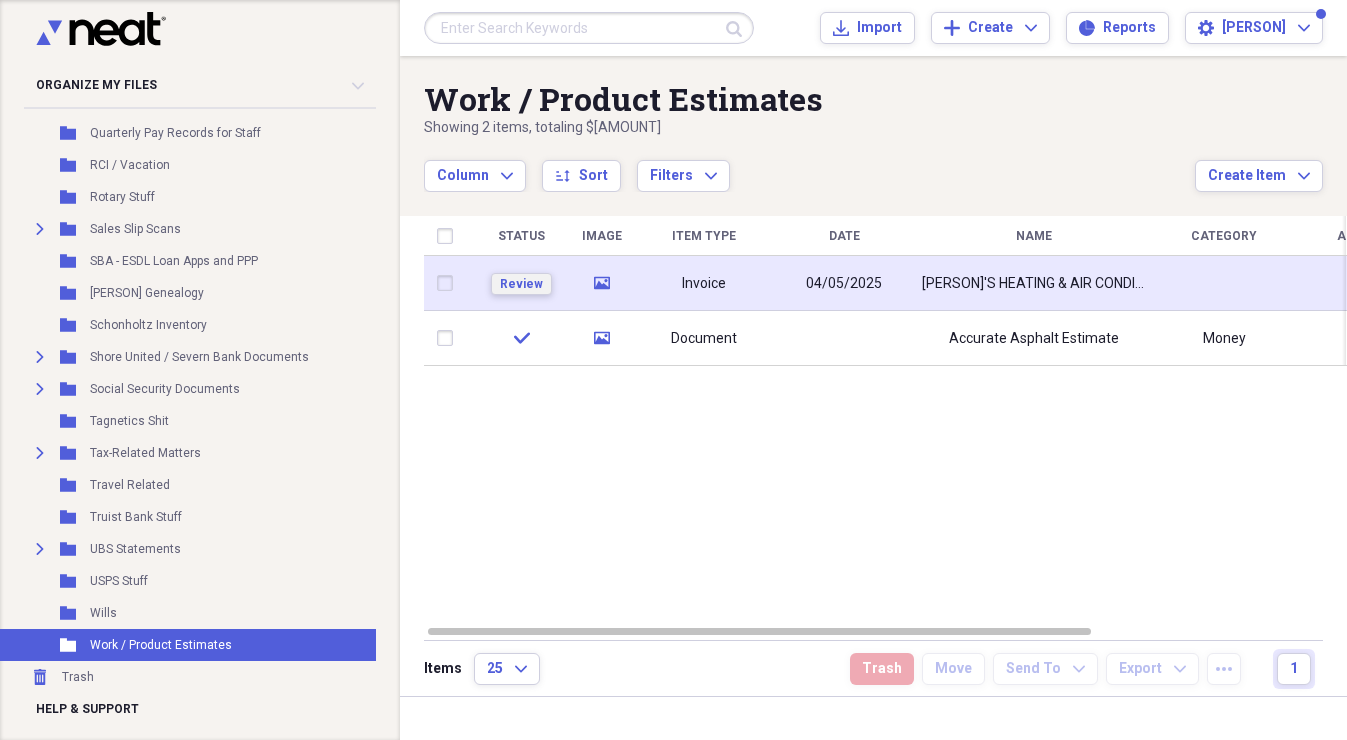 click on "Review" at bounding box center (521, 284) 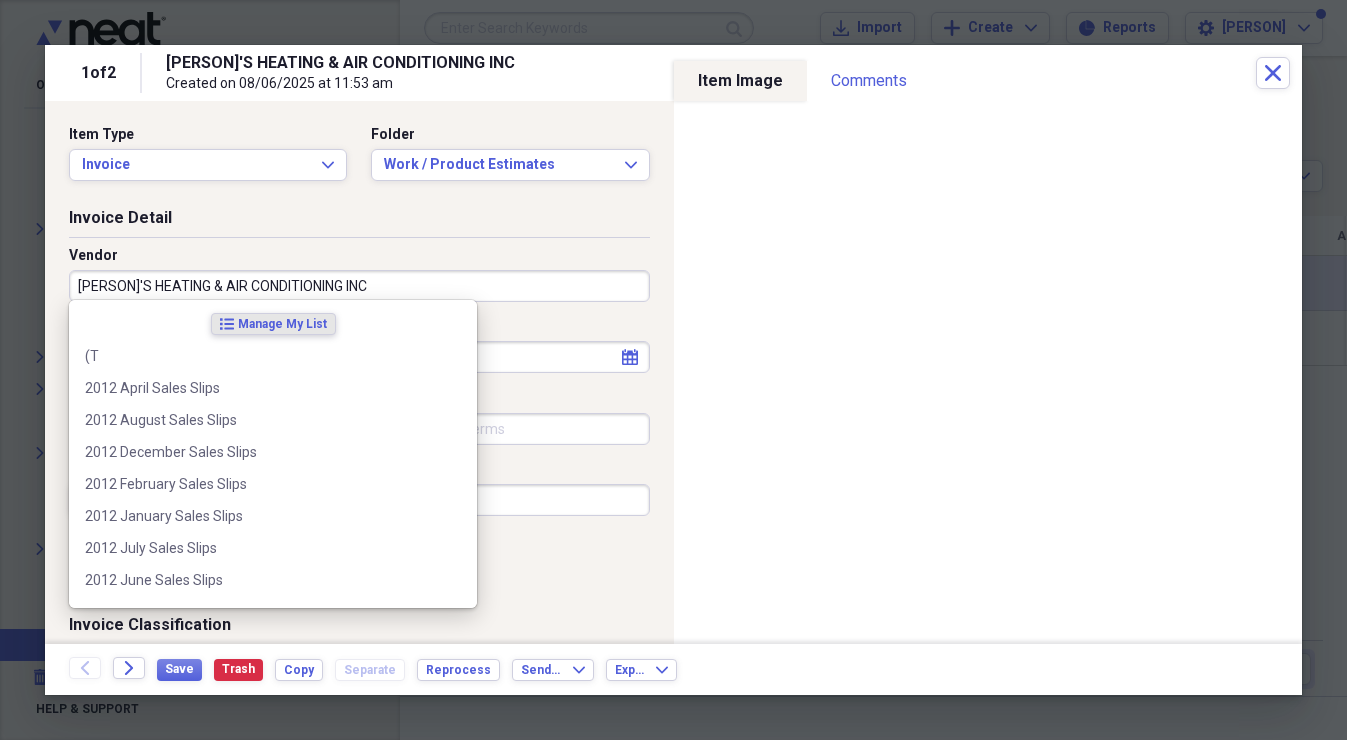 drag, startPoint x: 374, startPoint y: 278, endPoint x: 491, endPoint y: 304, distance: 119.85408 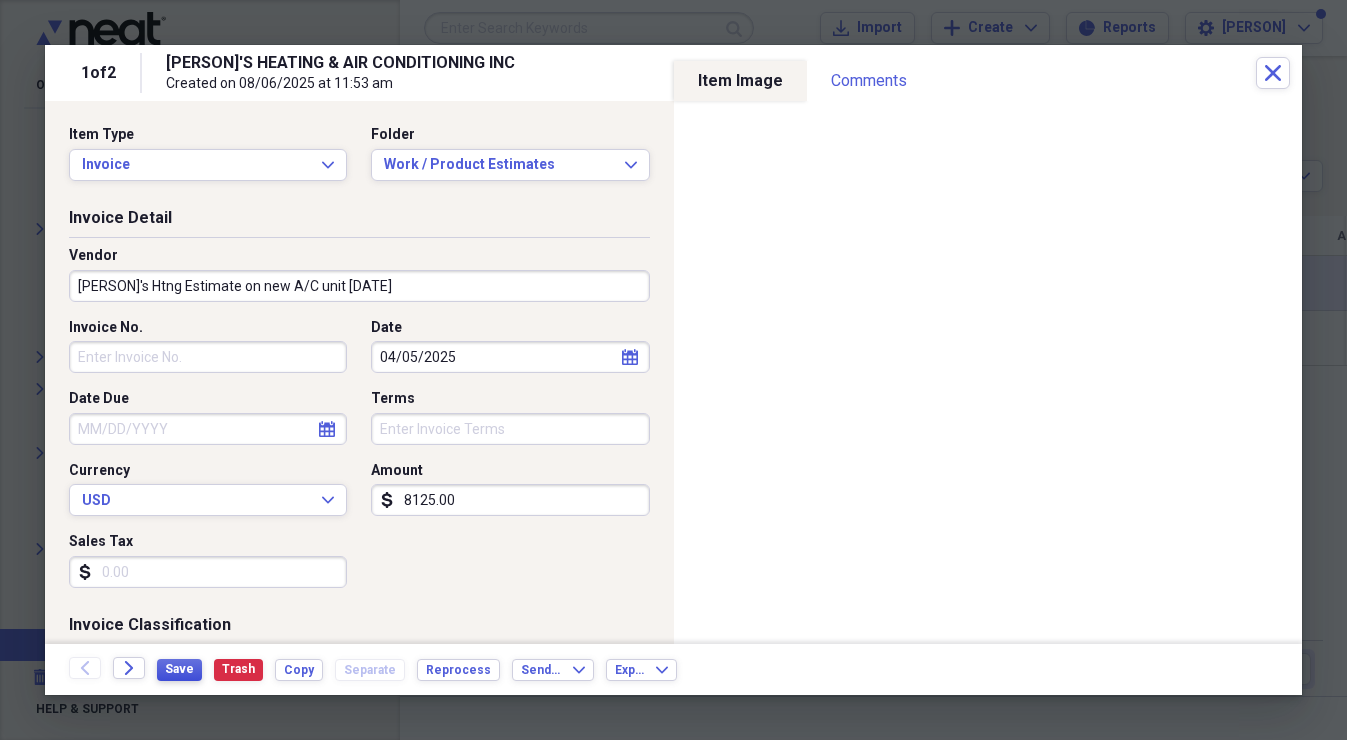 type on "[PERSON]'s Htng Estimate on new A/C unit [DATE]" 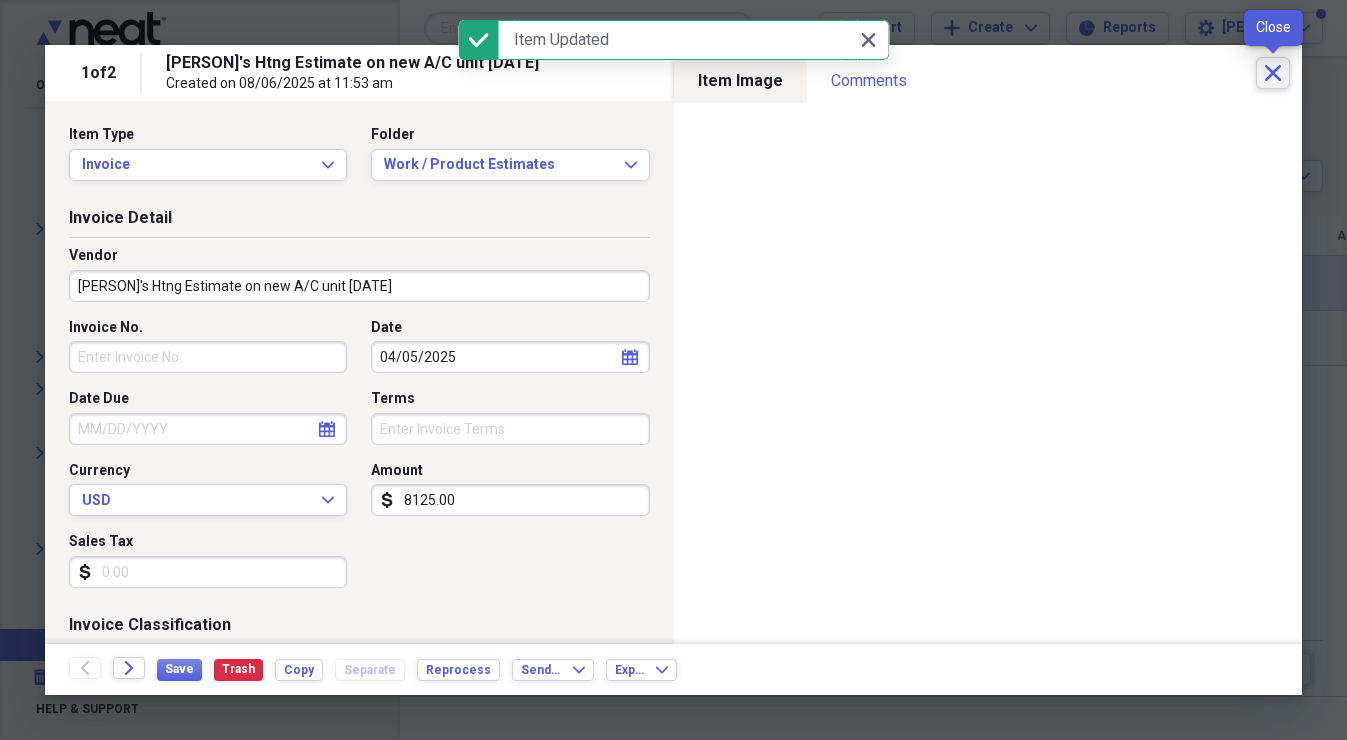 click 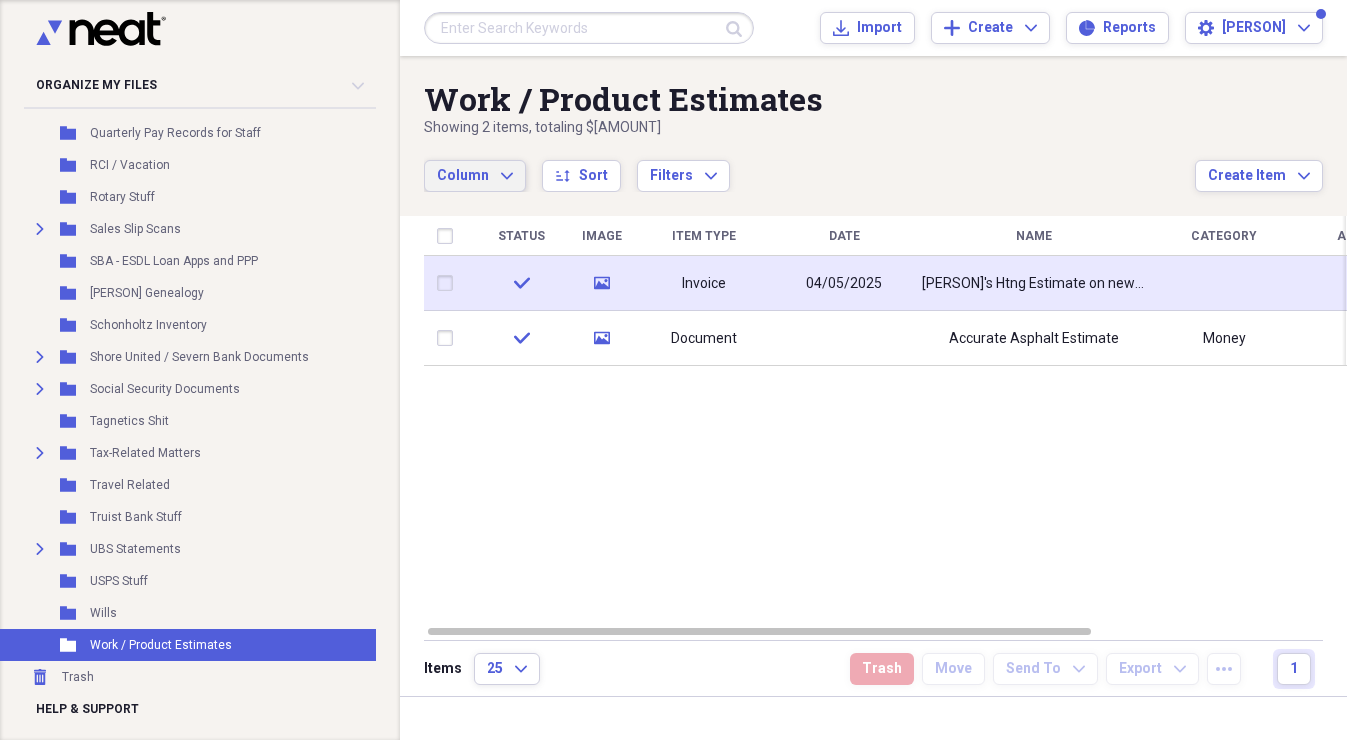 click on "Column" at bounding box center (463, 175) 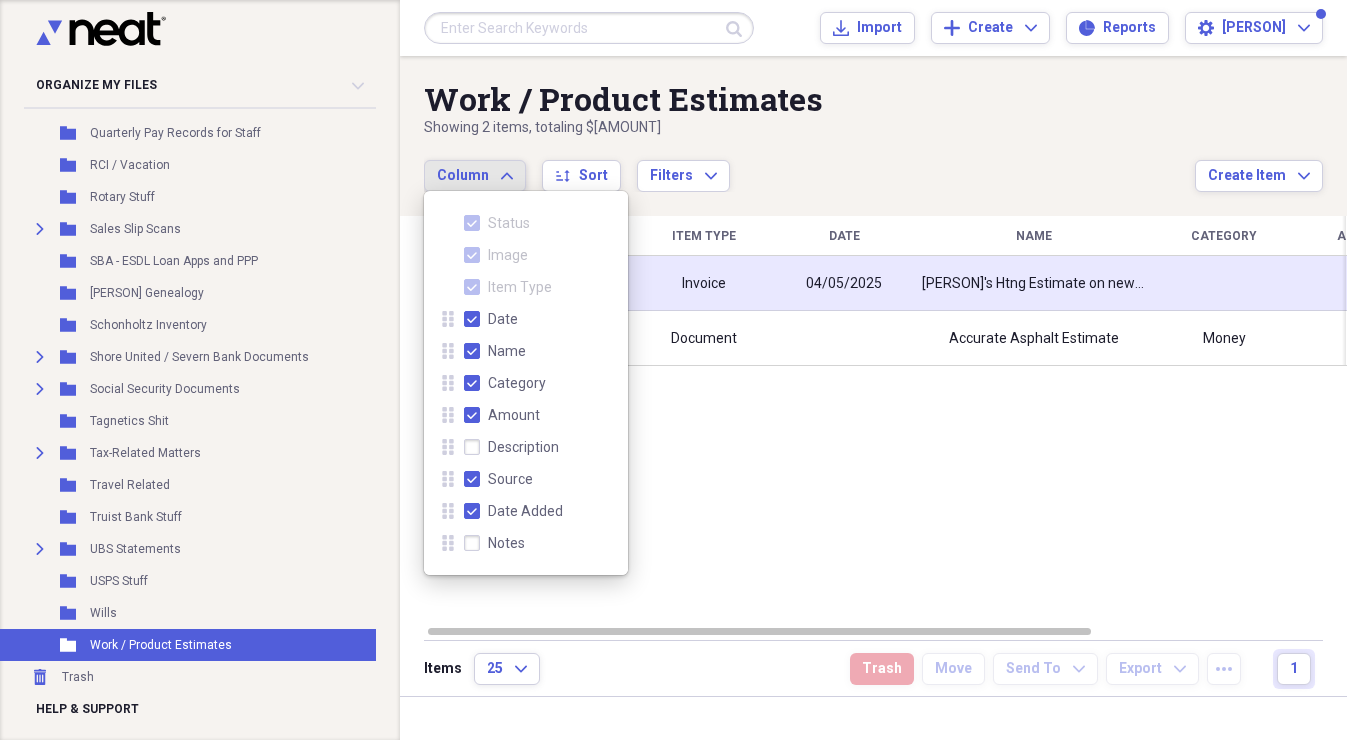 click on "Status Image Item Type Date Name Category Amount Source Date Added chevron-down check media Invoice [DATE] [PERSON]'s Htng Estimate on new A/C unit [DATE] $[AMOUNT] Import [DATE] [TIME] check media Document Accurate Asphalt Estimate Money Import [DATE] [TIME]" at bounding box center (885, 420) 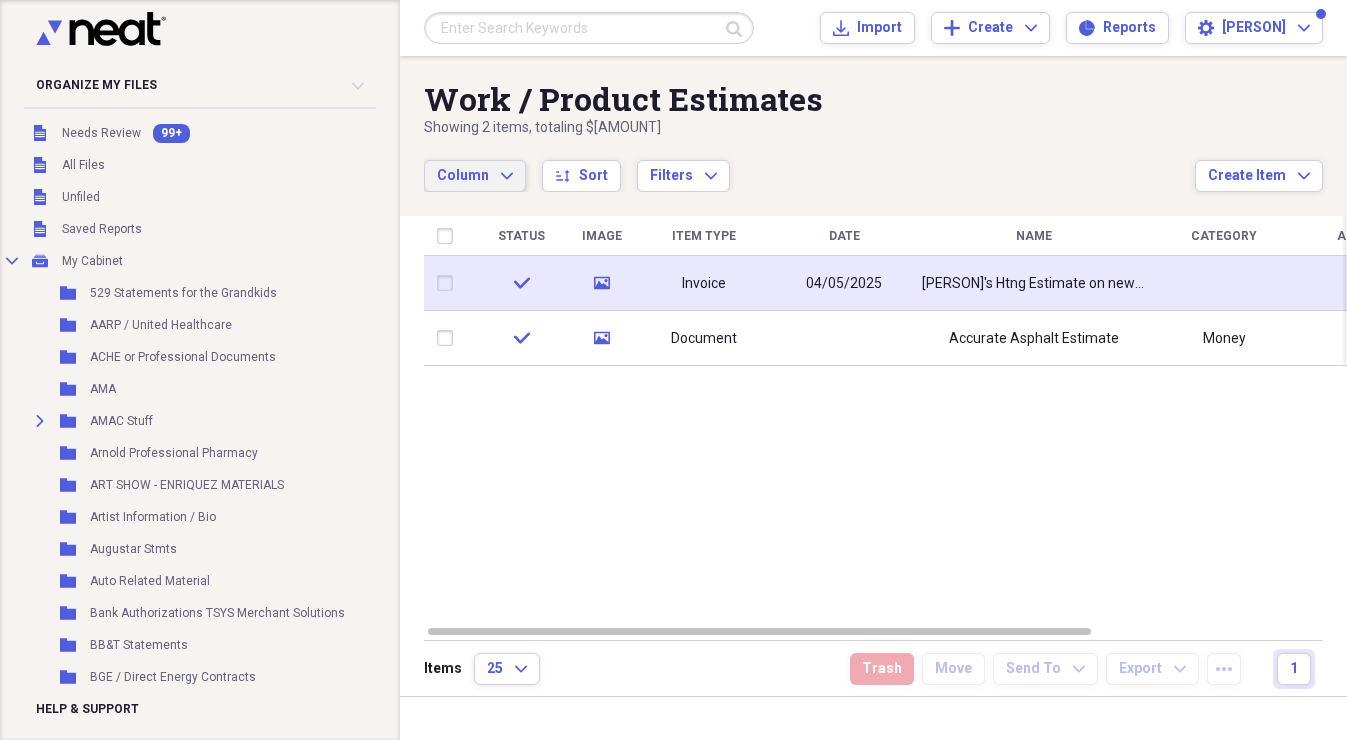 scroll, scrollTop: 0, scrollLeft: 4, axis: horizontal 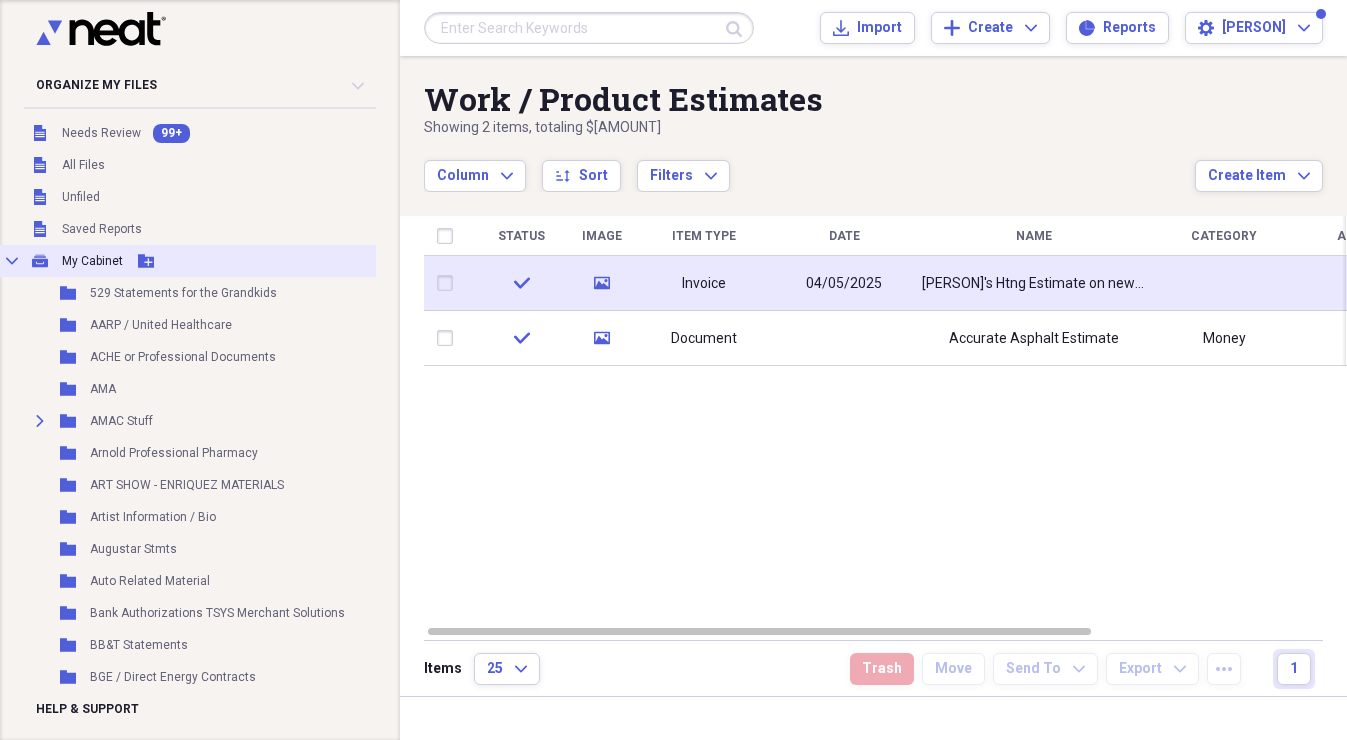 click on "My Cabinet" at bounding box center [92, 261] 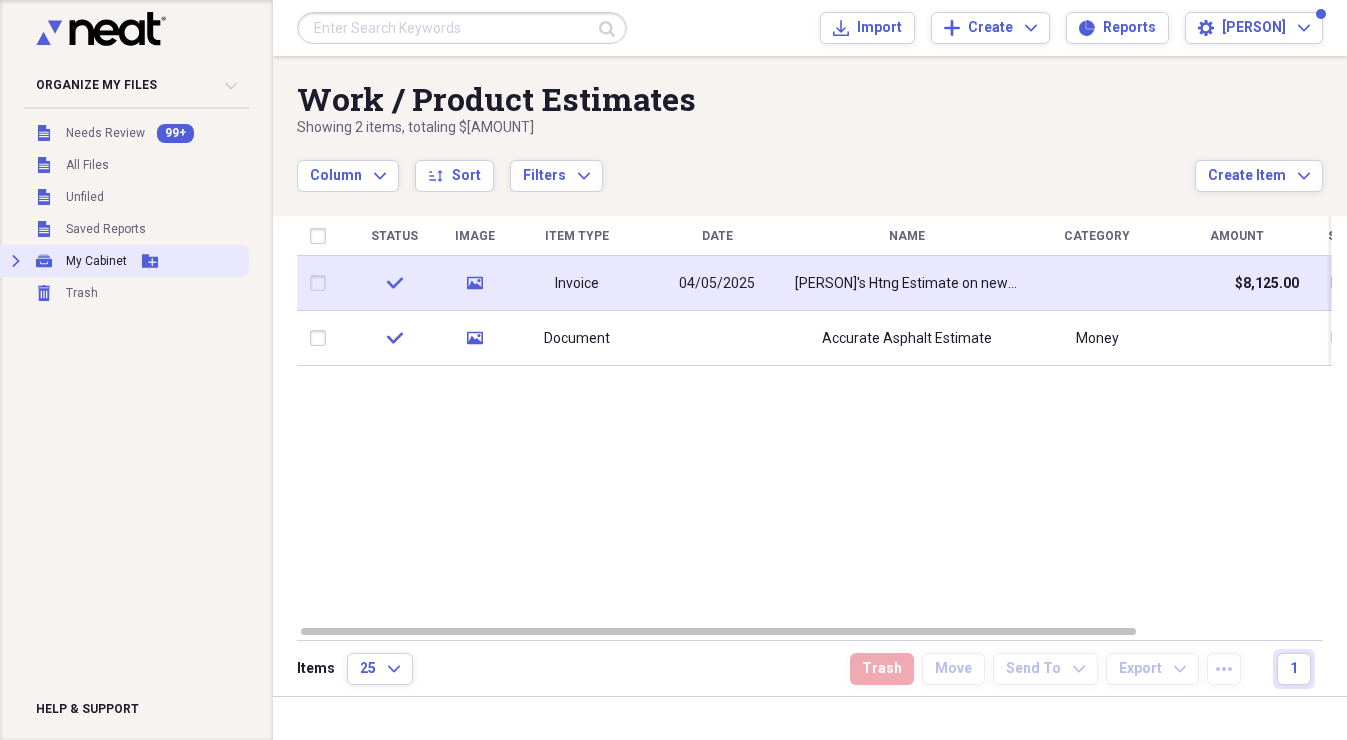 click on "My Cabinet" at bounding box center [96, 261] 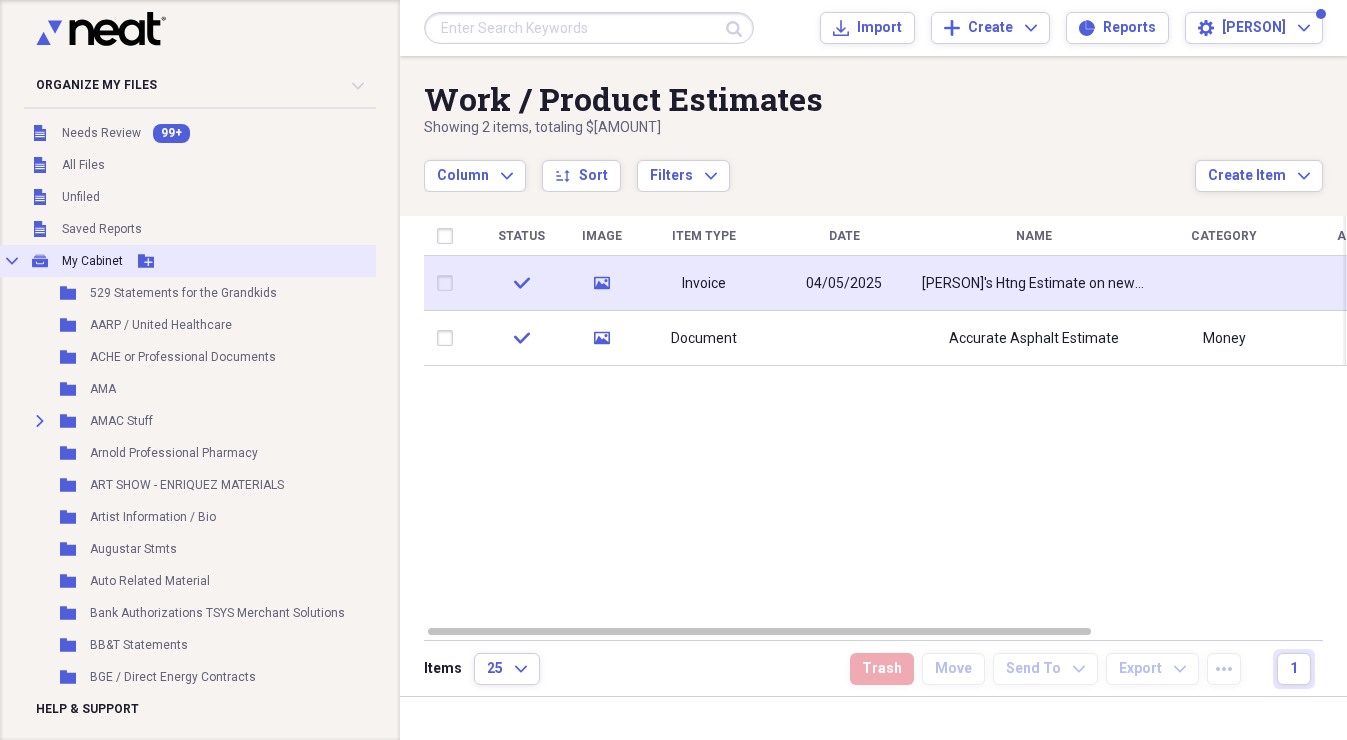 click on "My Cabinet" at bounding box center (92, 261) 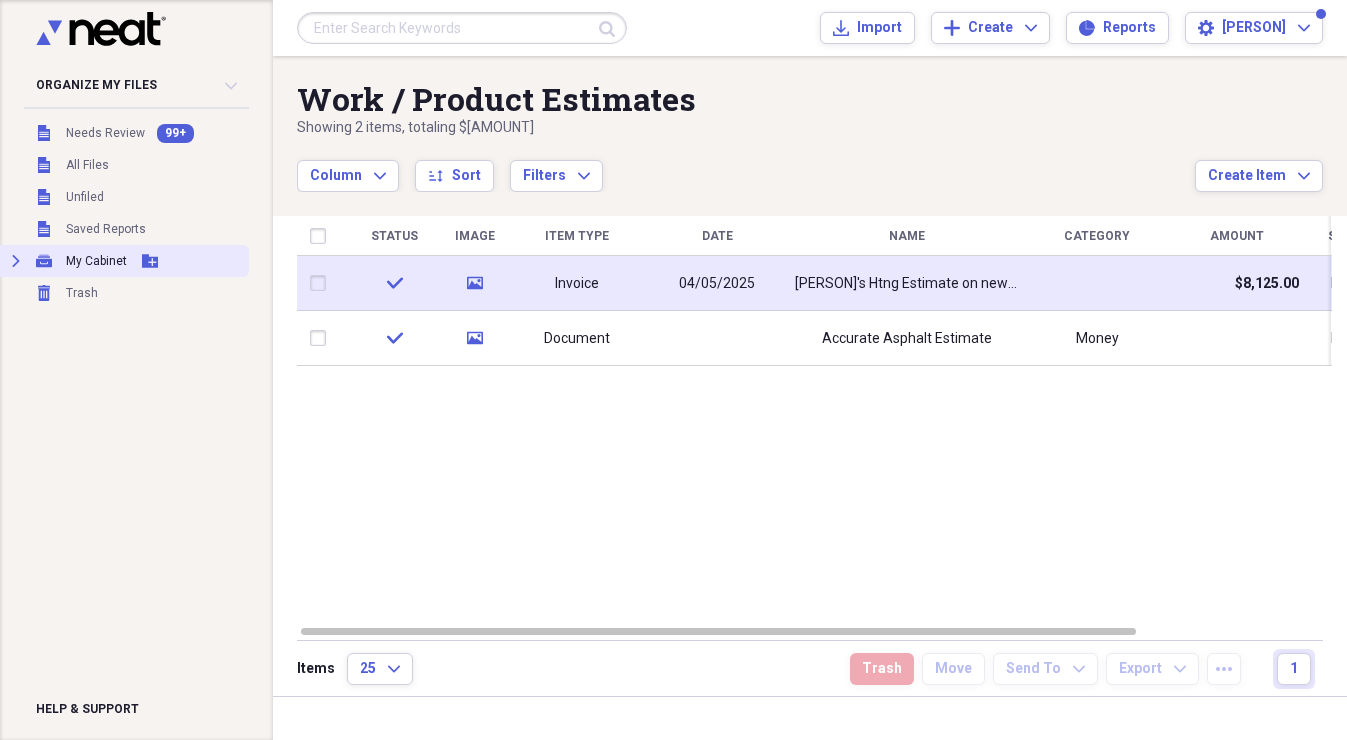 click on "My Cabinet" at bounding box center [96, 261] 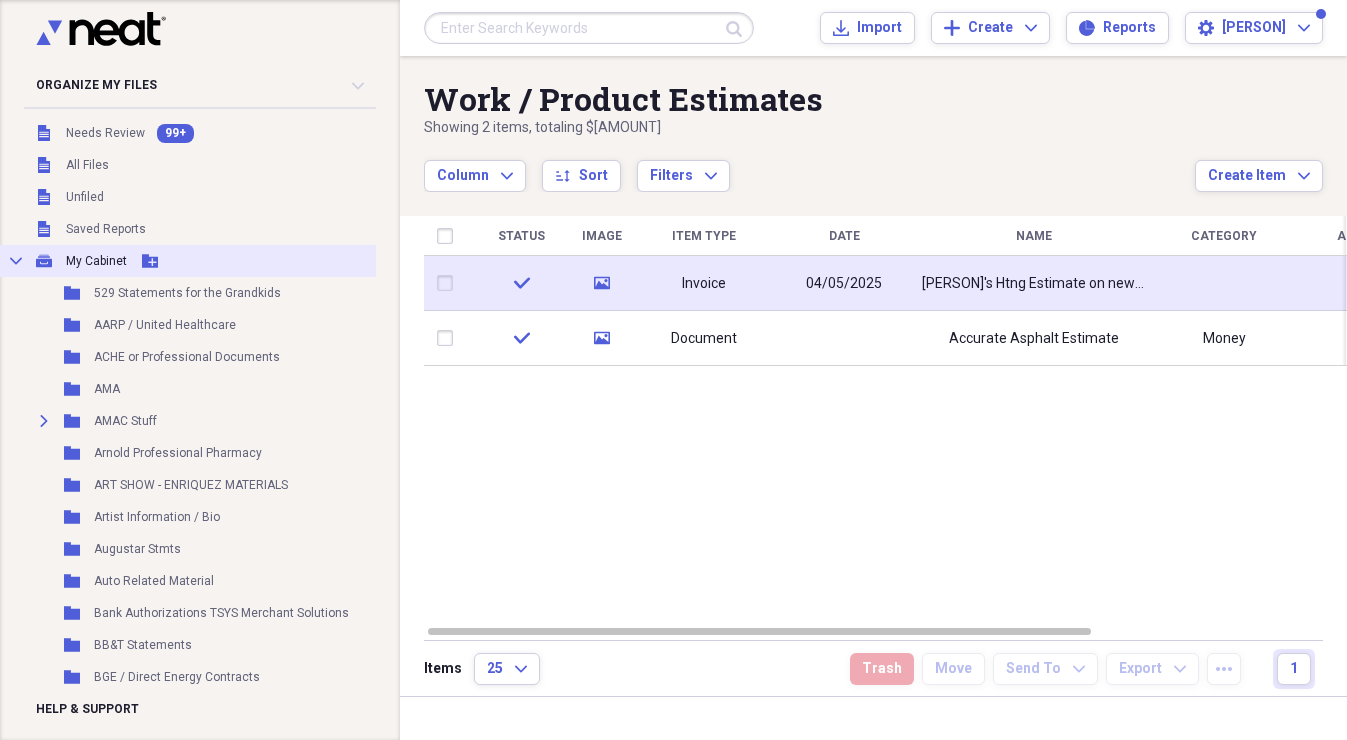 click on "My Cabinet" at bounding box center (96, 261) 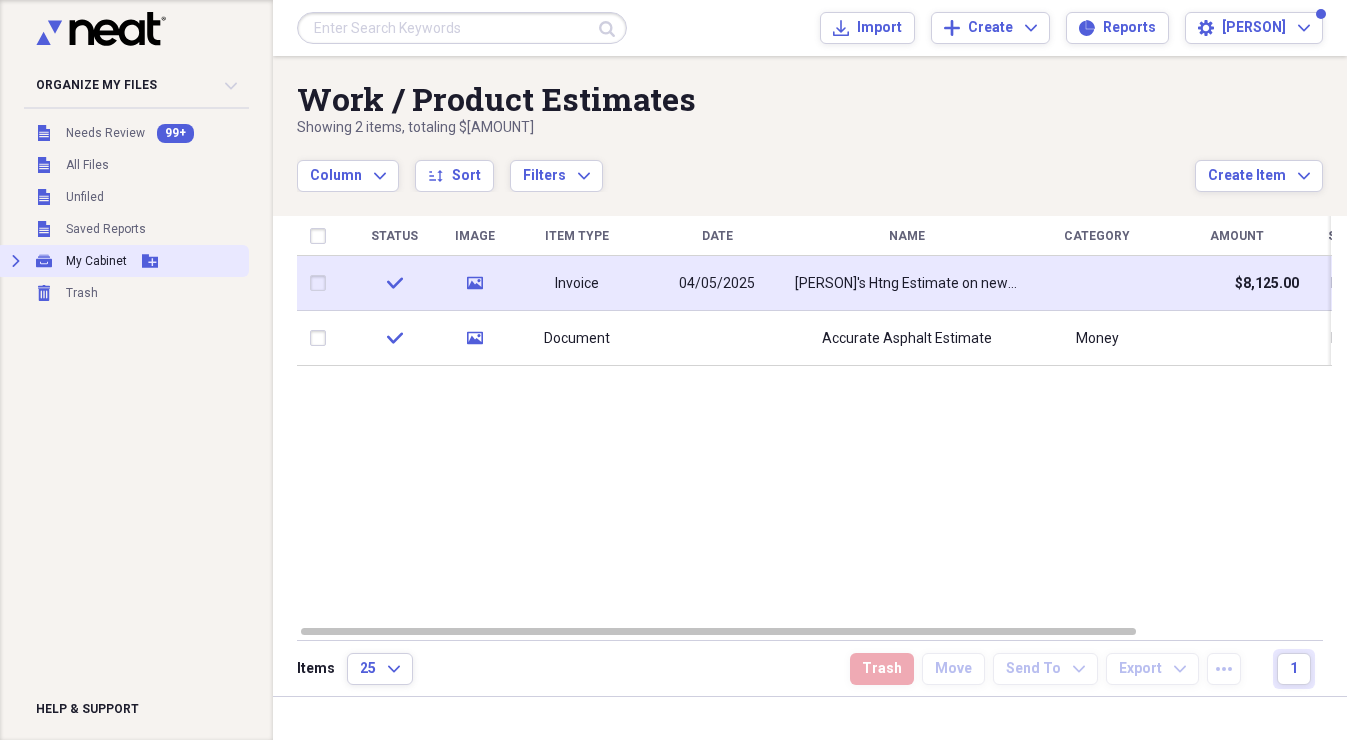 click on "My Cabinet" at bounding box center [96, 261] 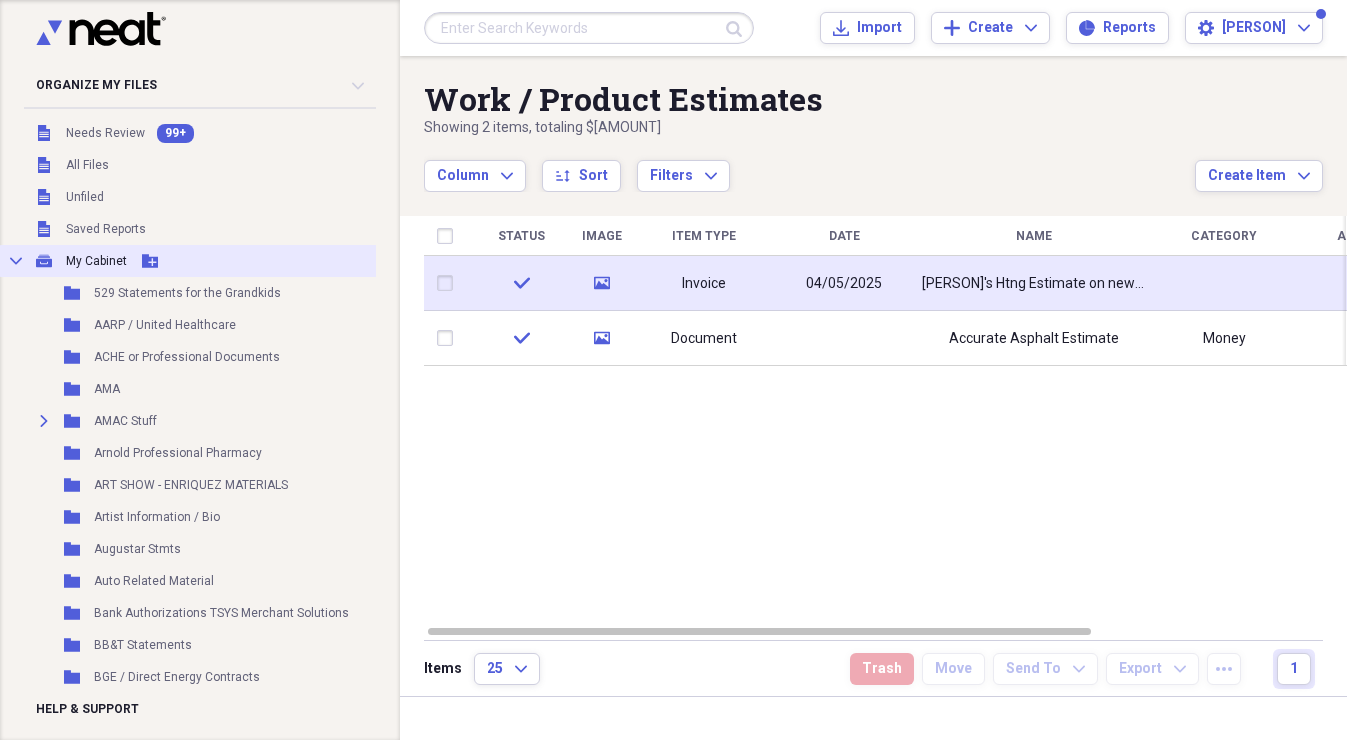 click on "My Cabinet" at bounding box center (96, 261) 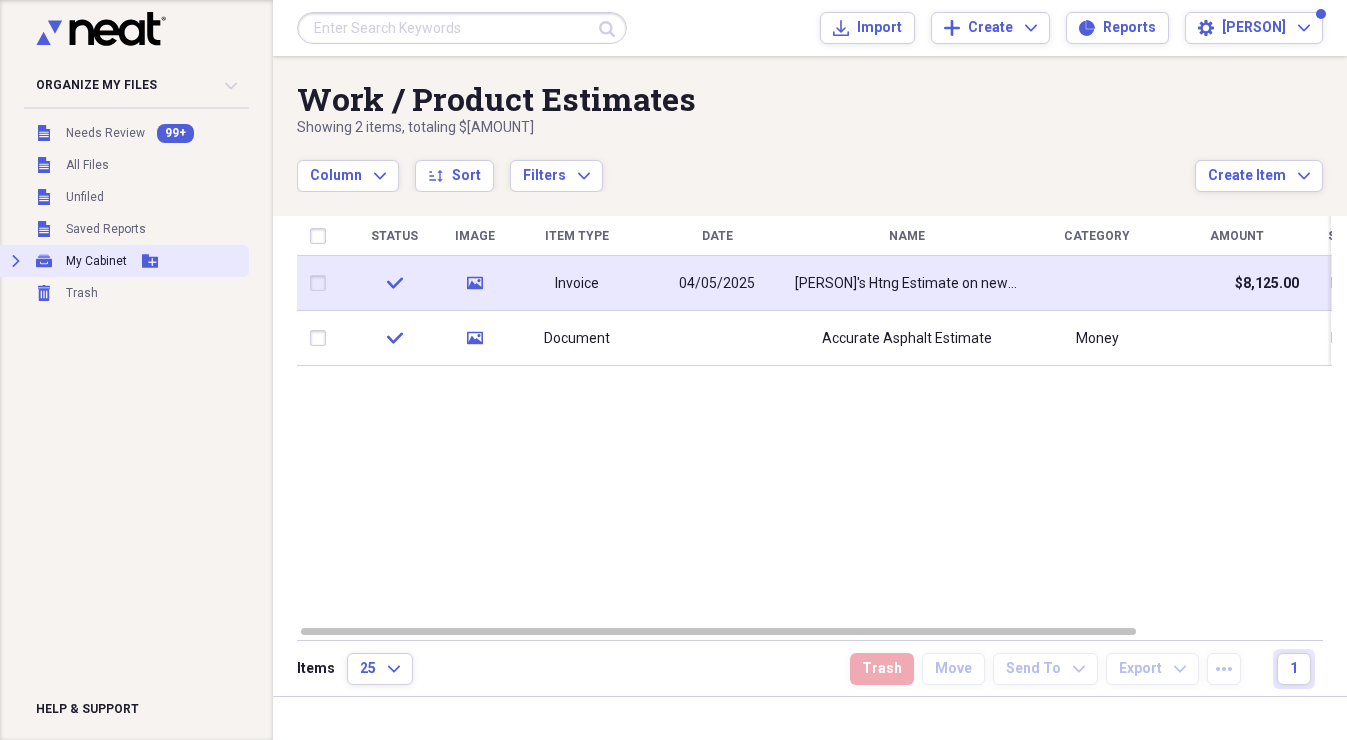 click on "My Cabinet" at bounding box center [96, 261] 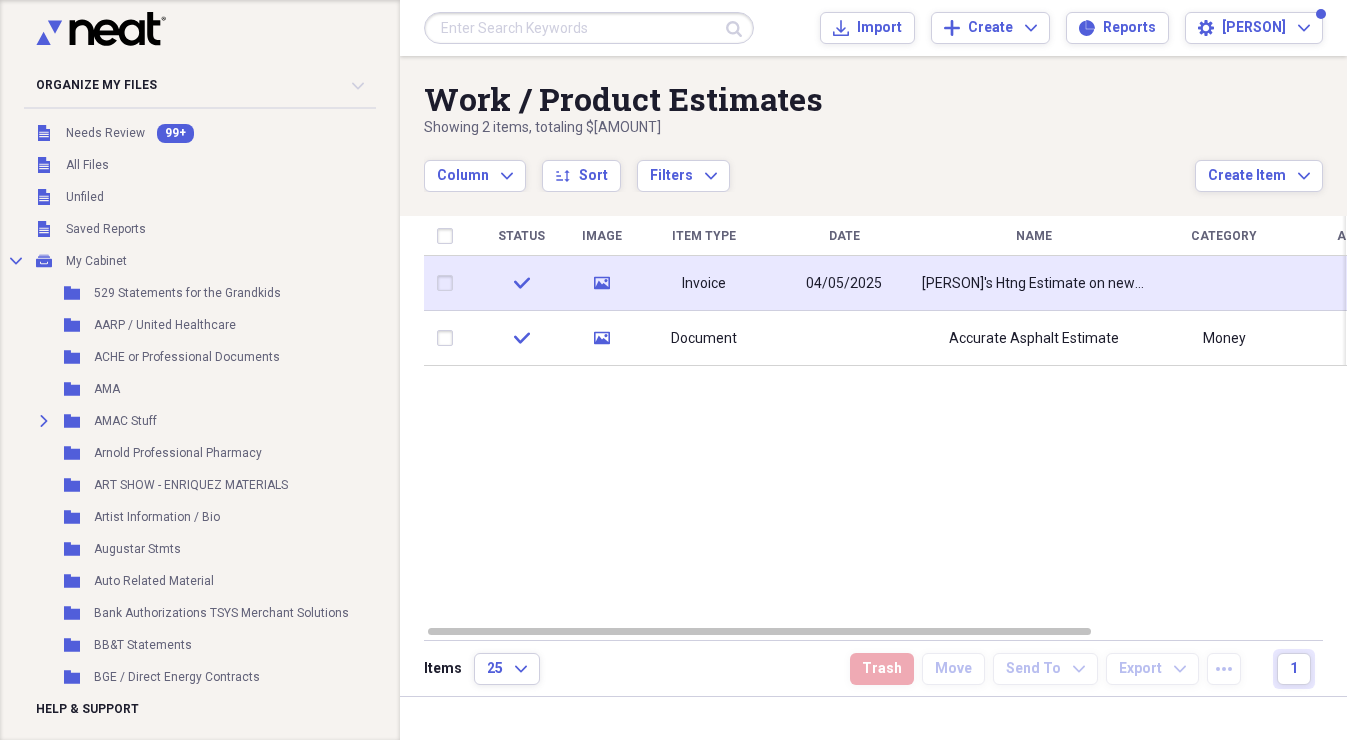 click at bounding box center [589, 28] 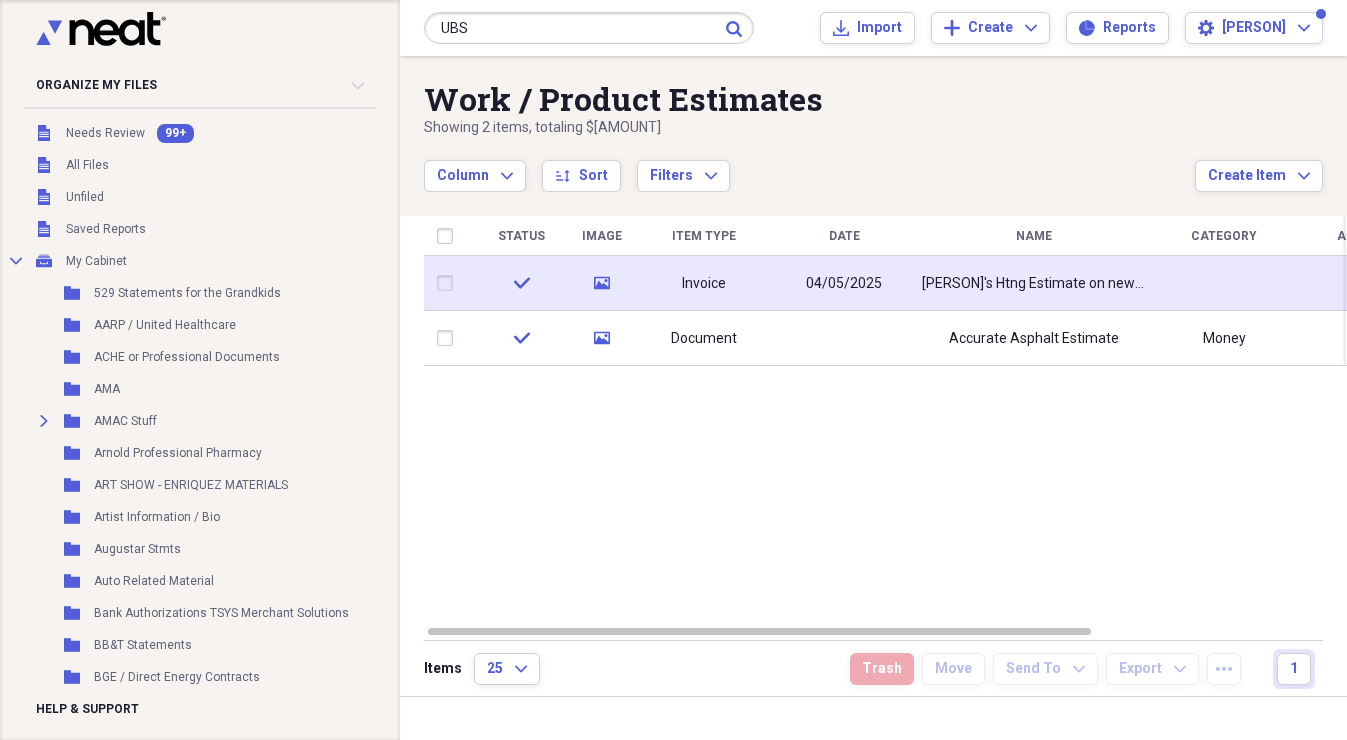 type on "UBS" 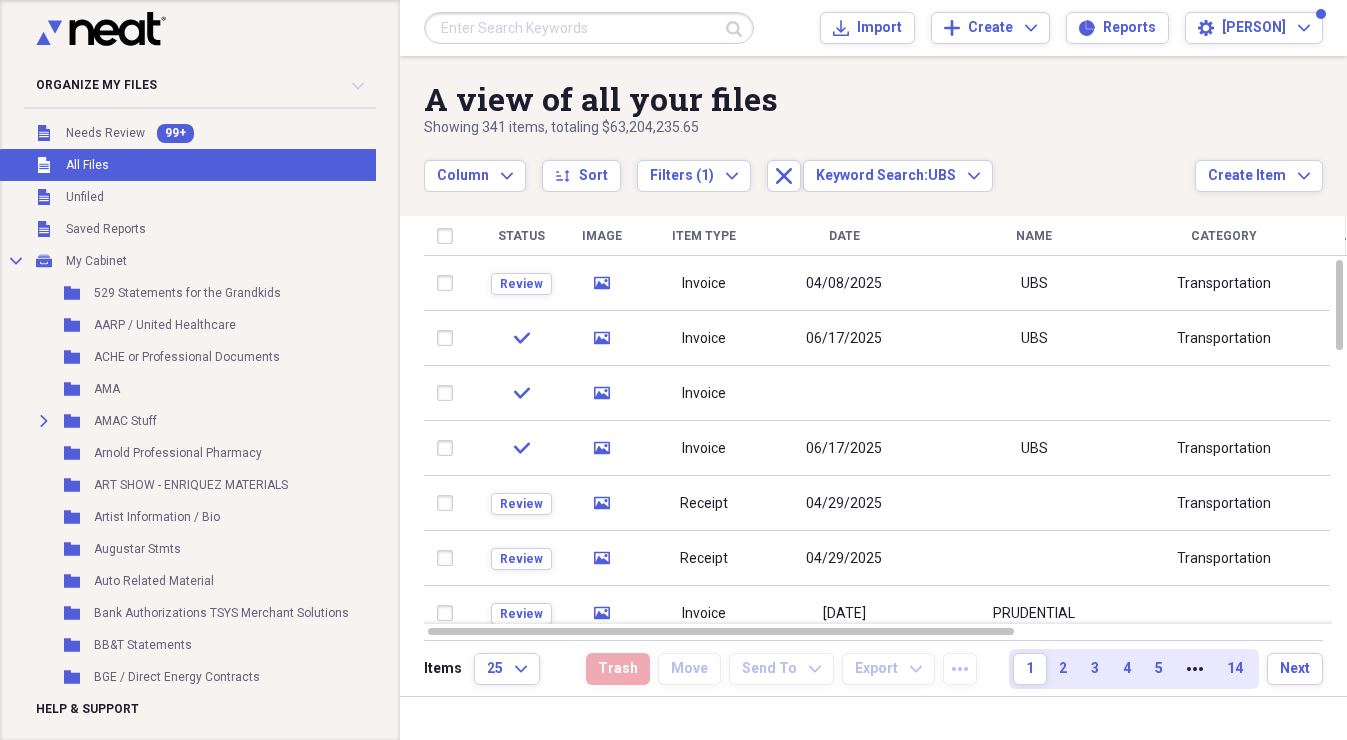 click at bounding box center (589, 28) 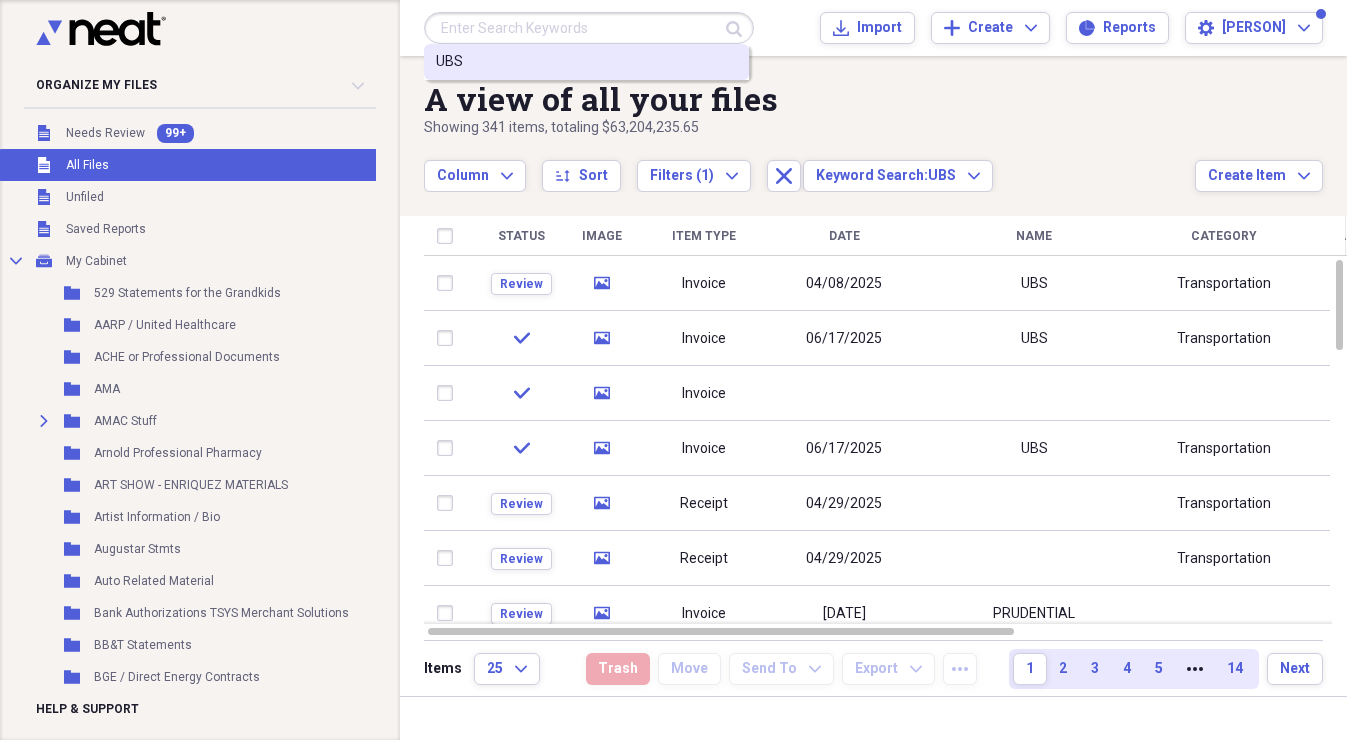 click on "Submit UBS Import Import Add Create Expand Reports Reports Settings [PERSON] Expand A view of all your files Showing [NUMBER] items , totaling $[AMOUNT] Column Expand sort Sort Filters (1) Expand Close Keyword Search:  UBS Expand Create Item Expand Status Image Item Type Date Name Category Amount Source Date Added chevron-down Folder Review media Invoice [DATE] UBS Transportation $[AMOUNT] Import [DATE] [TIME] UBS Statements check media Invoice [DATE] UBS Transportation $[AMOUNT] Import [DATE] [TIME] UBS Statements check media Invoice Import [DATE] [TIME] UBS Statements check media Invoice [DATE] UBS Transportation $[AMOUNT] Import [DATE] [TIME] UBS Statements Review media Receipt [DATE] Transportation $[AMOUNT] Import [DATE] [TIME] Augustar Stmts Review media Receipt [DATE] Transportation $[AMOUNT] Import [DATE] [TIME] Augustar Stmts Review media Invoice [DATE] PRUDENTIAL $[AMOUNT] Import [DATE] [TIME] Prudential Statements Review media Invoice" at bounding box center [873, 370] 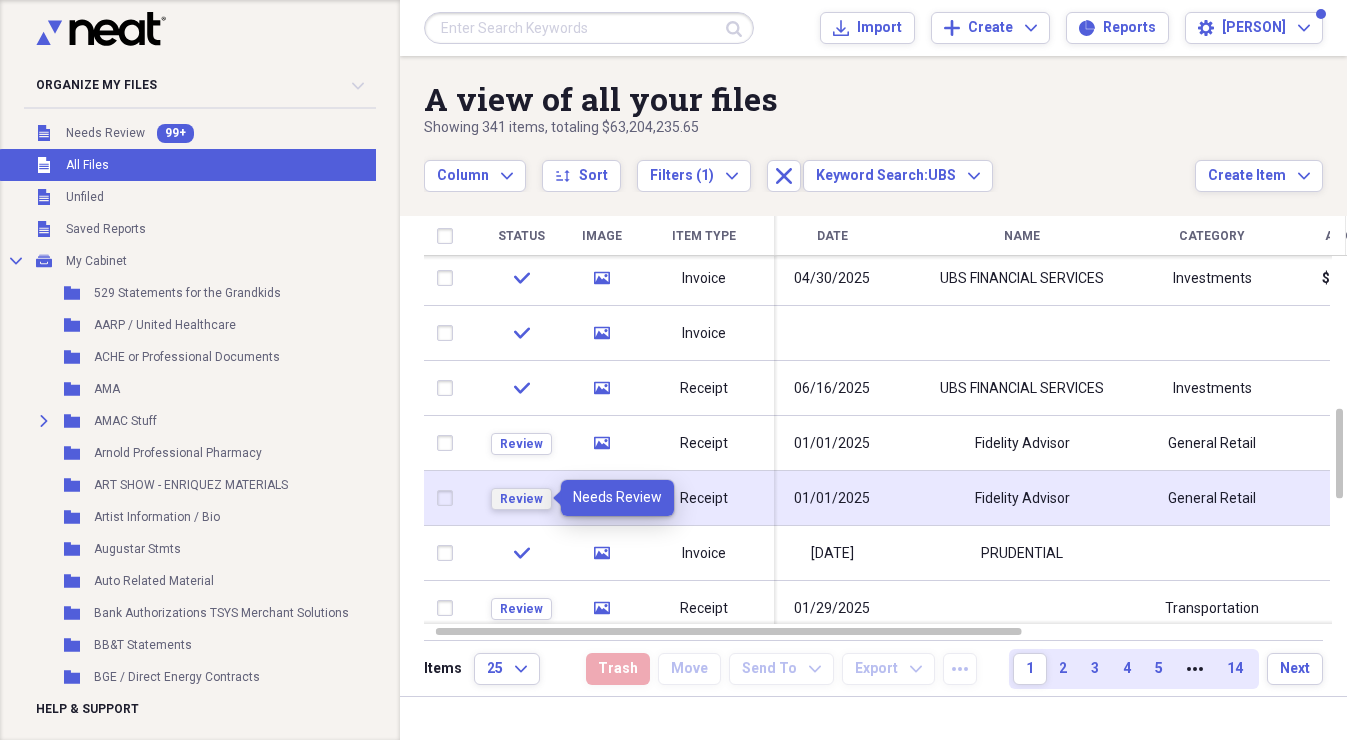 click on "Review" at bounding box center [521, 499] 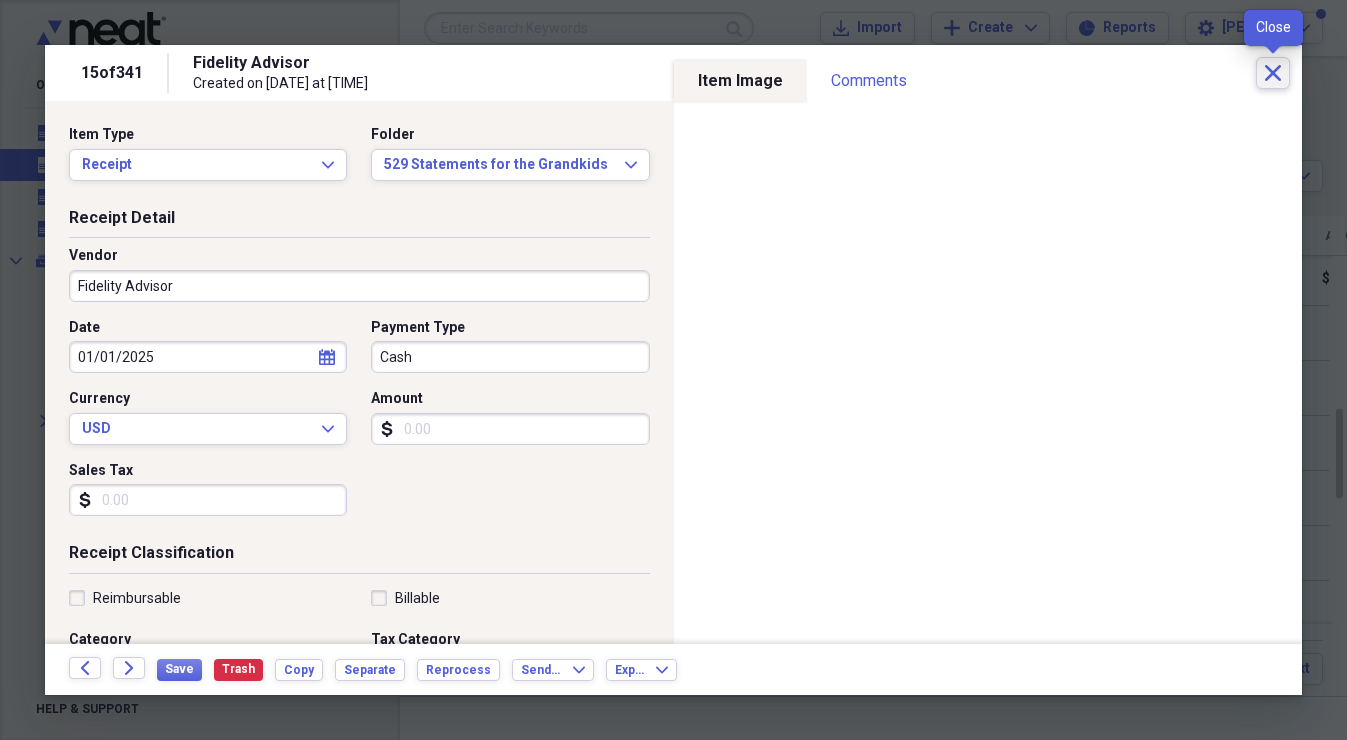 click on "Close" 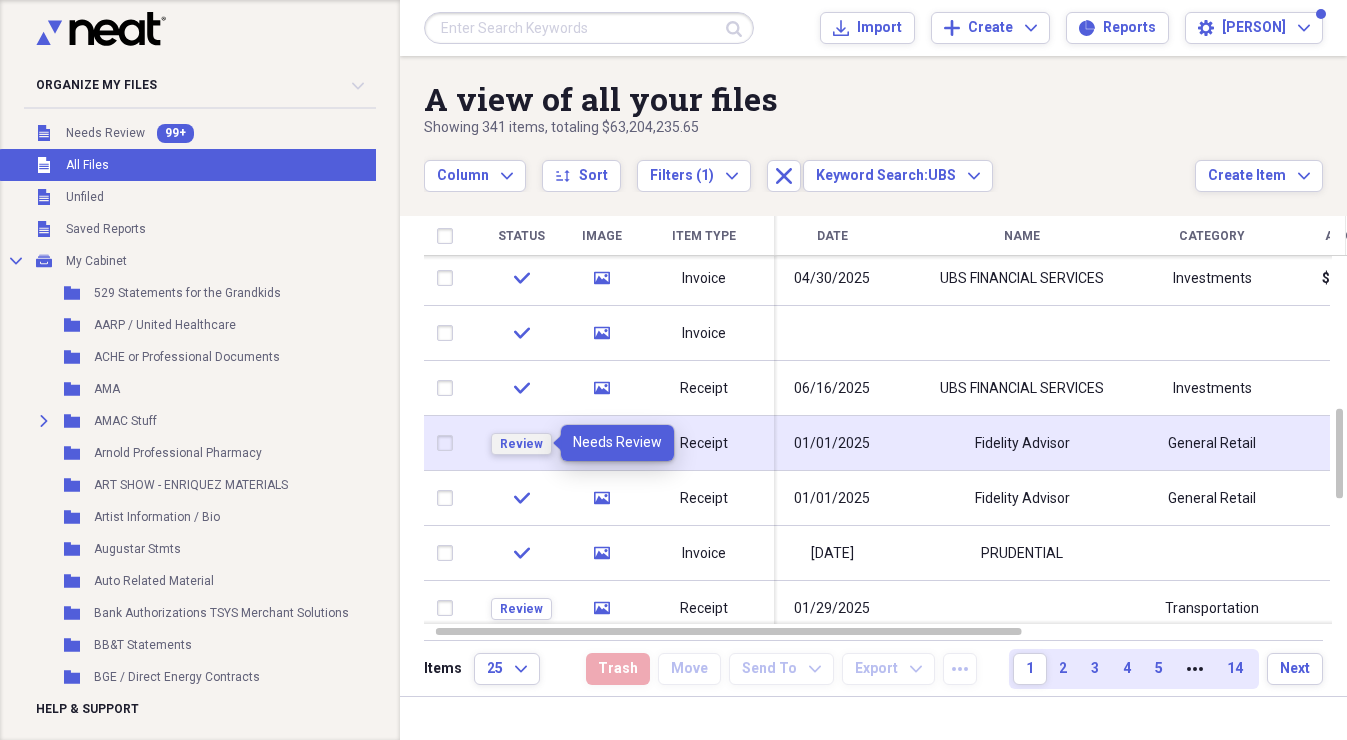 click on "Review" at bounding box center (521, 444) 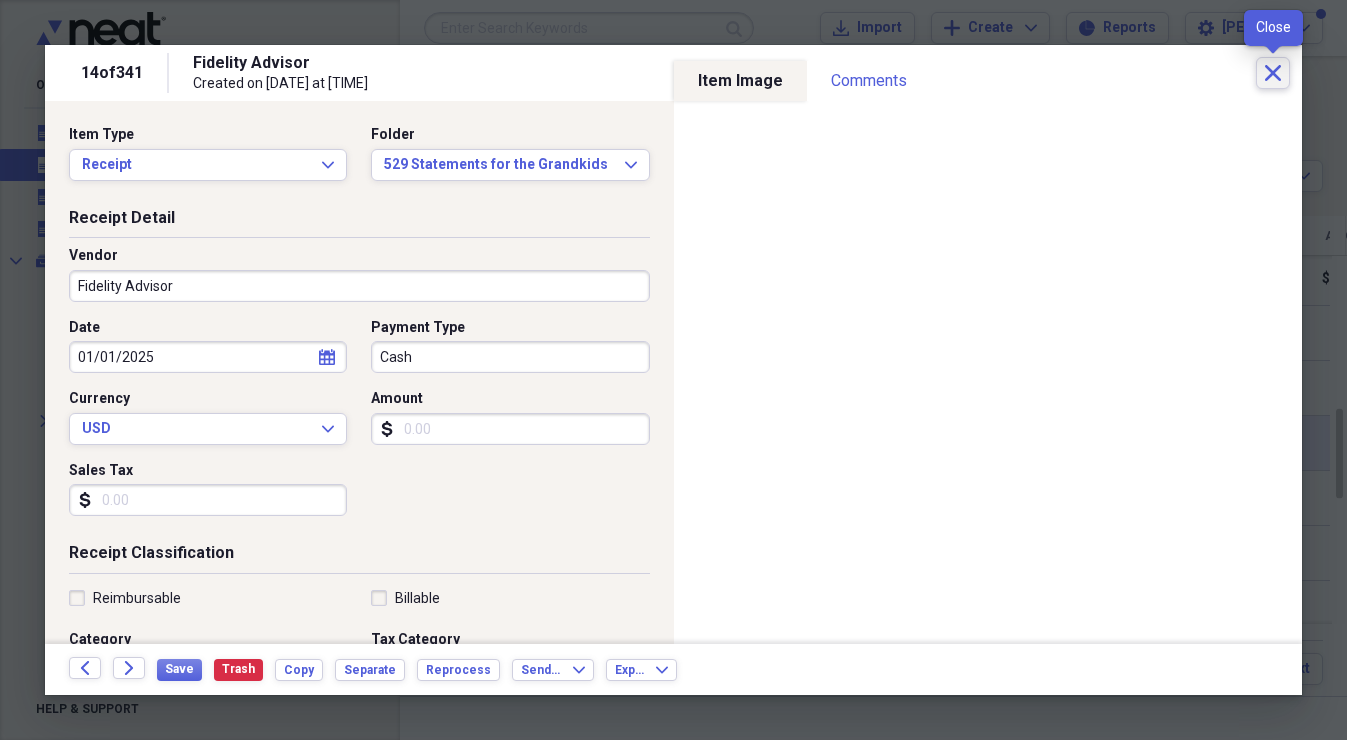 click on "Close" 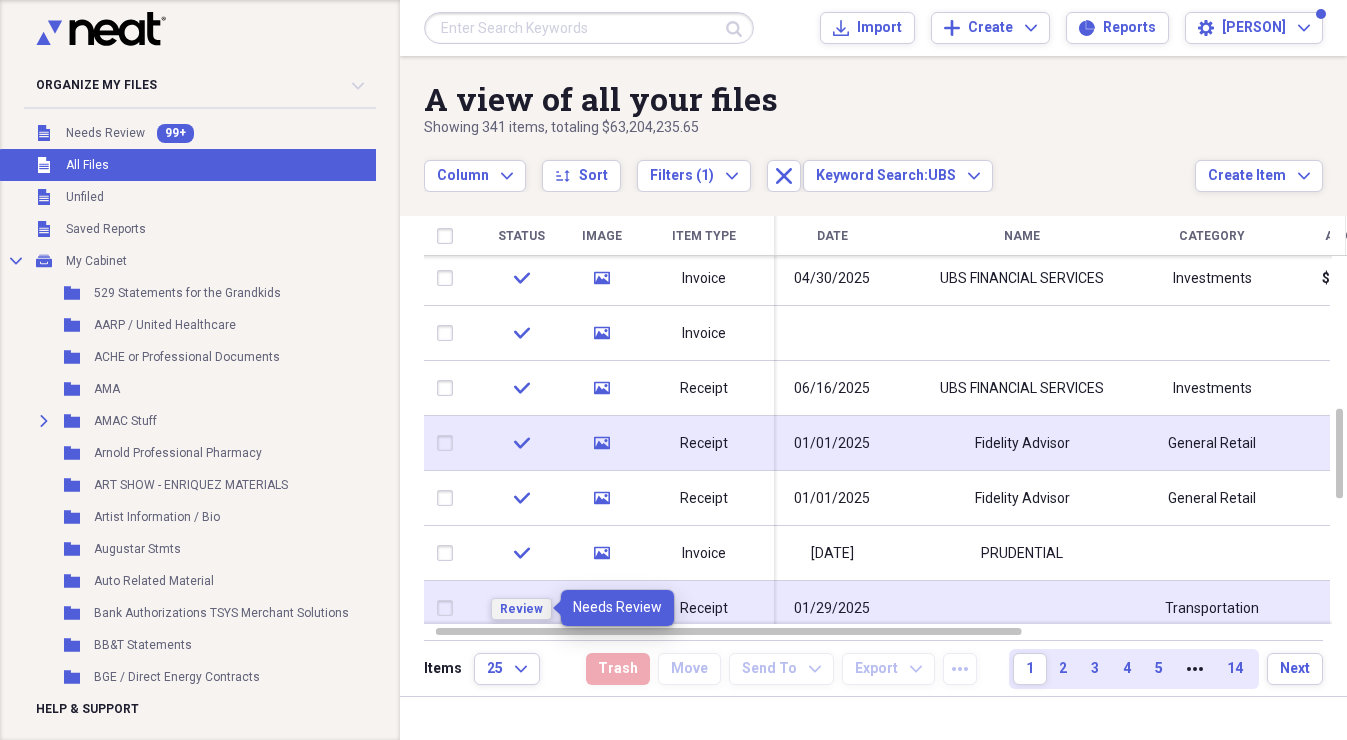 click on "Review" at bounding box center (521, 609) 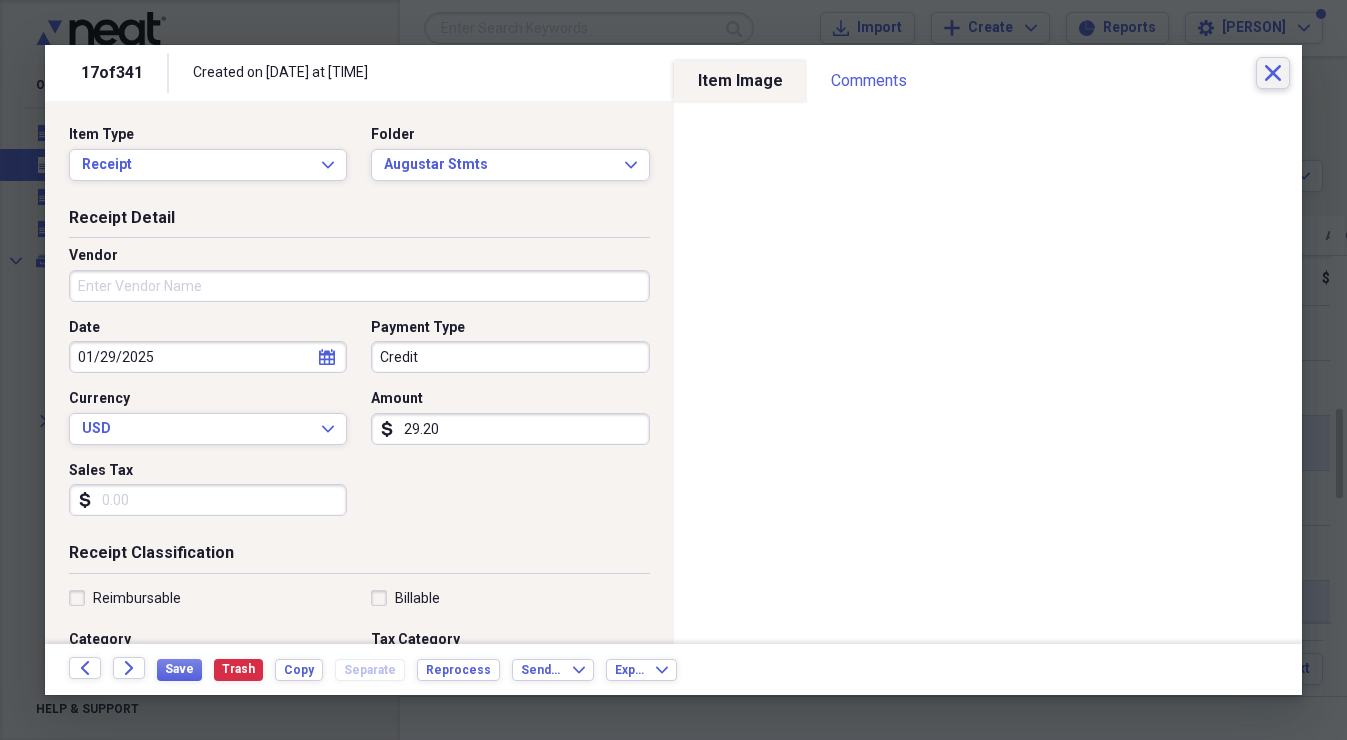 click on "Close" 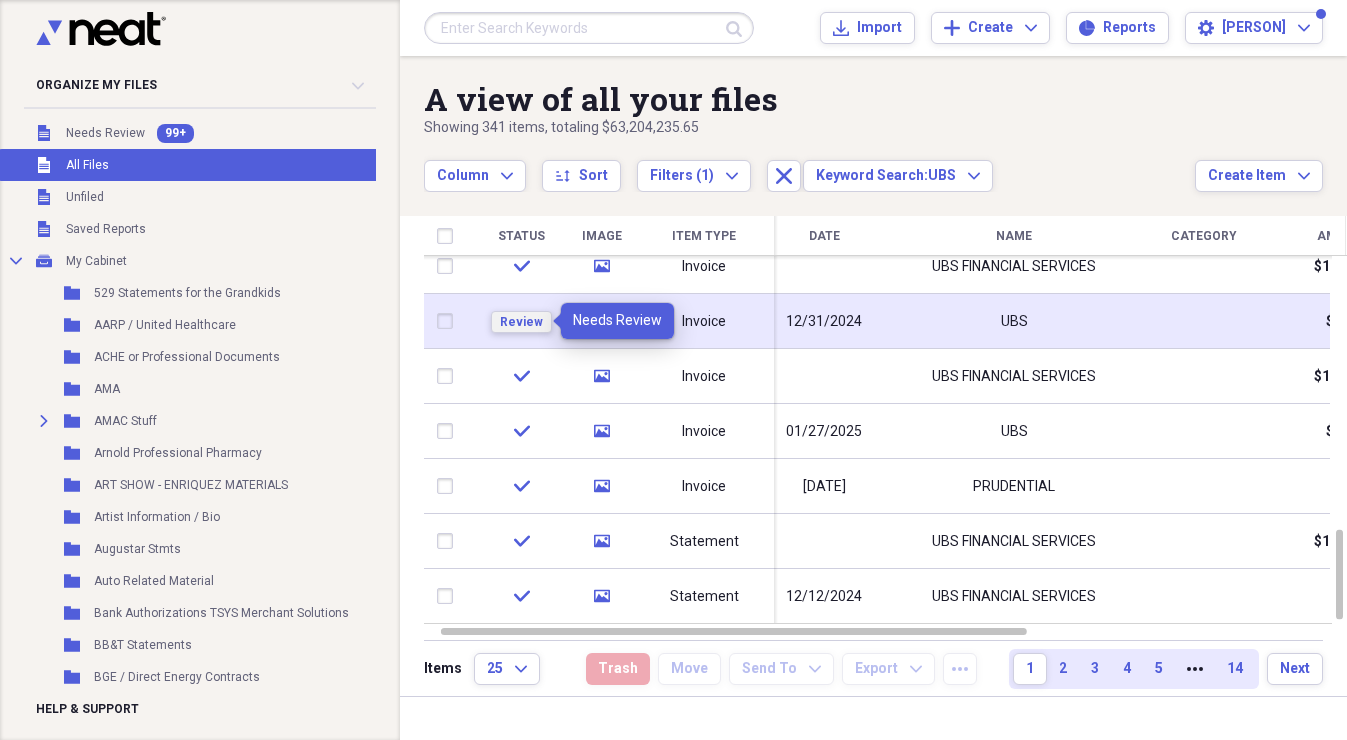 click on "Review" at bounding box center [521, 322] 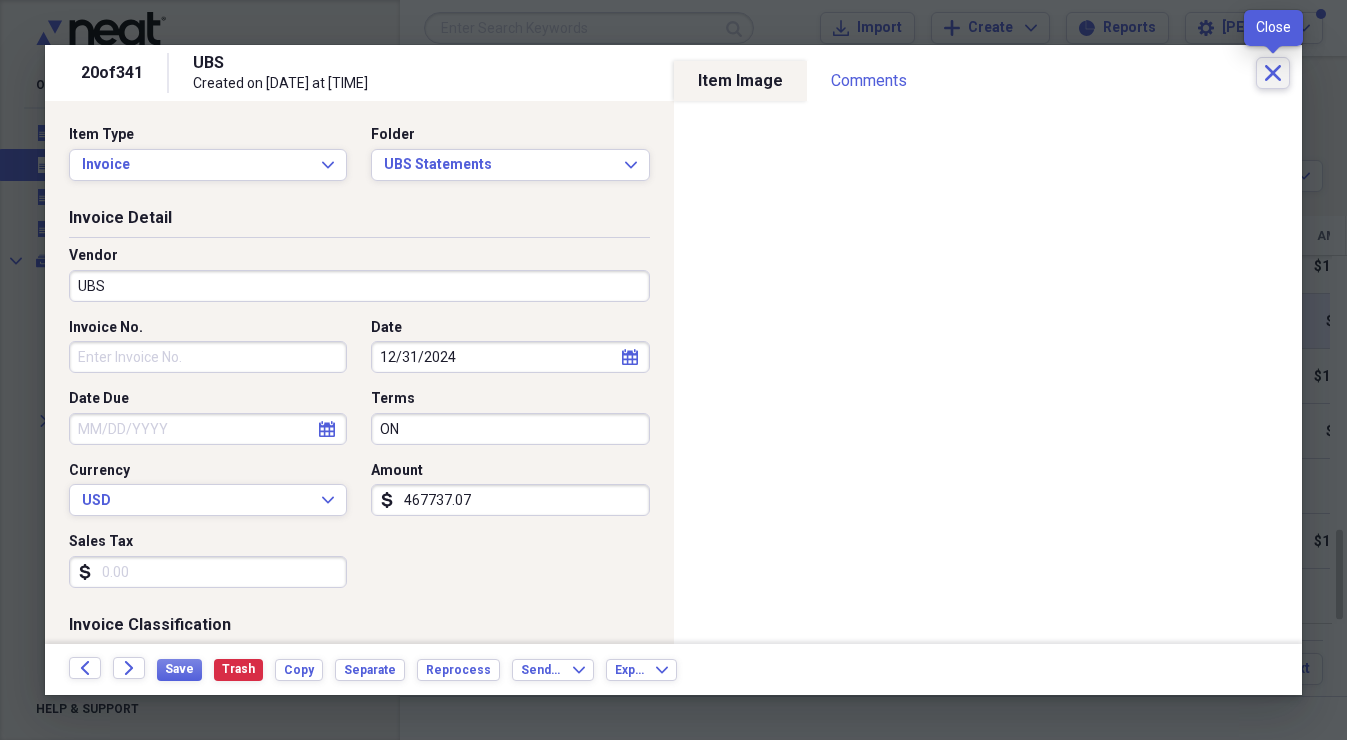click on "Close" 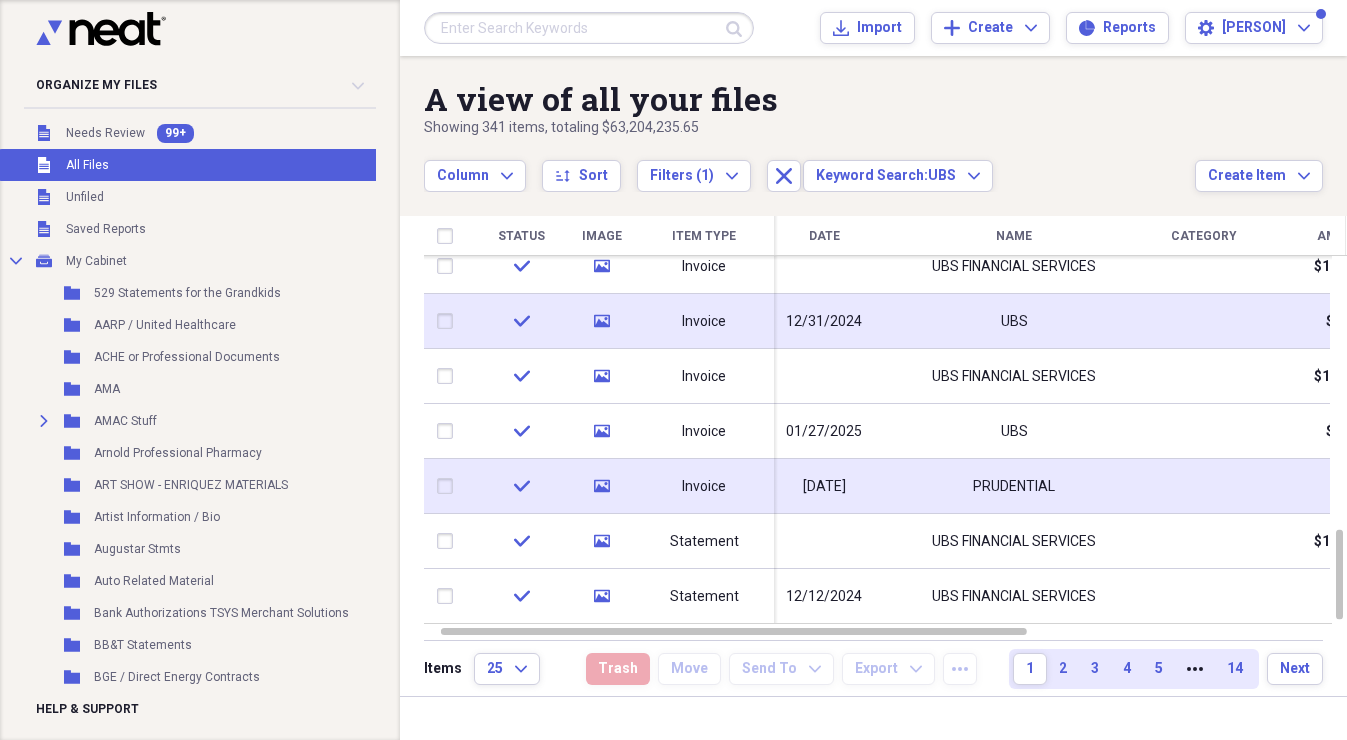 click on "PRUDENTIAL" at bounding box center (1014, 487) 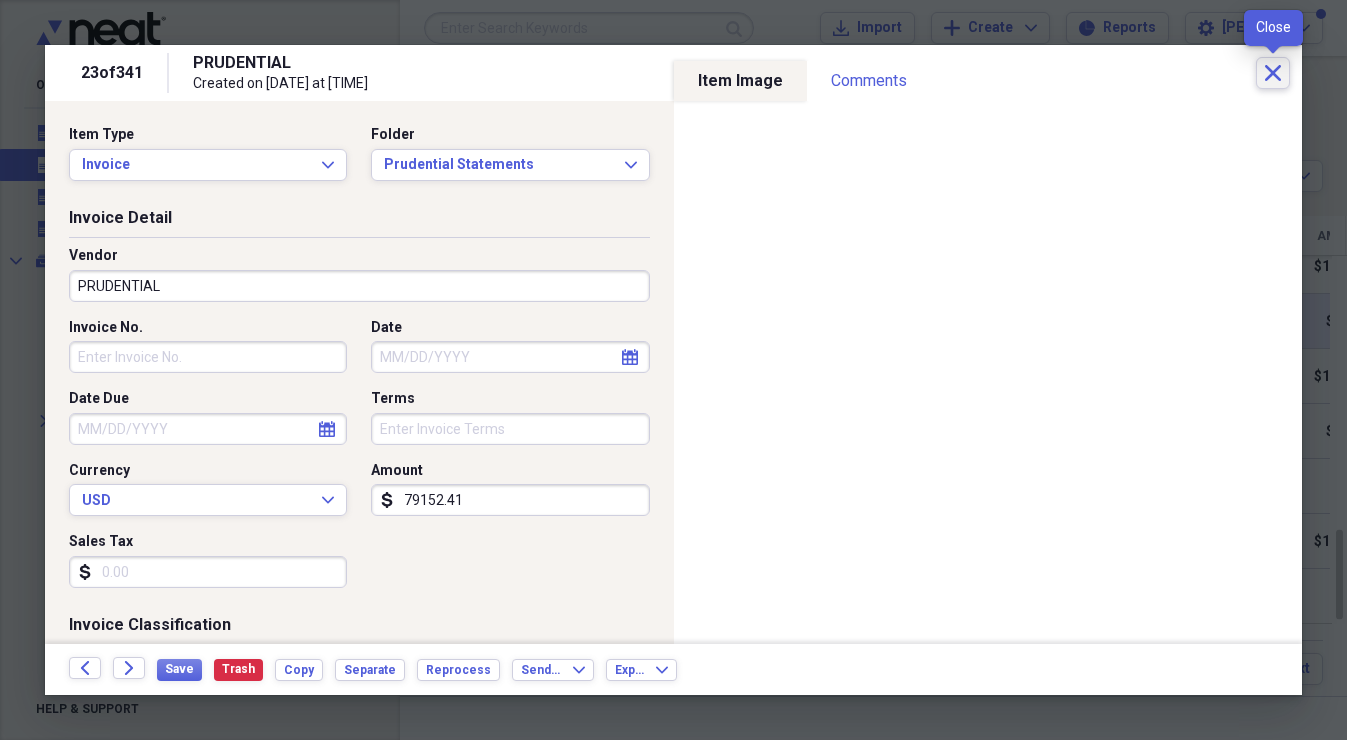 click on "Close" 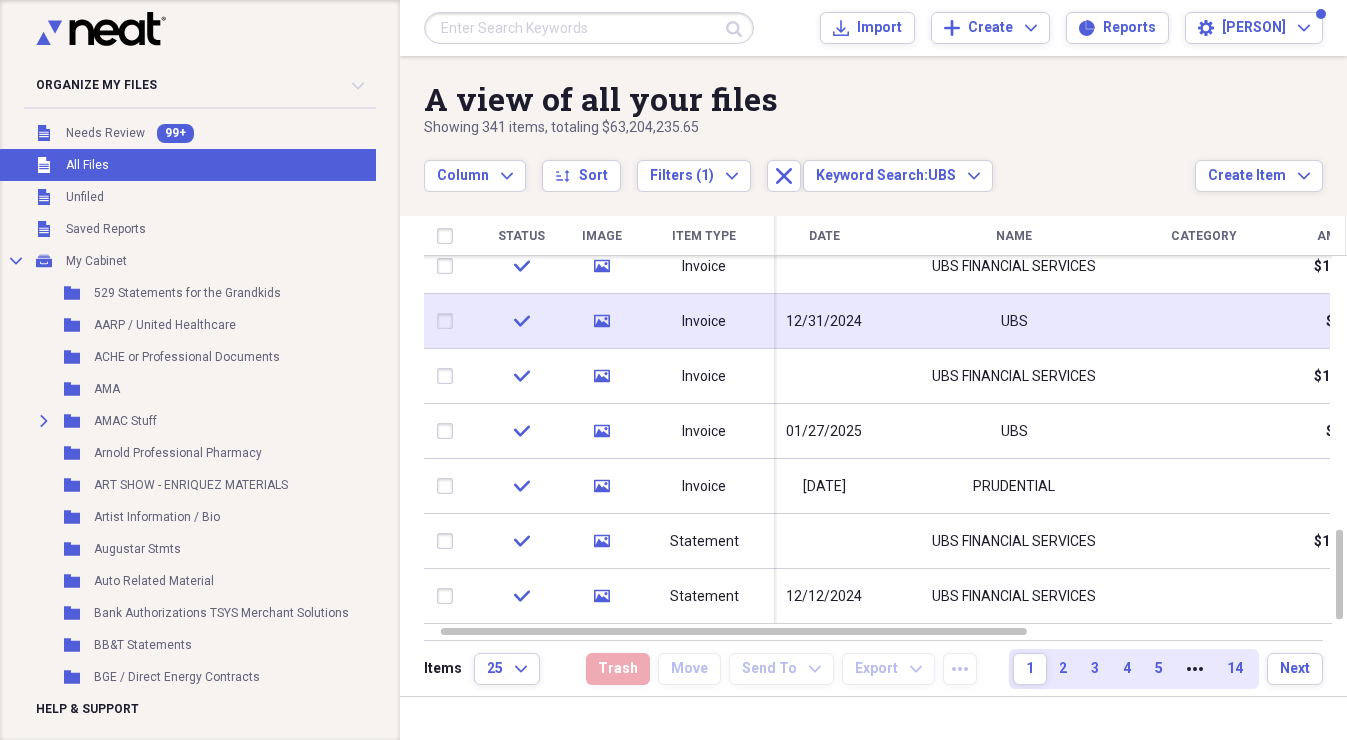 click at bounding box center (589, 28) 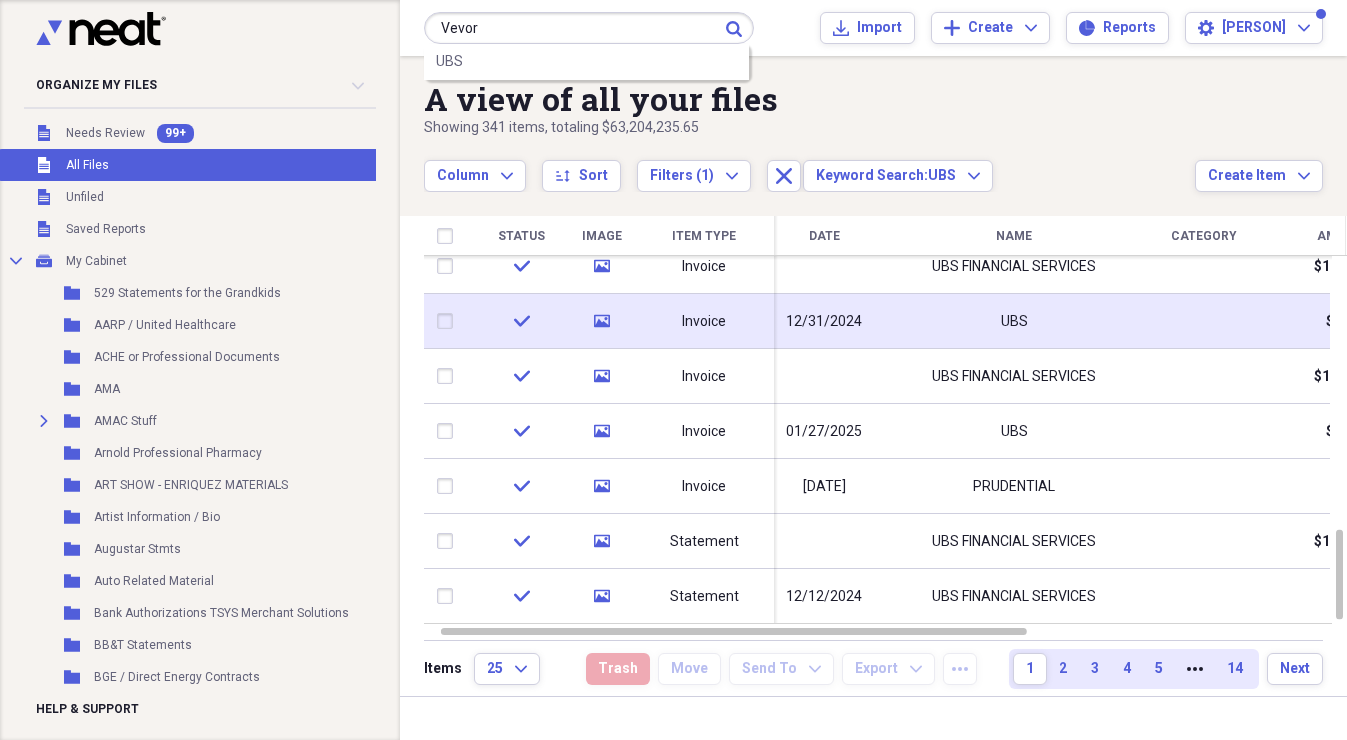 type on "Vevor" 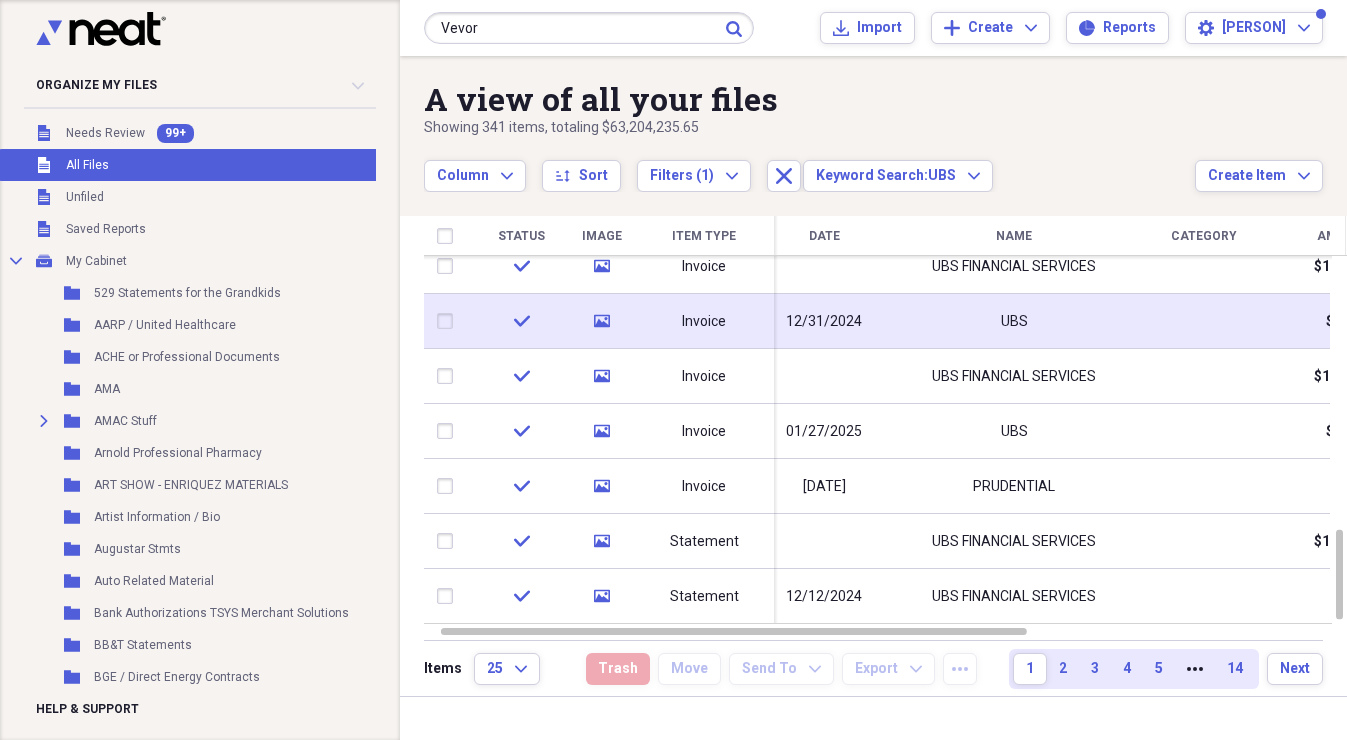 click on "Submit" 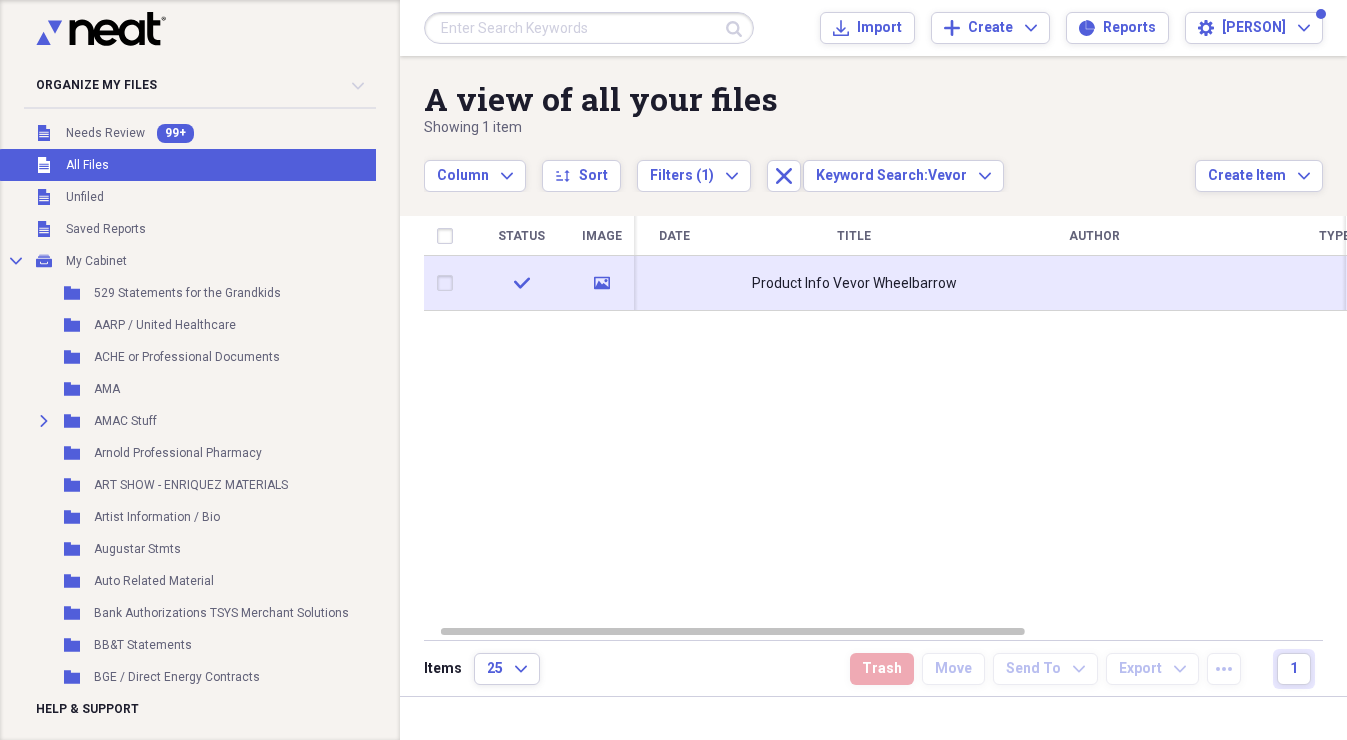click at bounding box center (1094, 283) 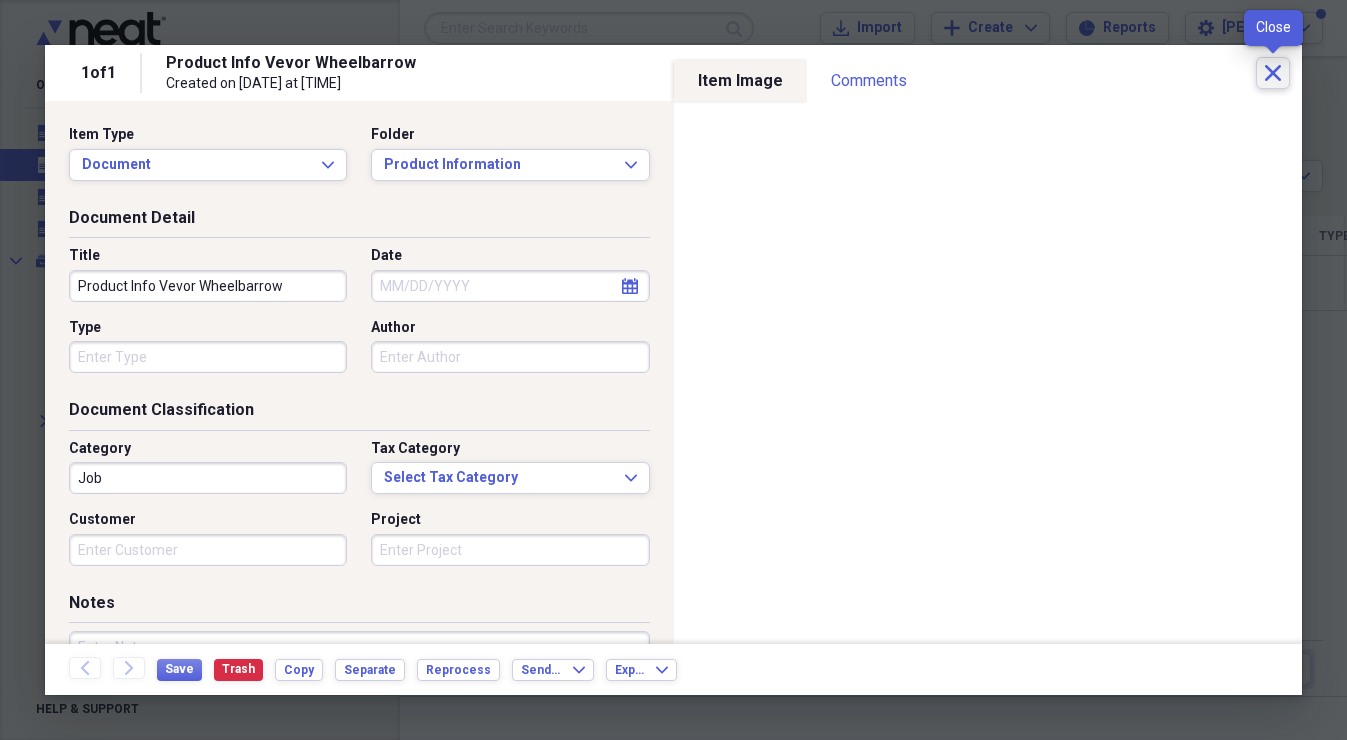 click on "Close" 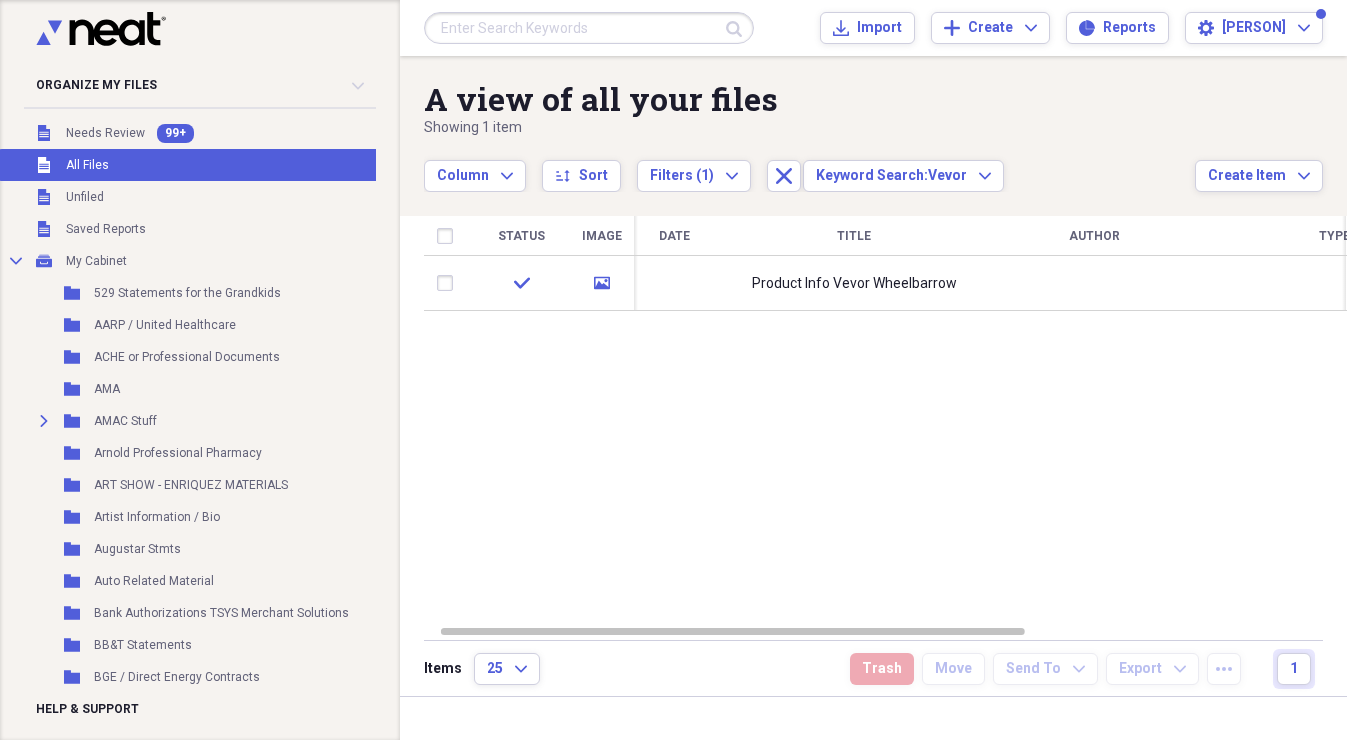 click at bounding box center (589, 28) 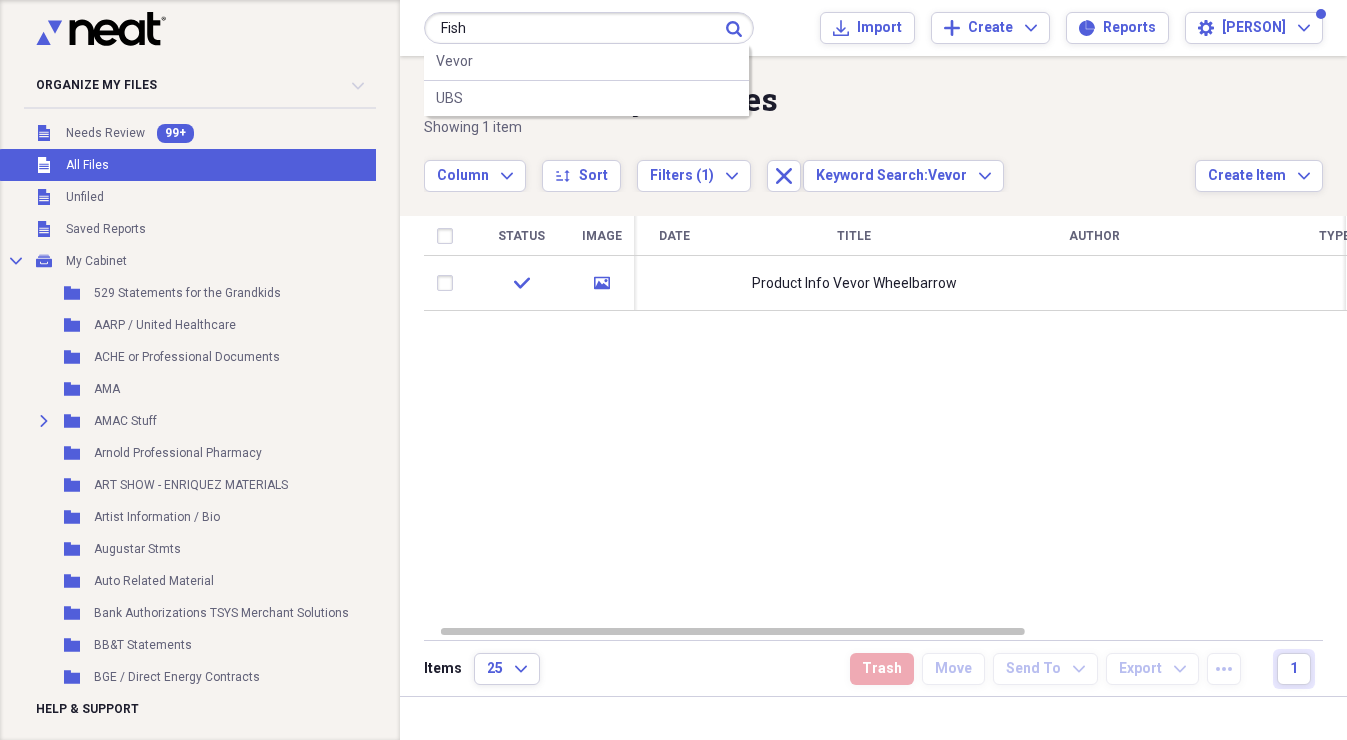 type on "Fish" 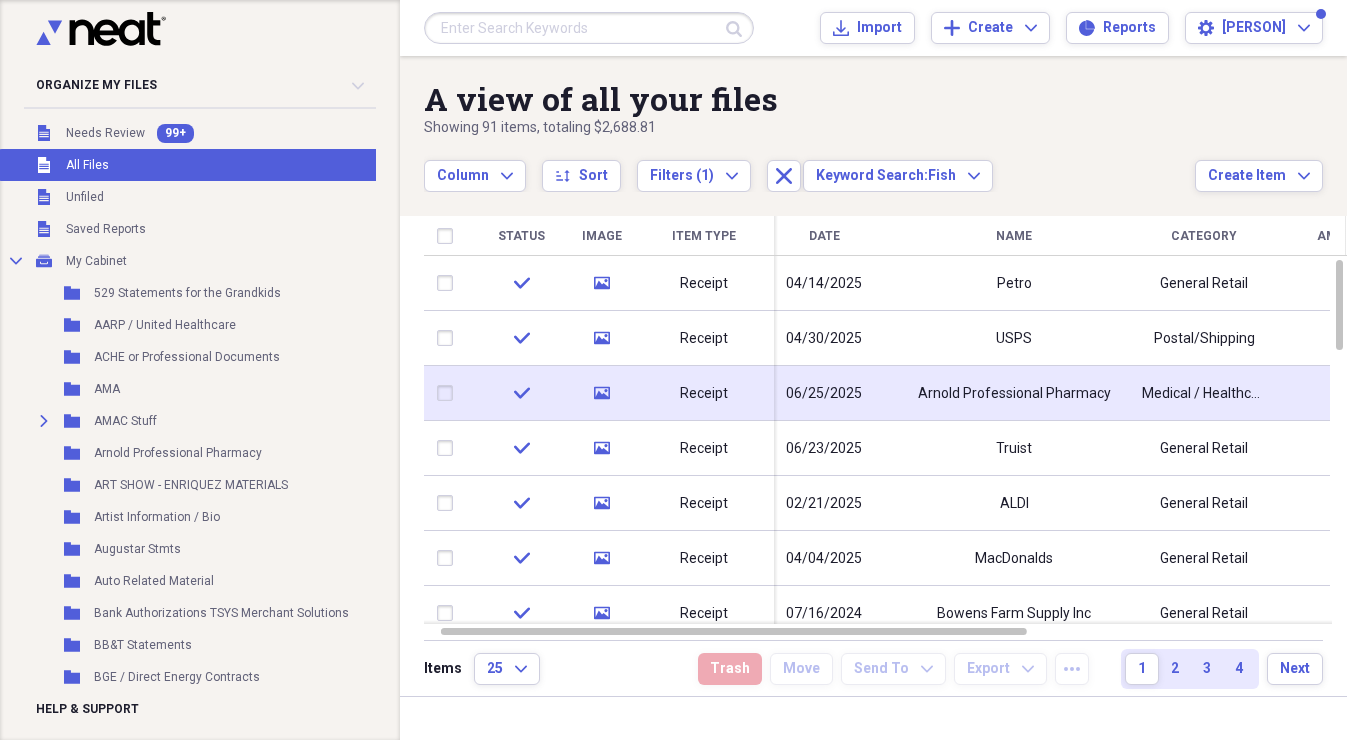 click on "Arnold Professional Pharmacy" at bounding box center (1014, 394) 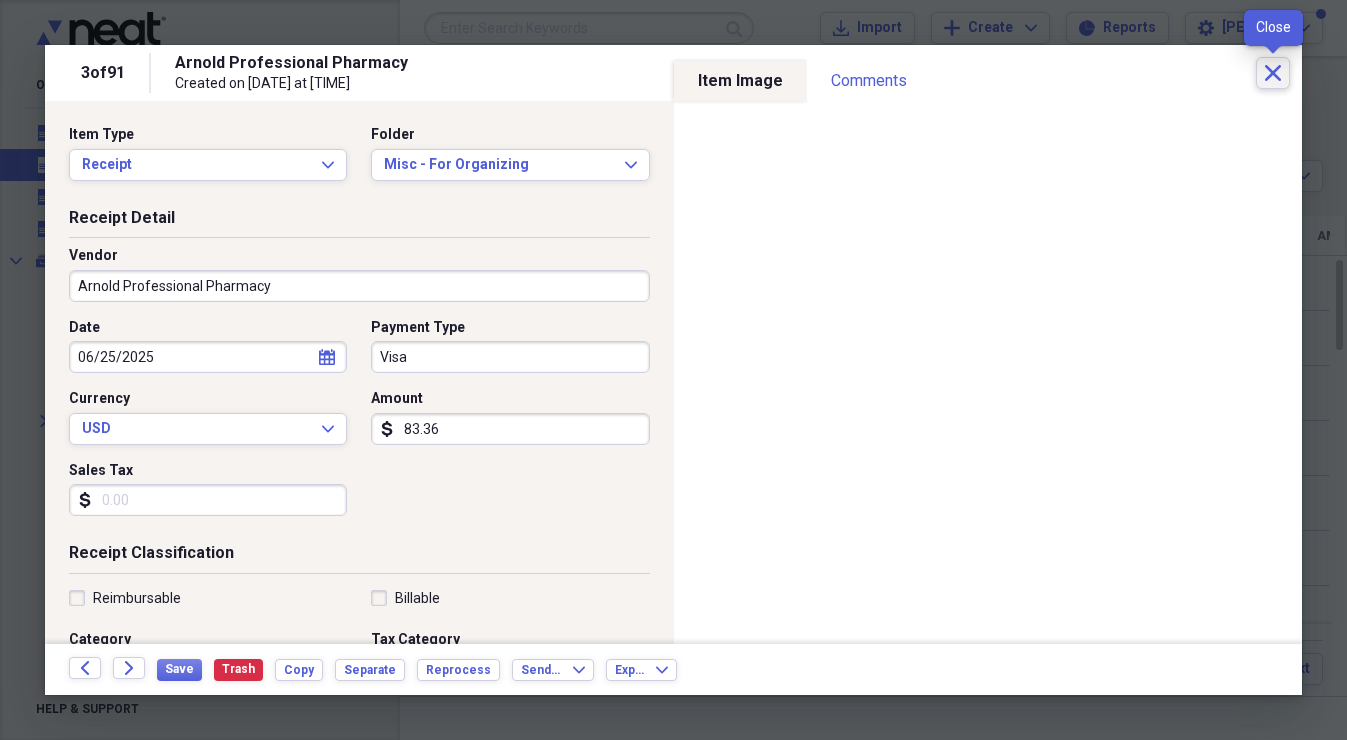 click on "Close" 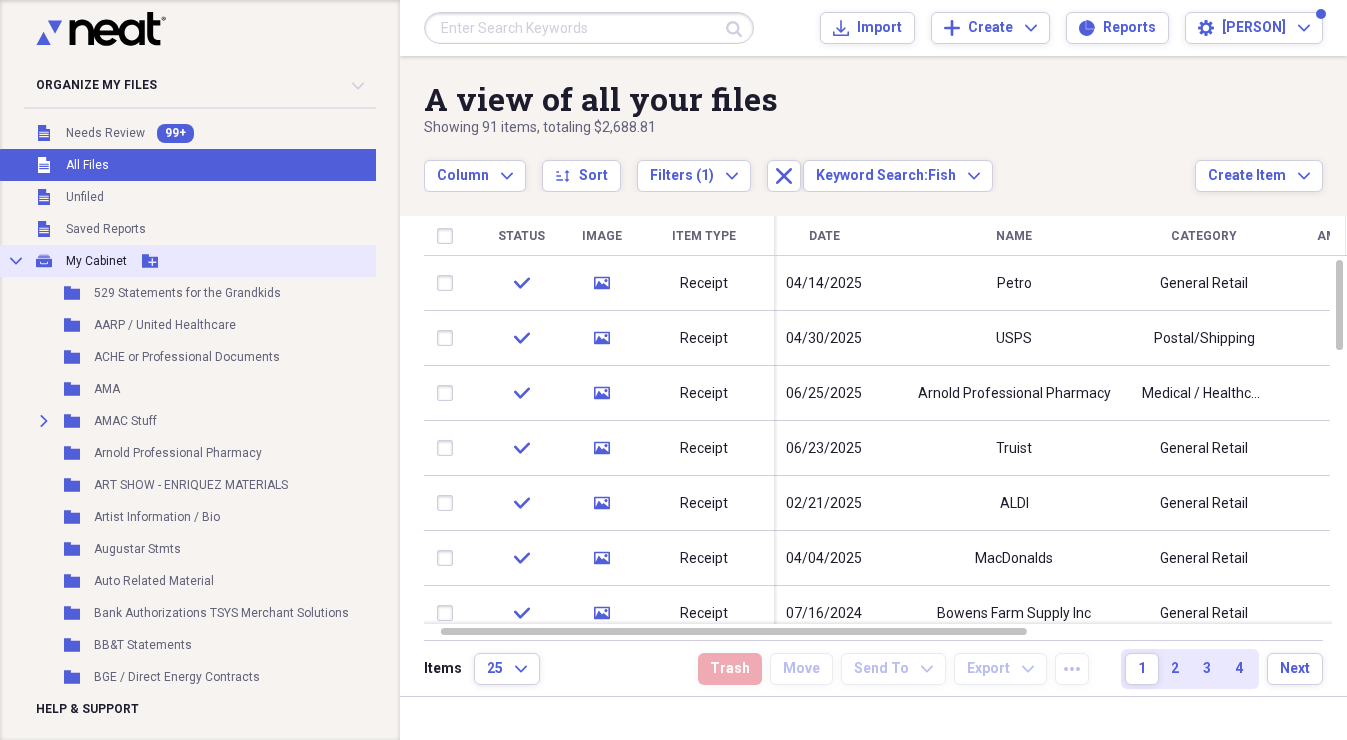 click on "Collapse" 